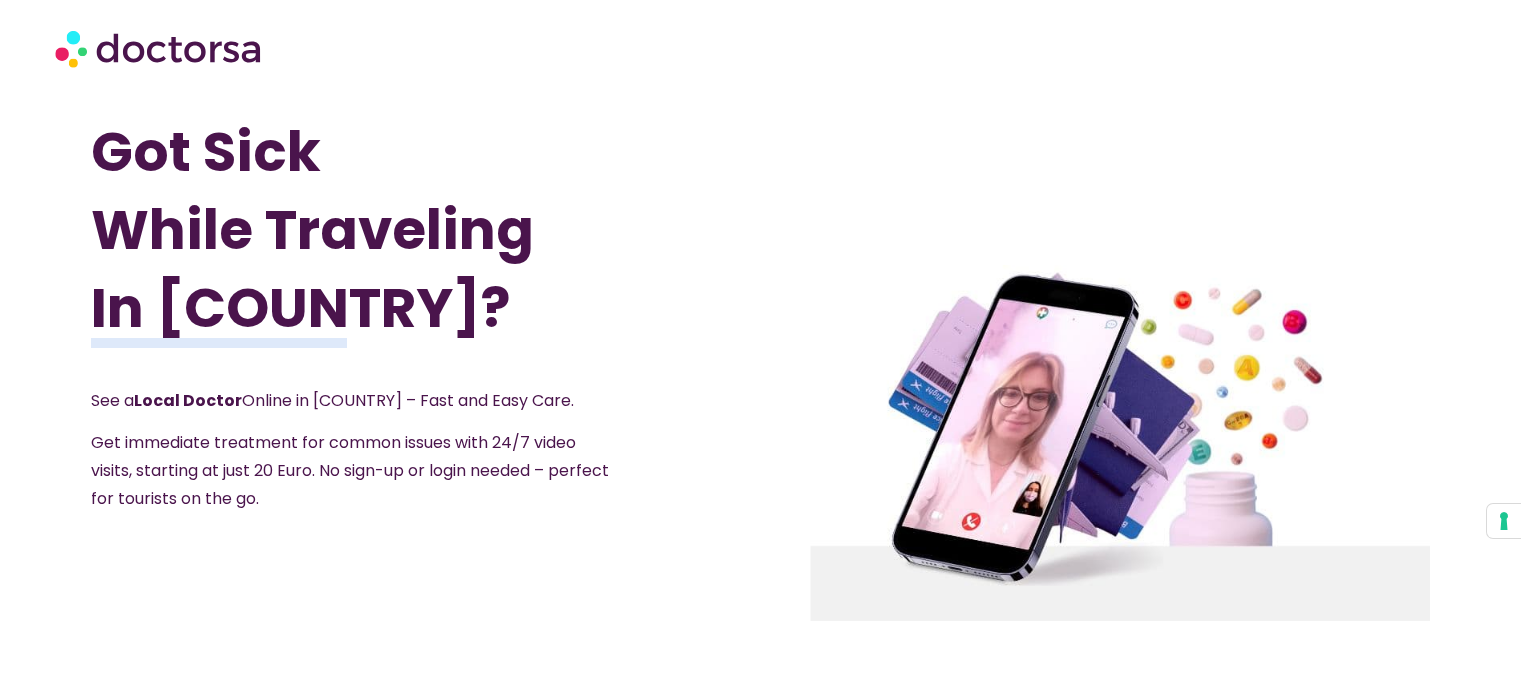 scroll, scrollTop: 0, scrollLeft: 0, axis: both 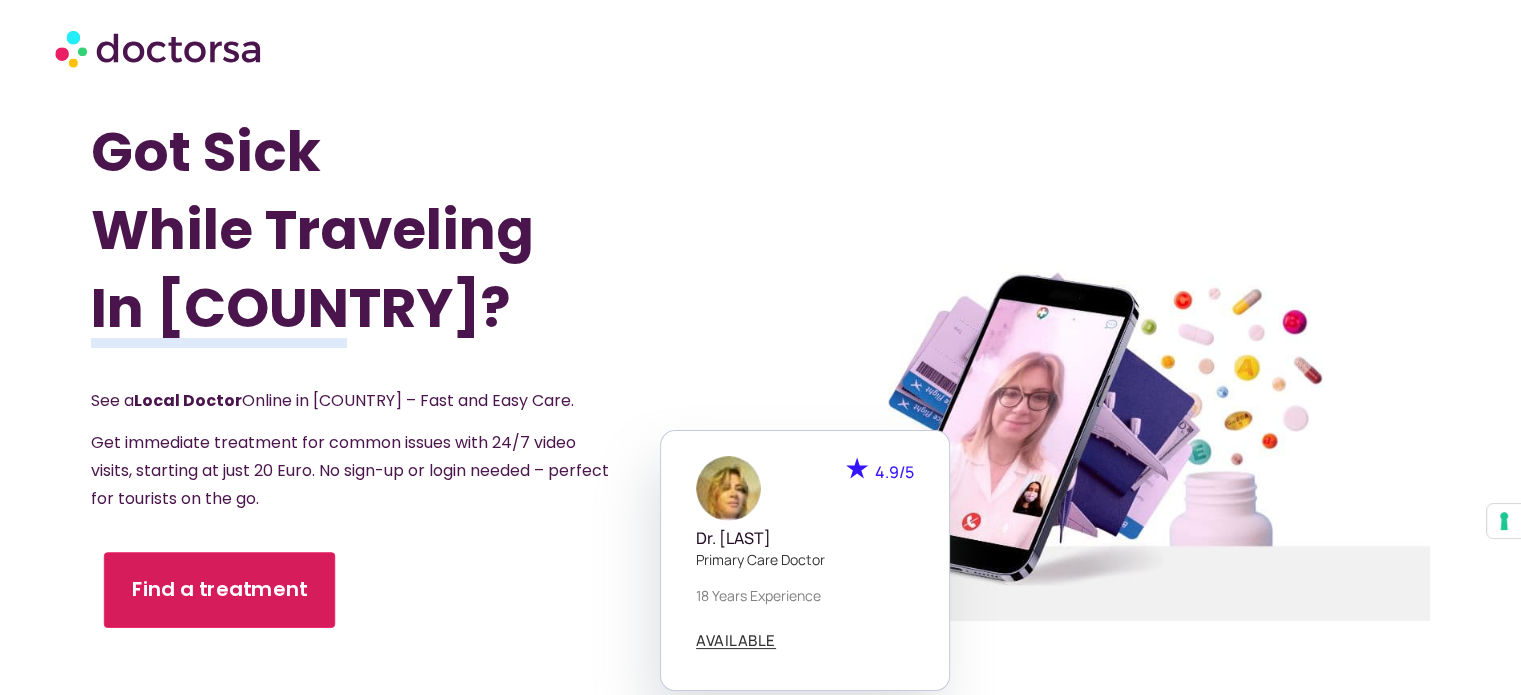 click on "Find a treatment" at bounding box center (220, 589) 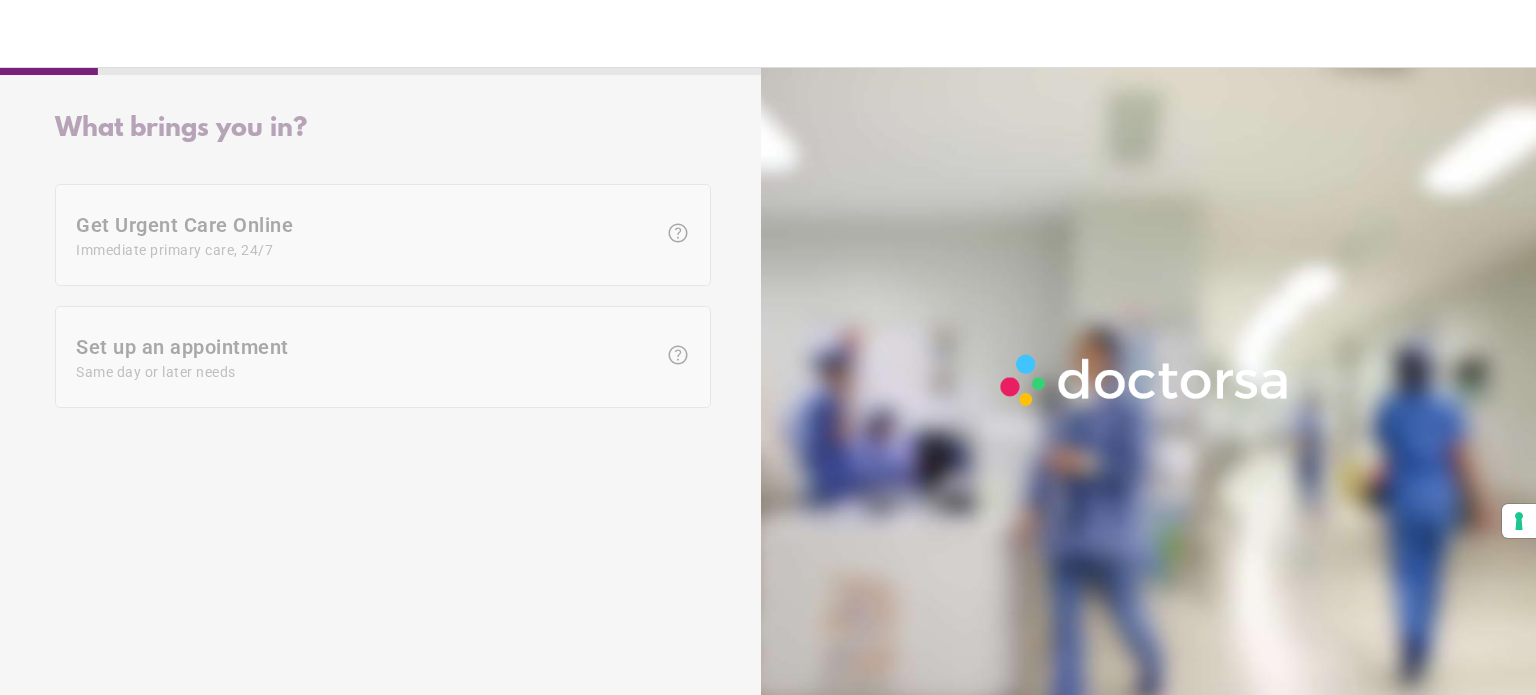 scroll, scrollTop: 0, scrollLeft: 0, axis: both 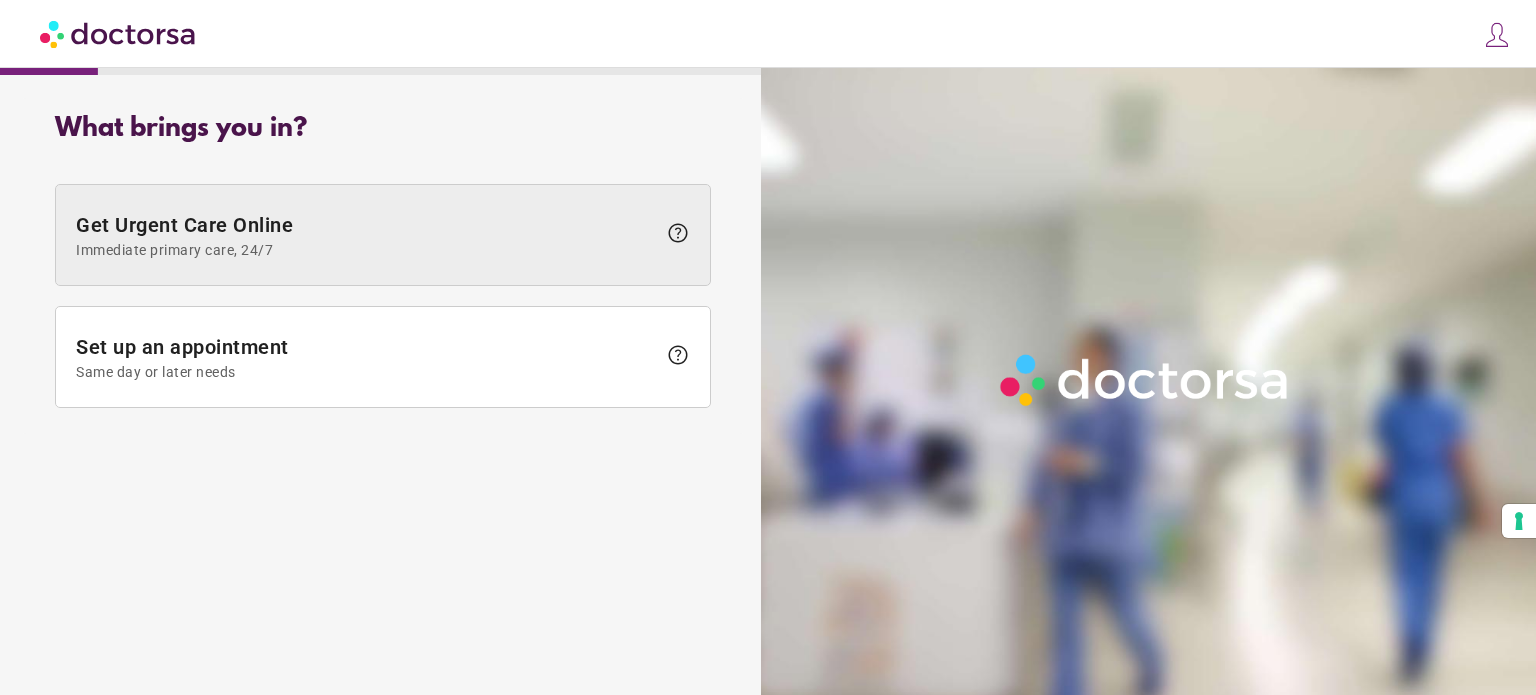 click on "Immediate primary care, 24/7" at bounding box center (366, 250) 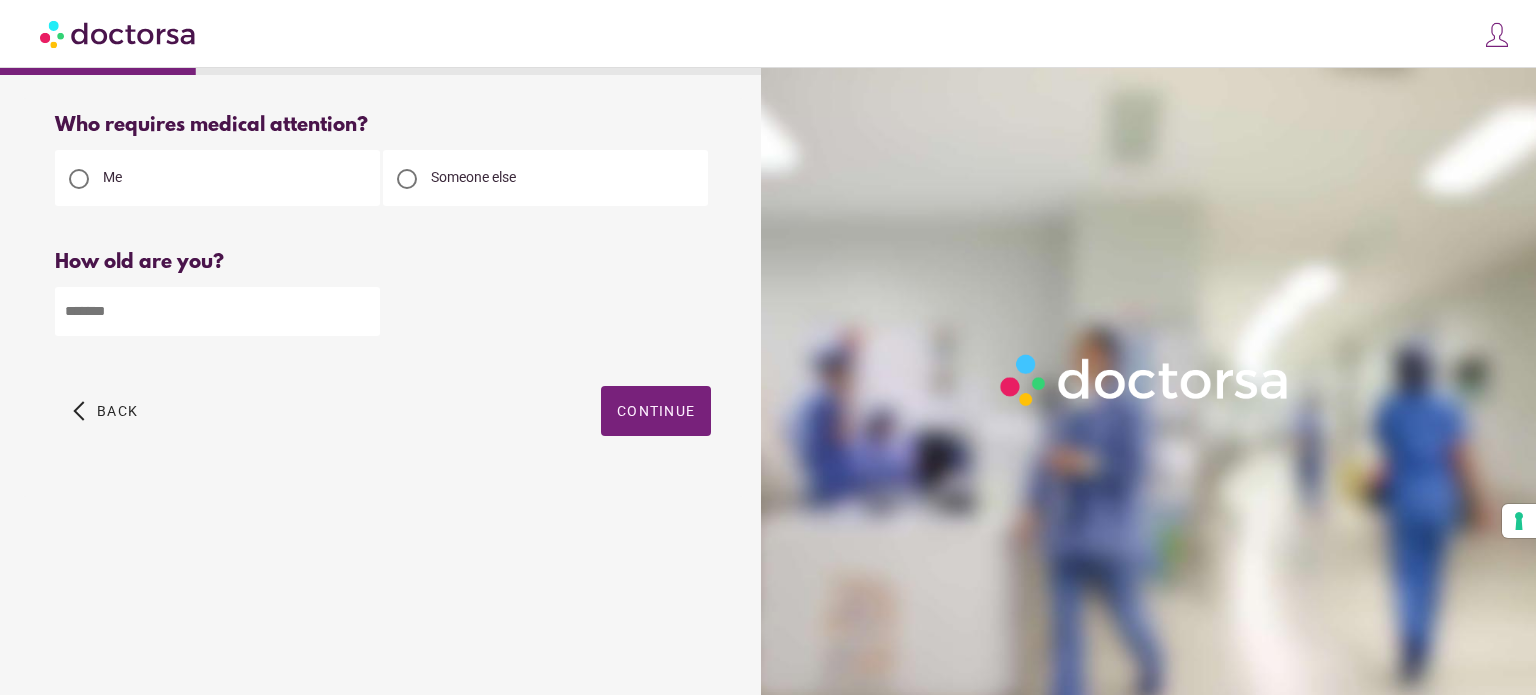 click at bounding box center [217, 311] 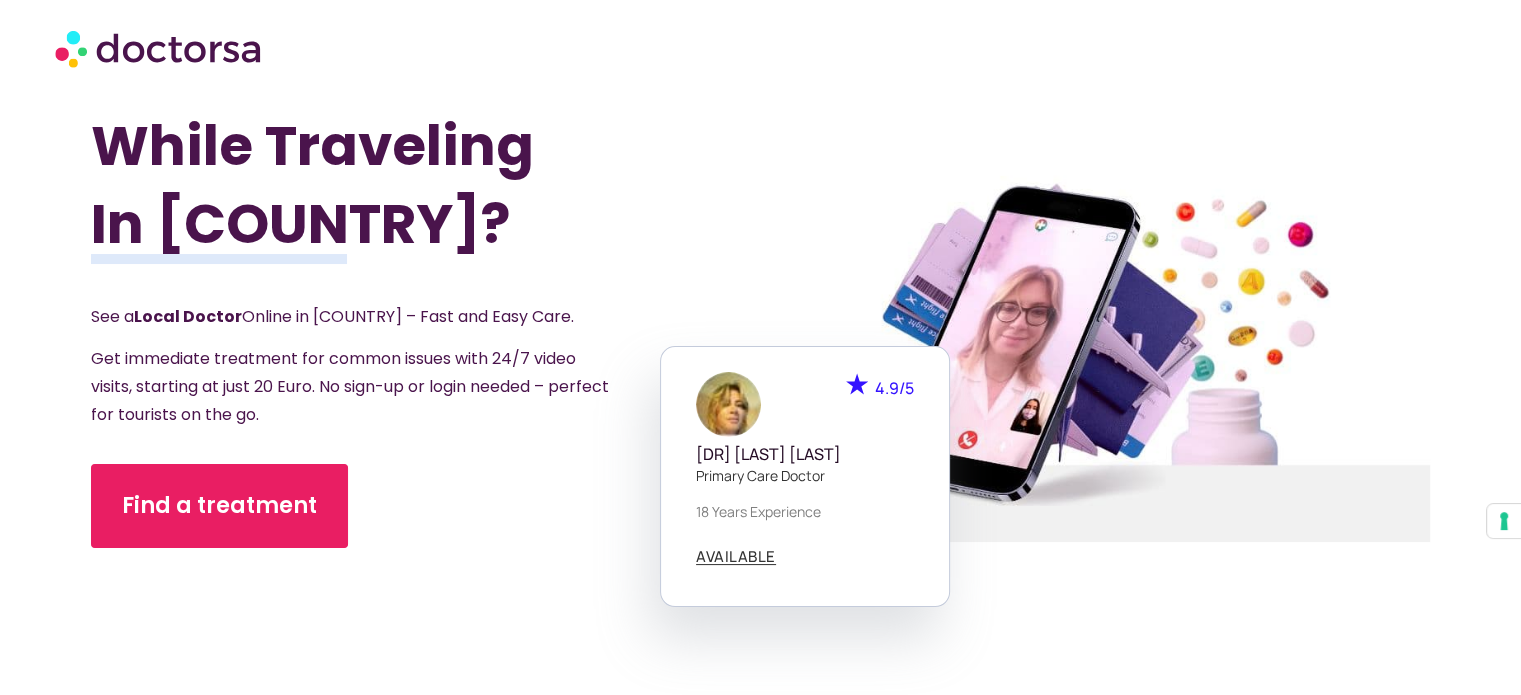 scroll, scrollTop: 100, scrollLeft: 0, axis: vertical 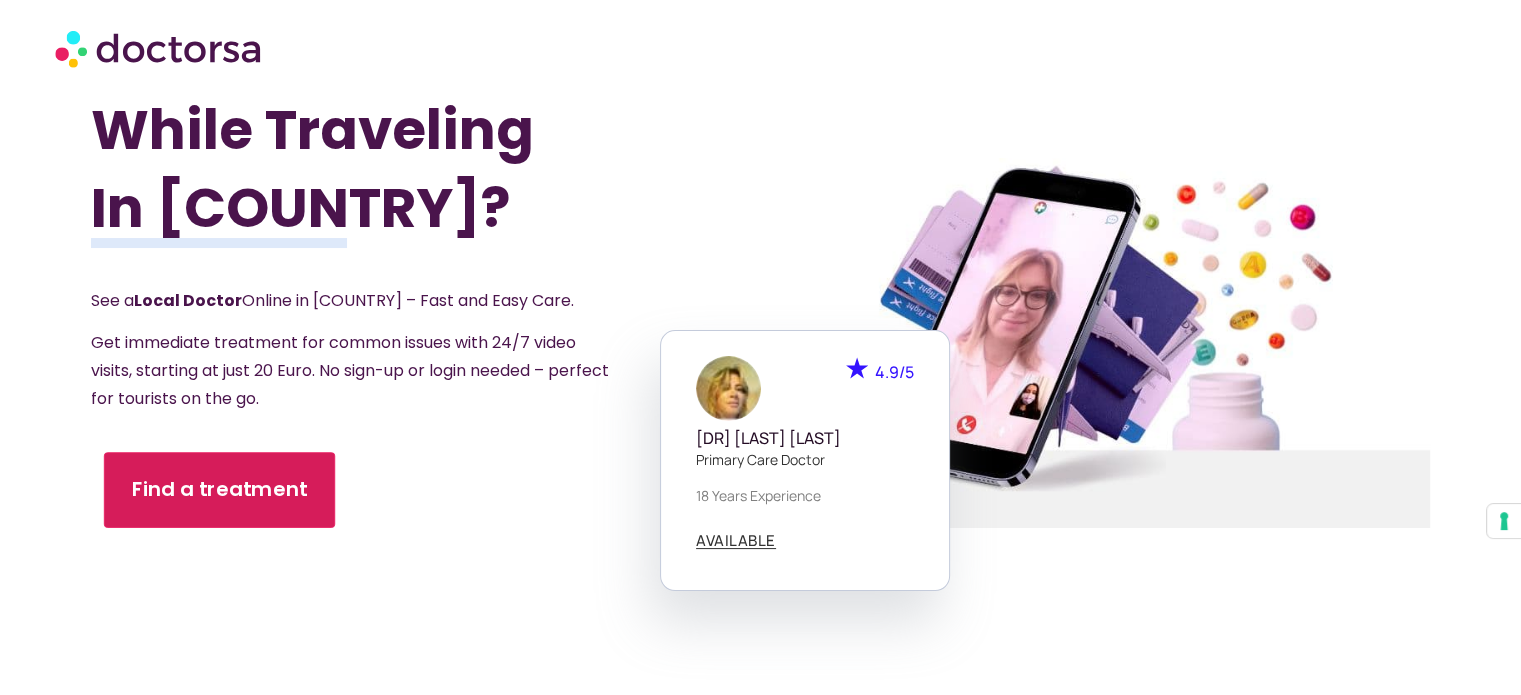 click on "Find a treatment" at bounding box center (220, 489) 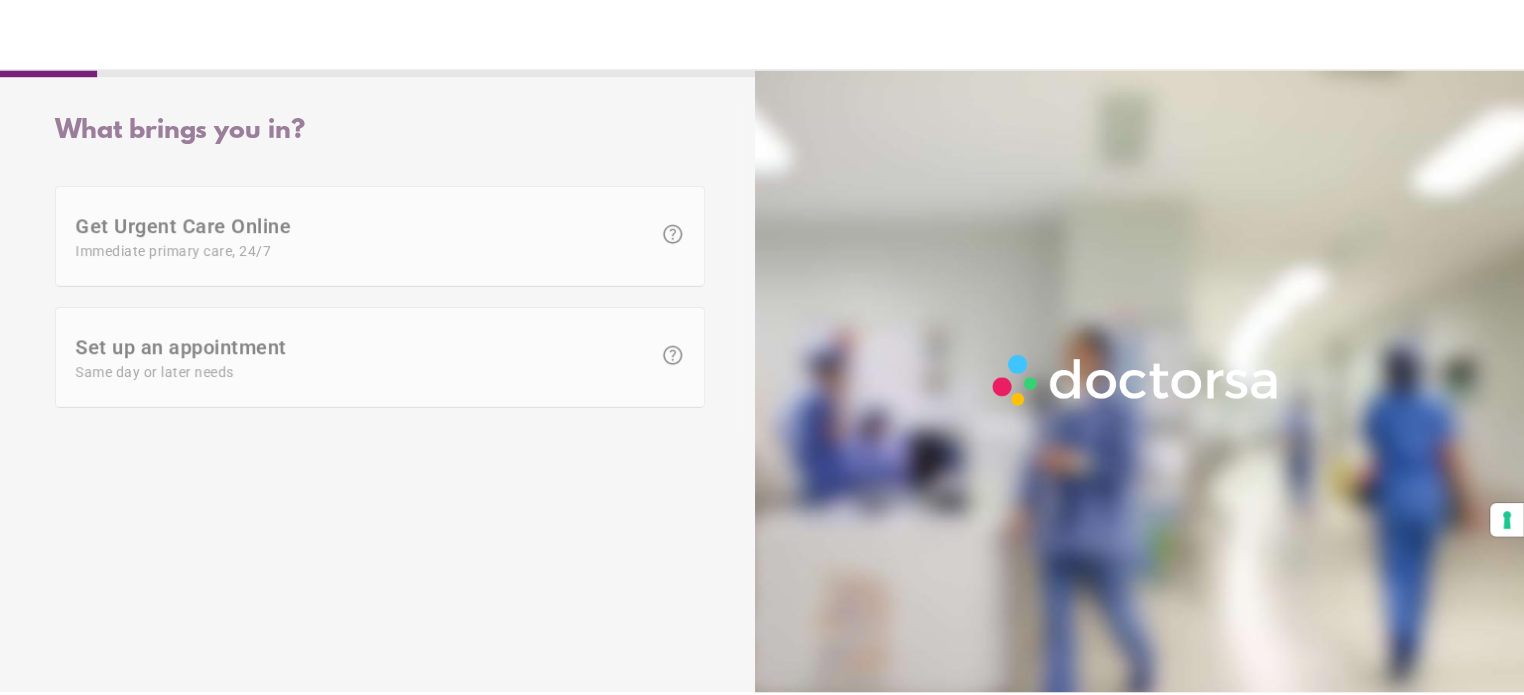 scroll, scrollTop: 0, scrollLeft: 0, axis: both 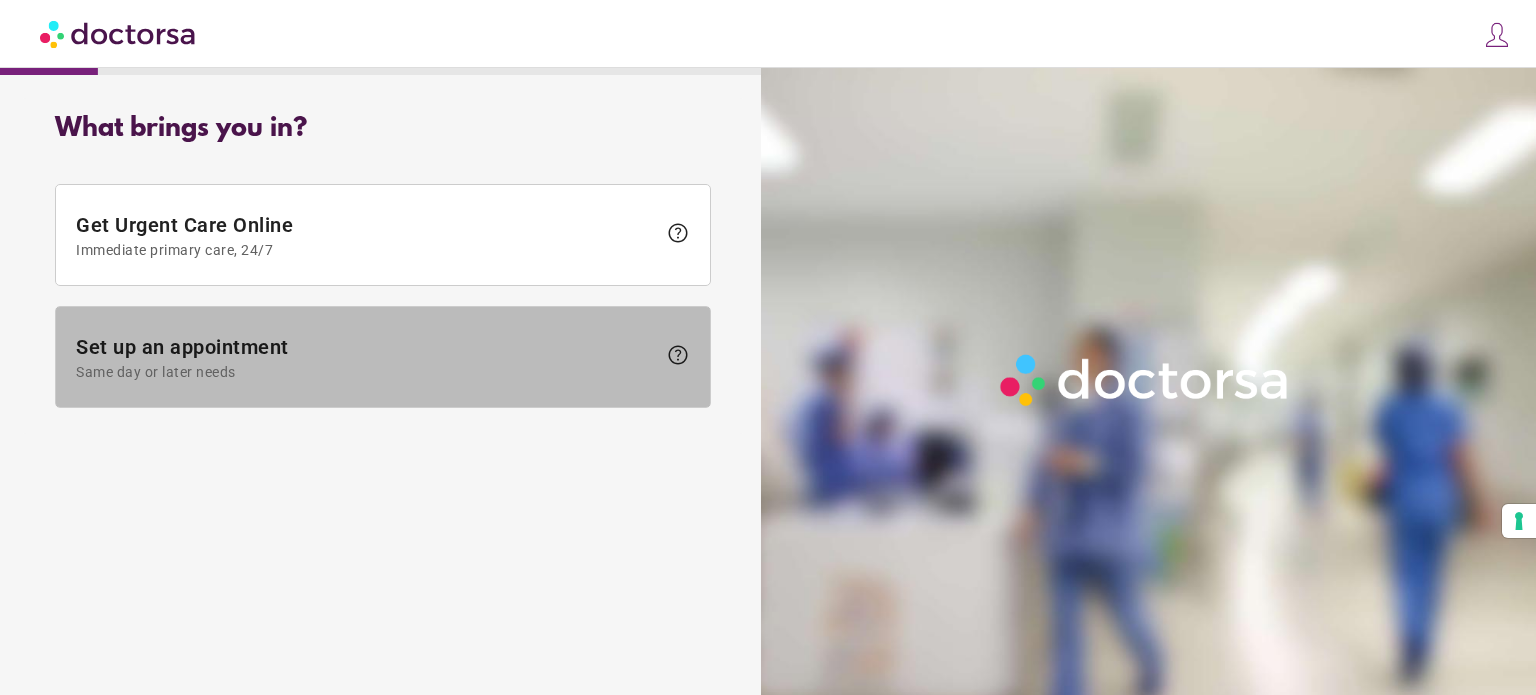 click at bounding box center [383, 357] 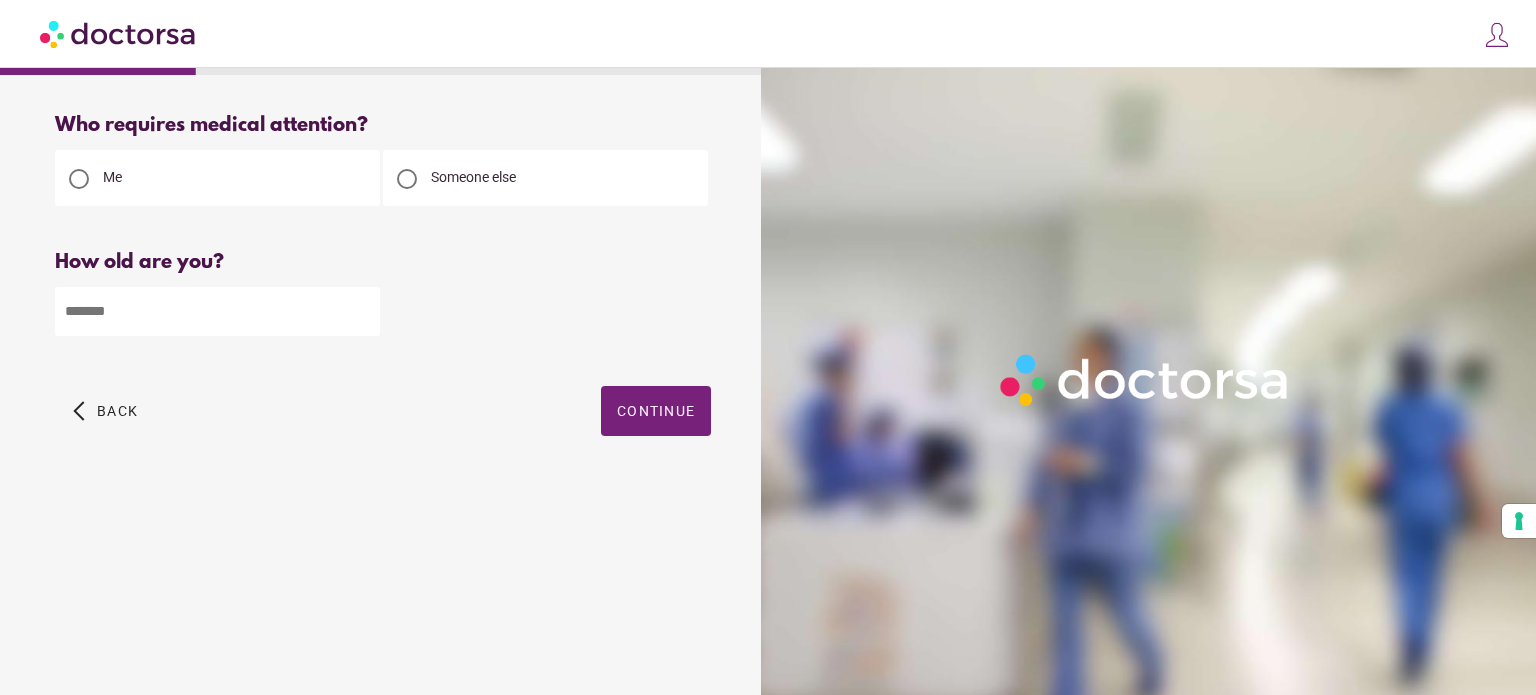 click at bounding box center (217, 311) 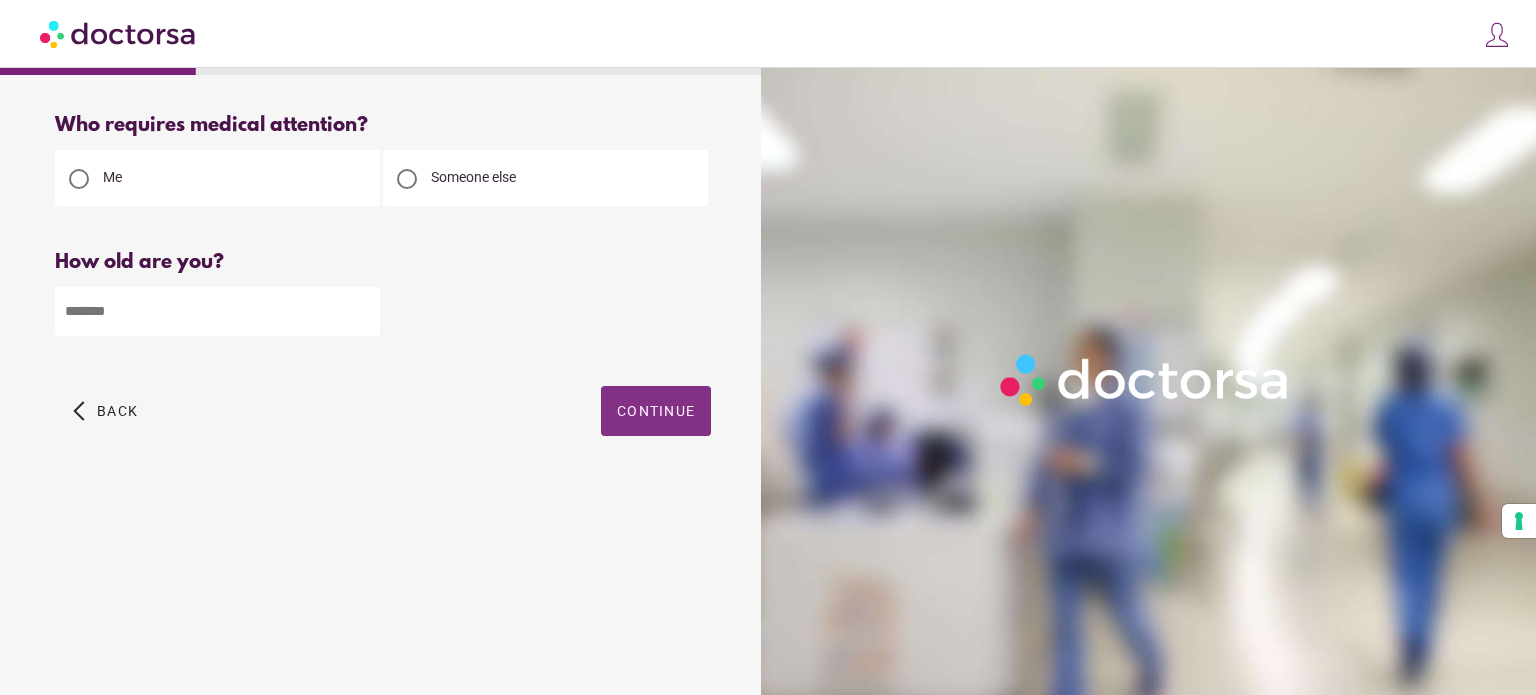 type on "**" 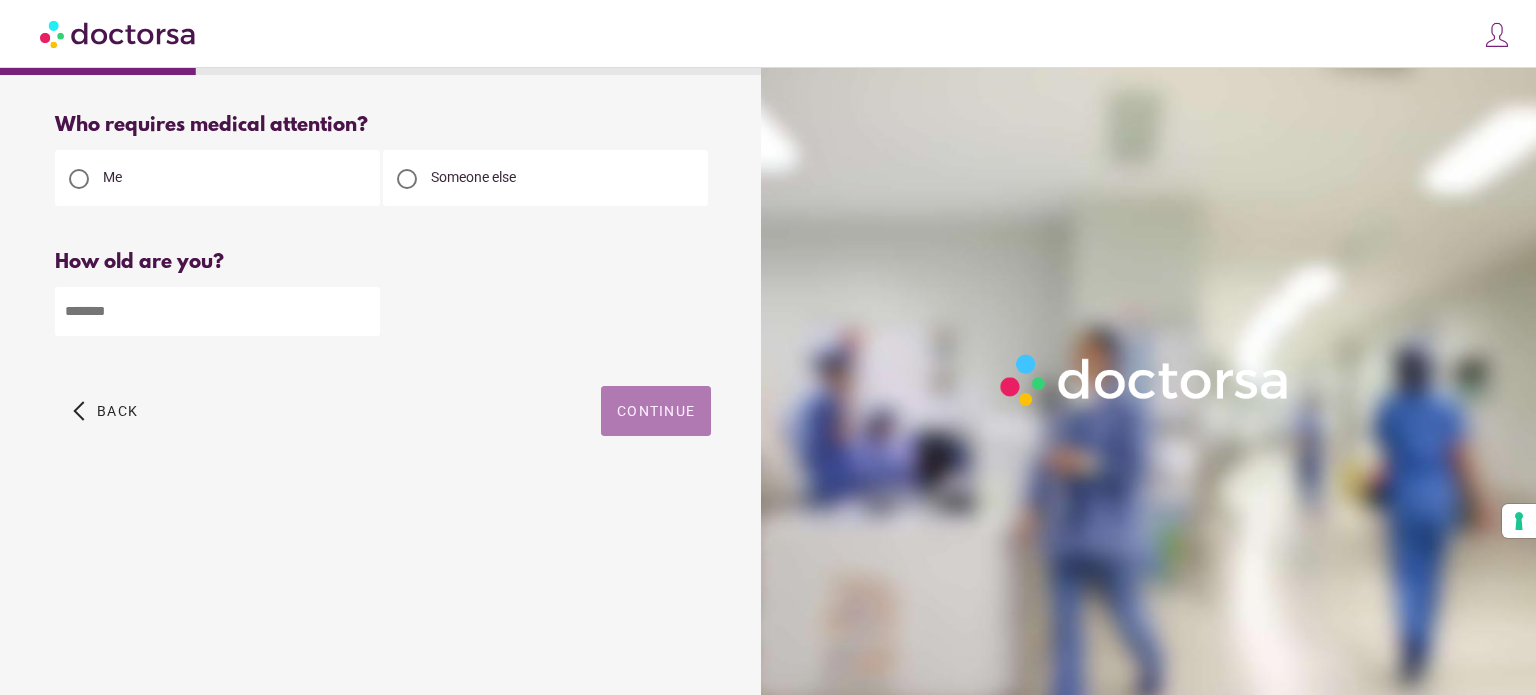 click on "Continue" at bounding box center [656, 411] 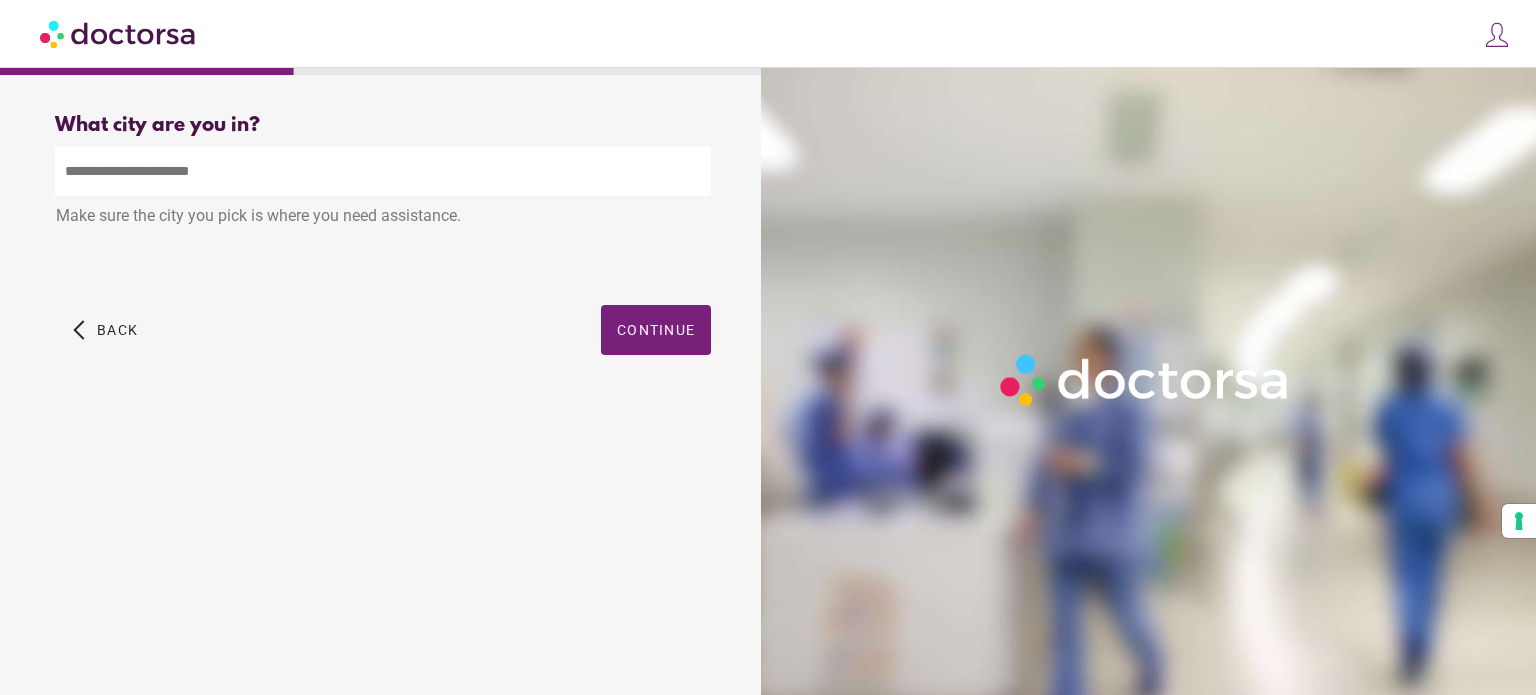 click at bounding box center (383, 171) 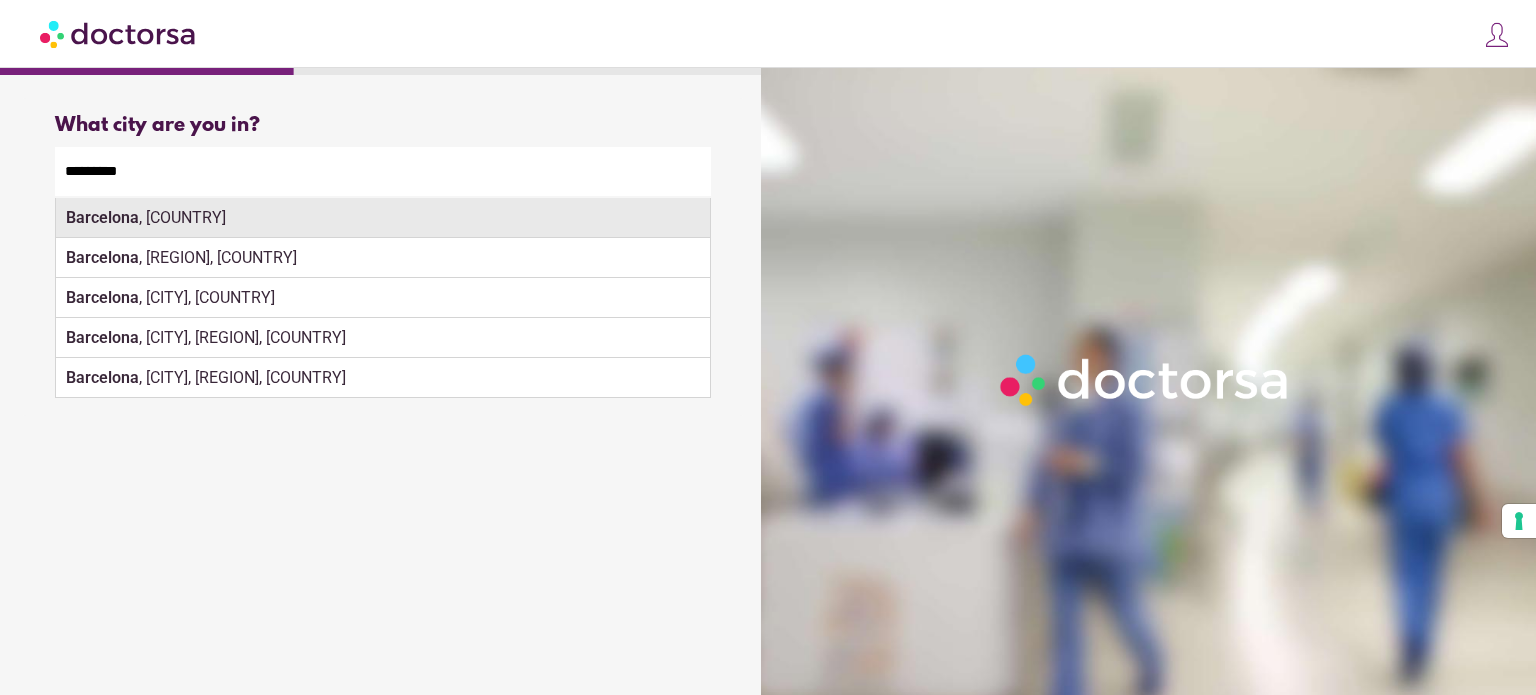 click on "Barcelona , Spain" at bounding box center (383, 218) 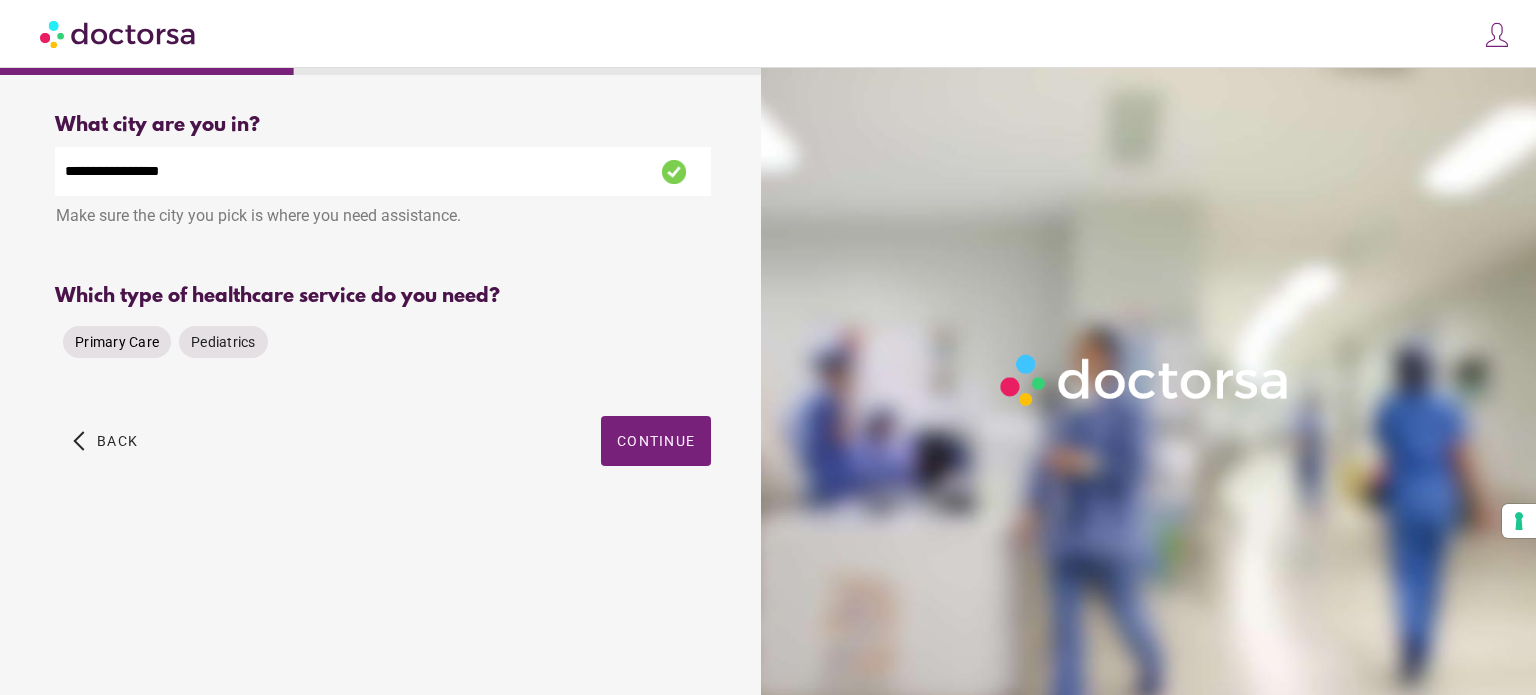 click on "Primary Care" at bounding box center [117, 342] 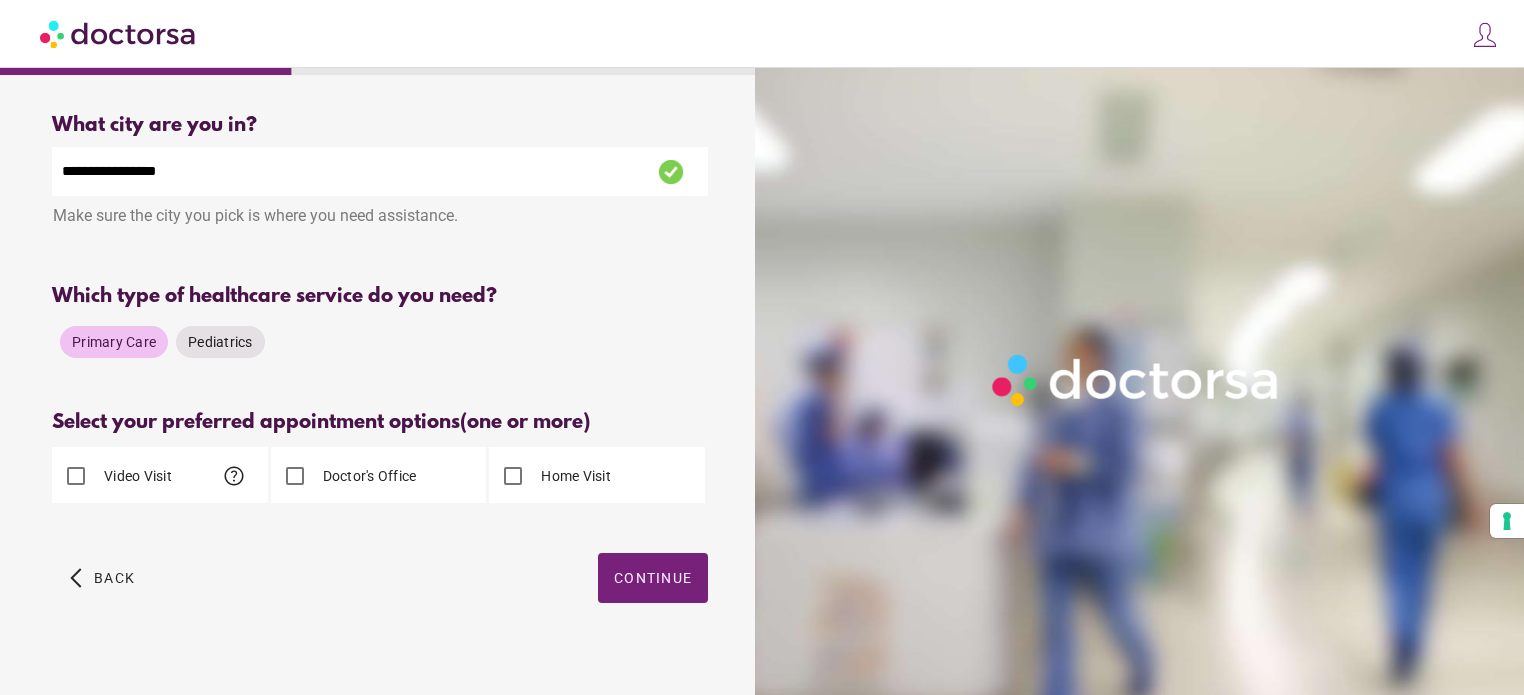 click on "Doctor's Office" at bounding box center (368, 476) 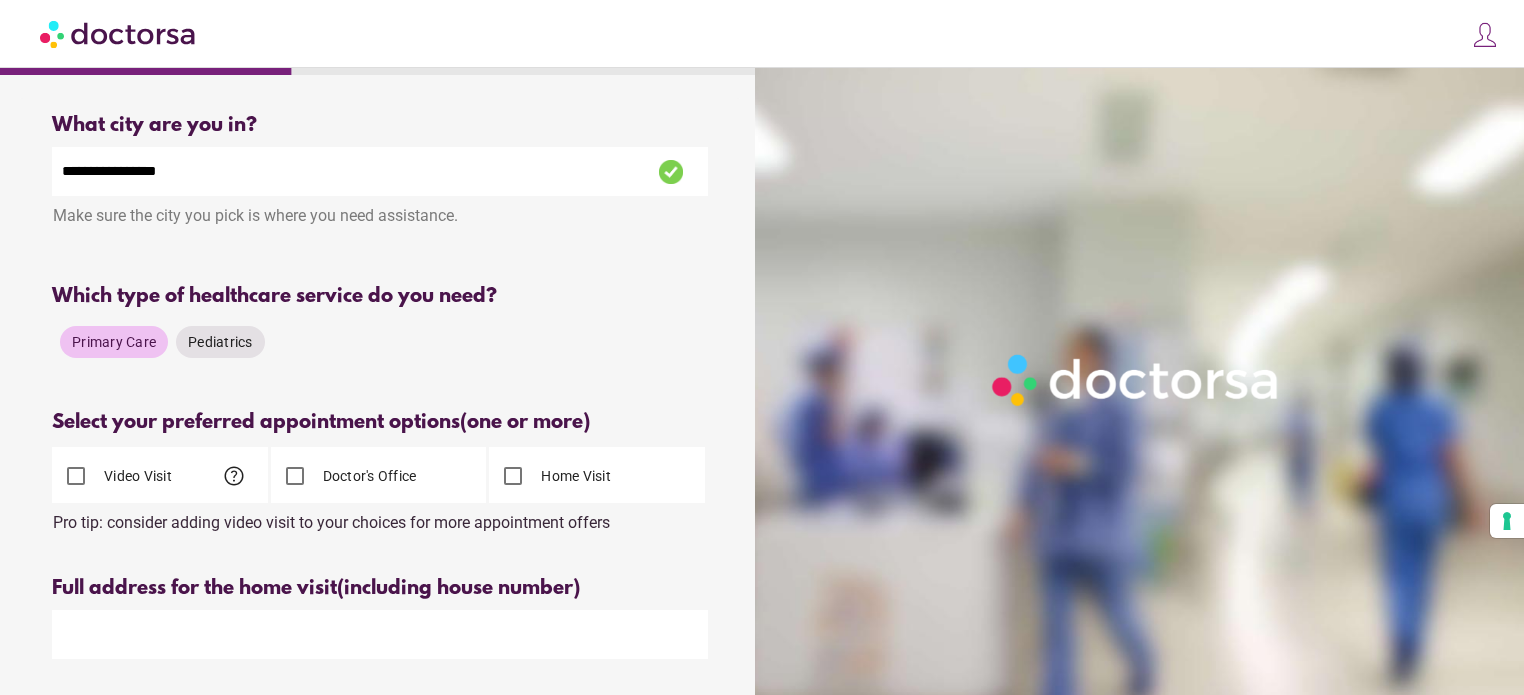 click on "Doctor's Office" at bounding box center [368, 476] 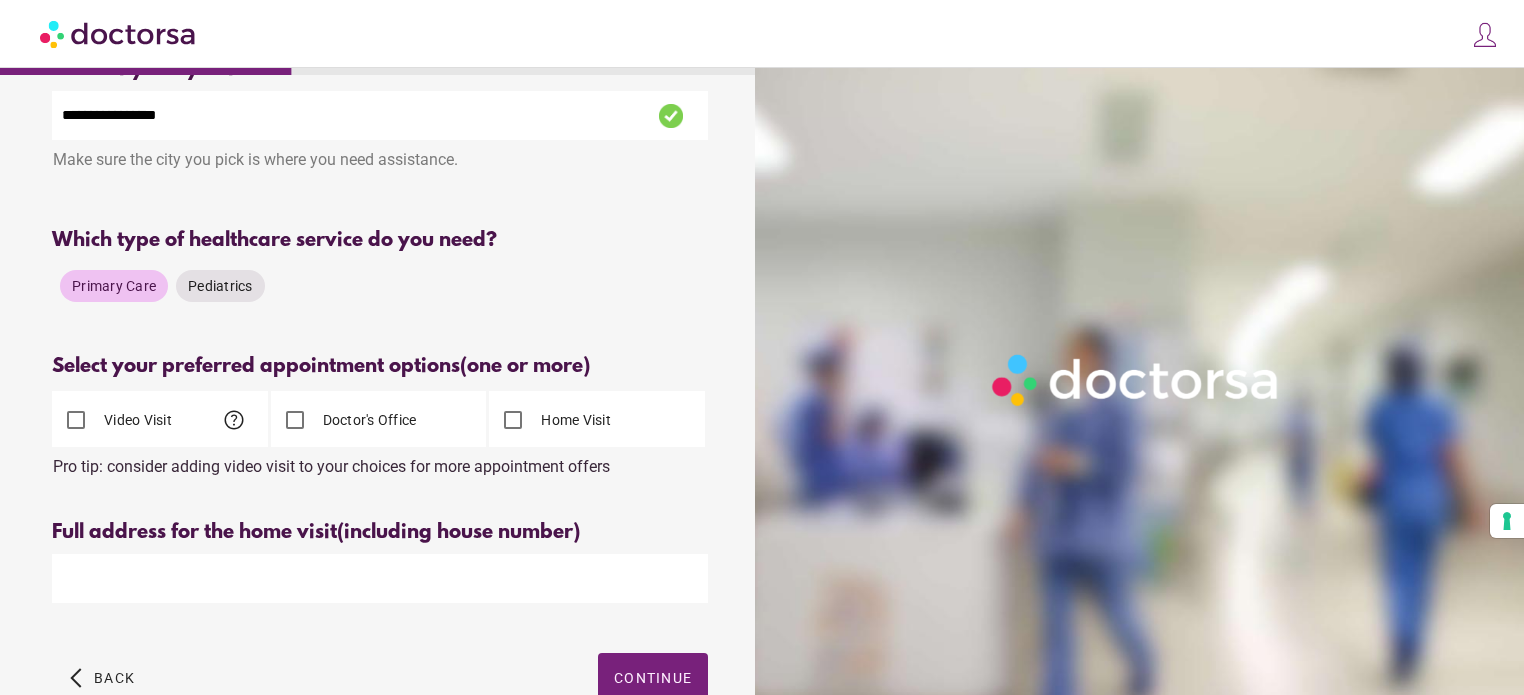 scroll, scrollTop: 100, scrollLeft: 0, axis: vertical 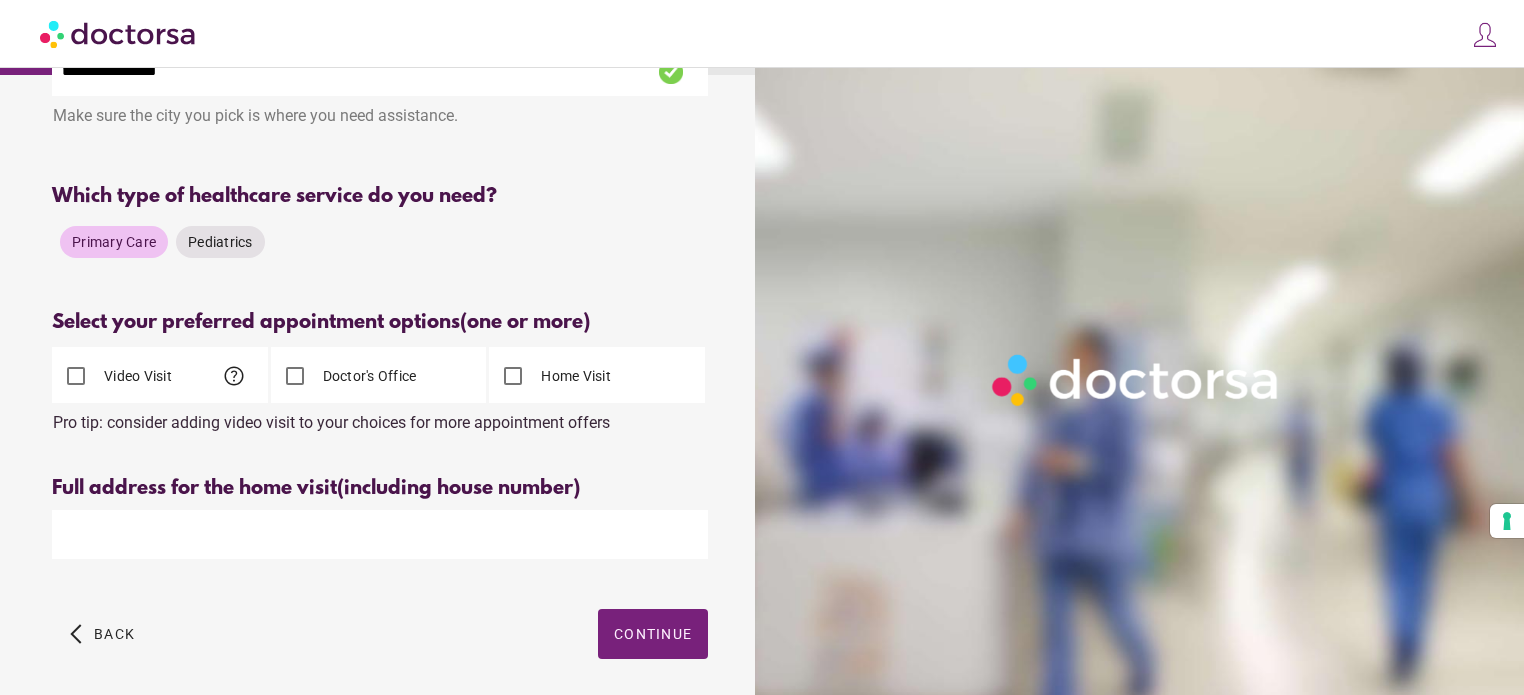 click on "Video Visit" at bounding box center [136, 376] 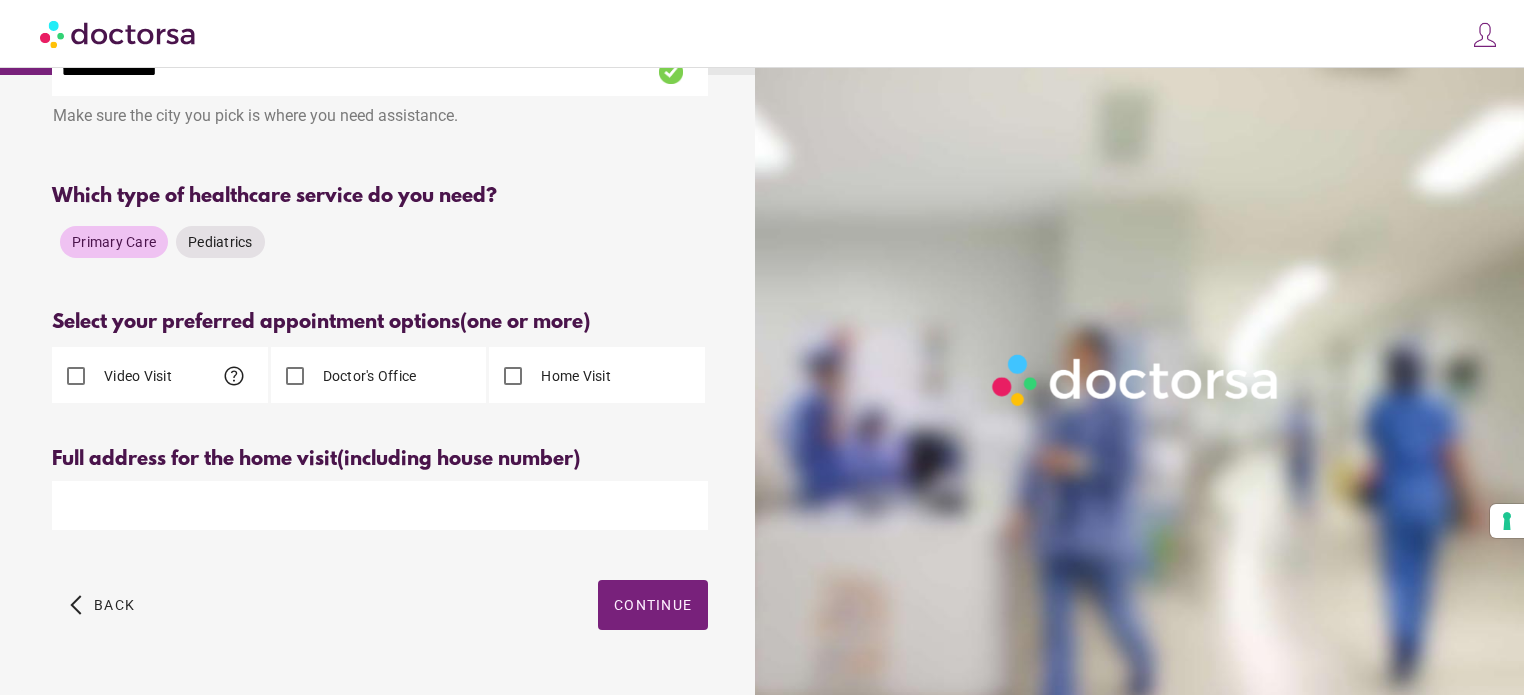 click on "Continue" at bounding box center [653, 605] 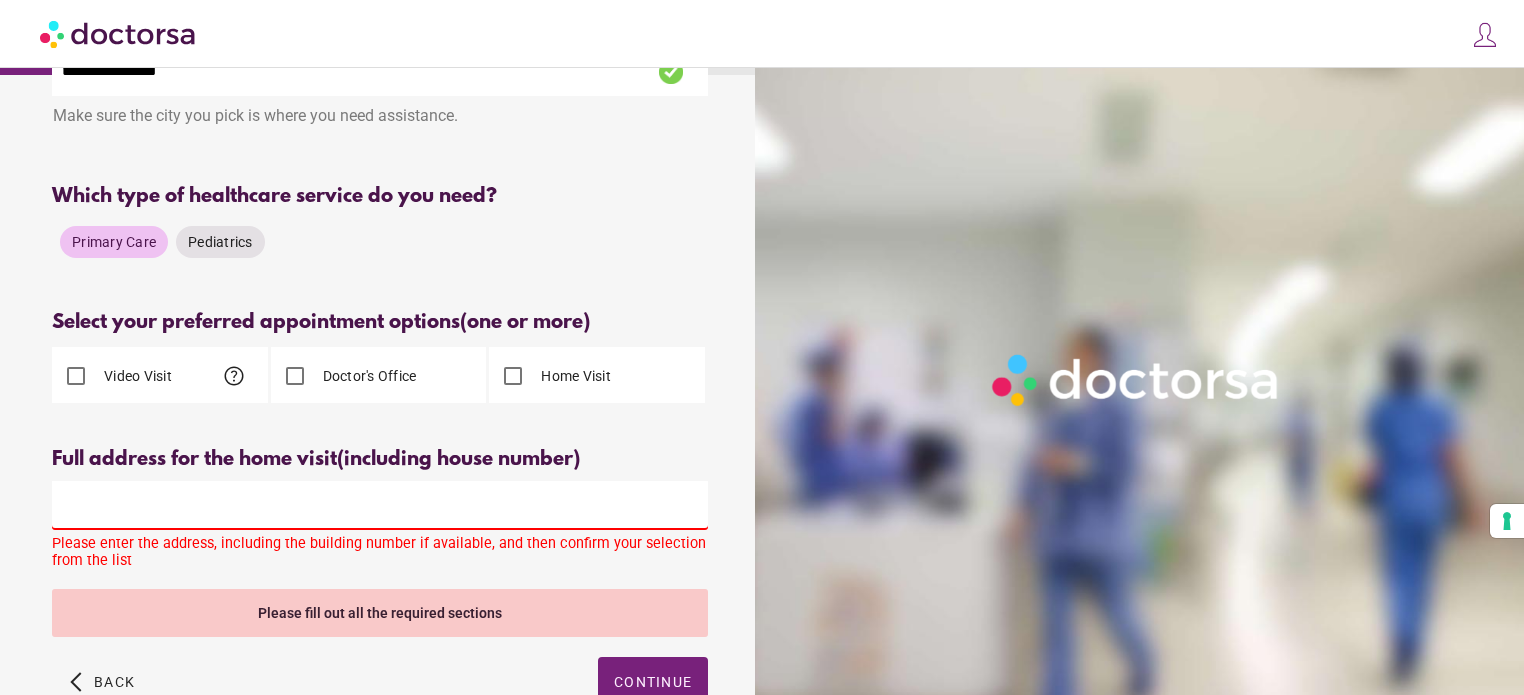 click at bounding box center (380, 505) 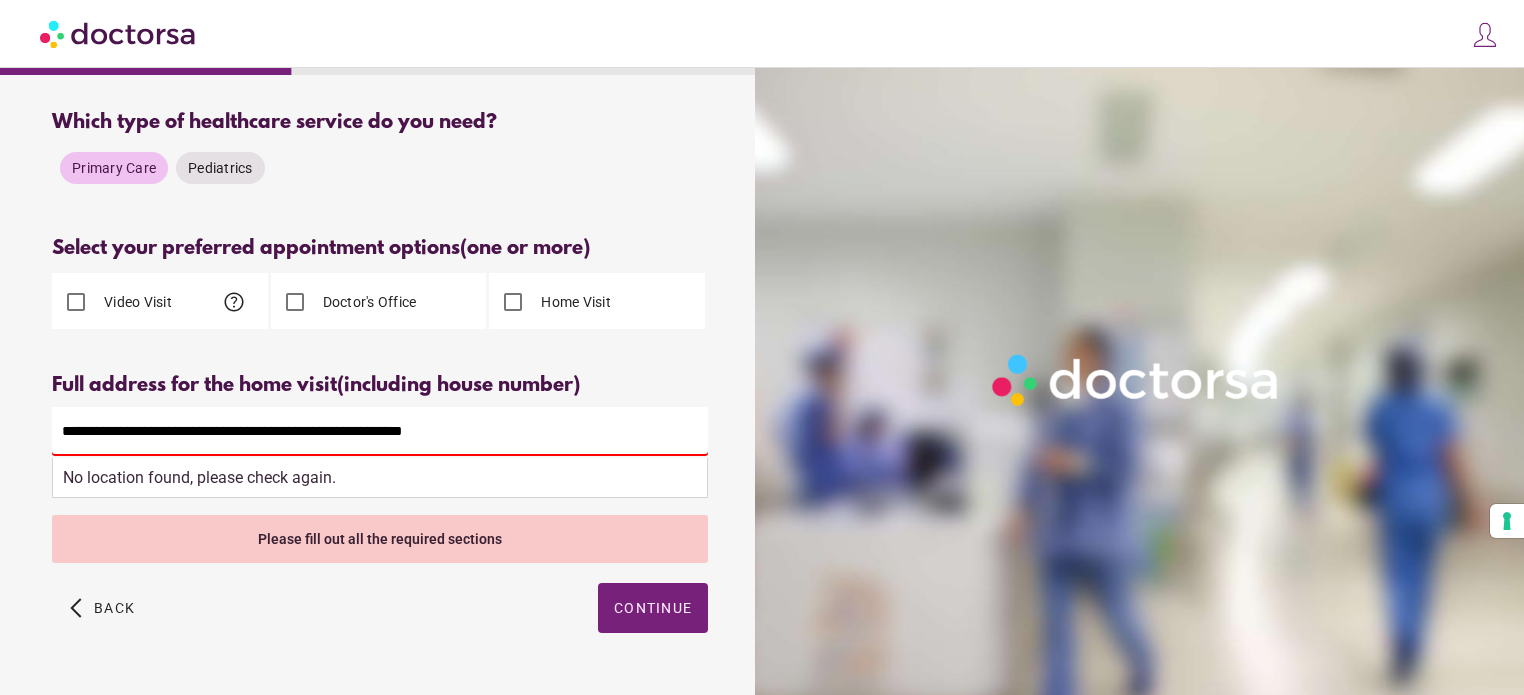 scroll, scrollTop: 200, scrollLeft: 0, axis: vertical 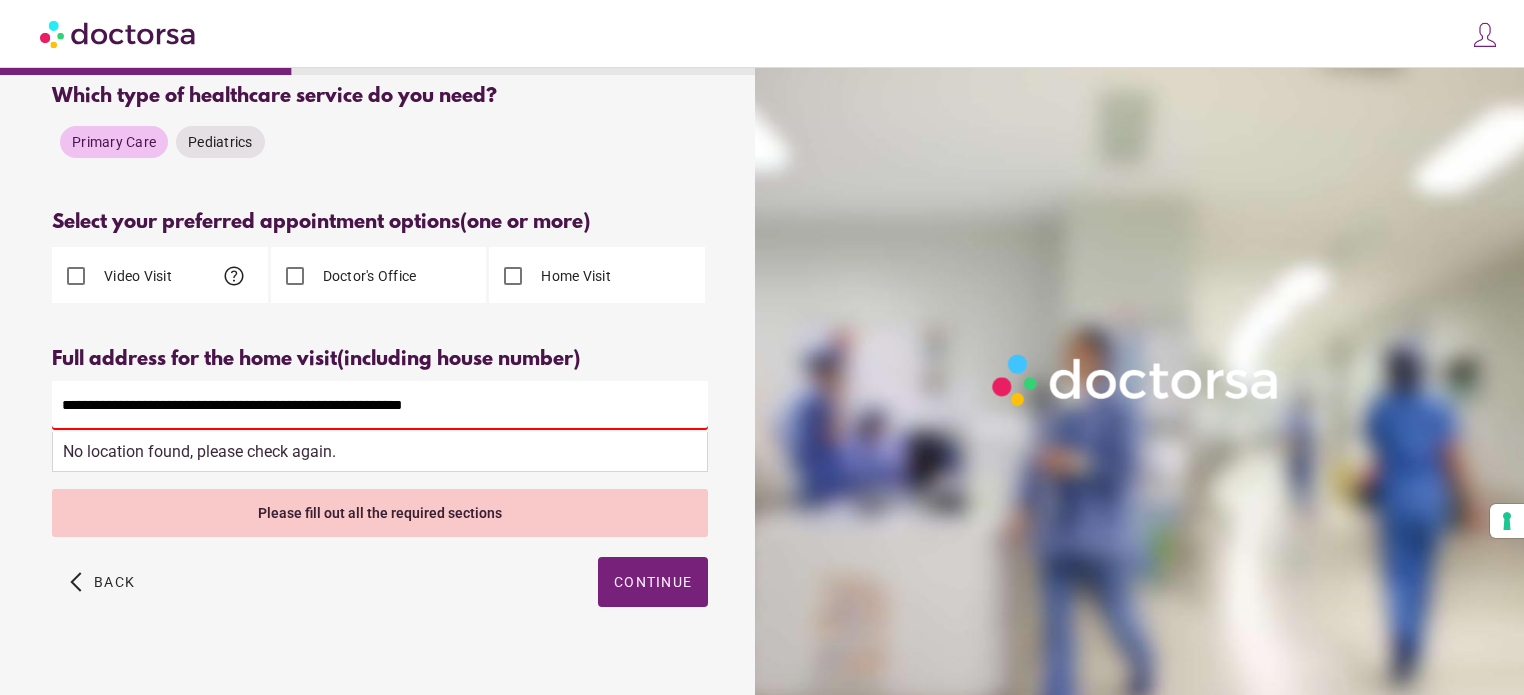drag, startPoint x: 425, startPoint y: 415, endPoint x: 304, endPoint y: 421, distance: 121.14867 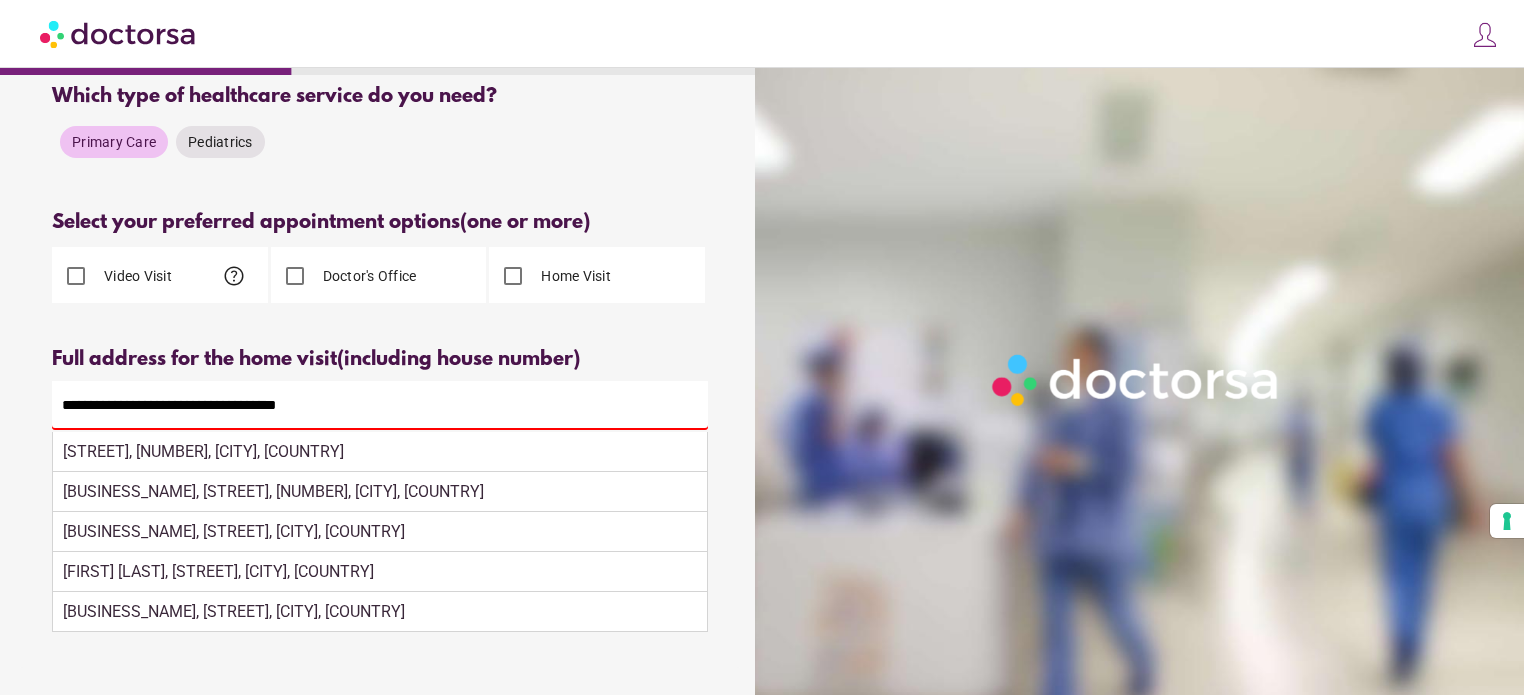 scroll, scrollTop: 230, scrollLeft: 0, axis: vertical 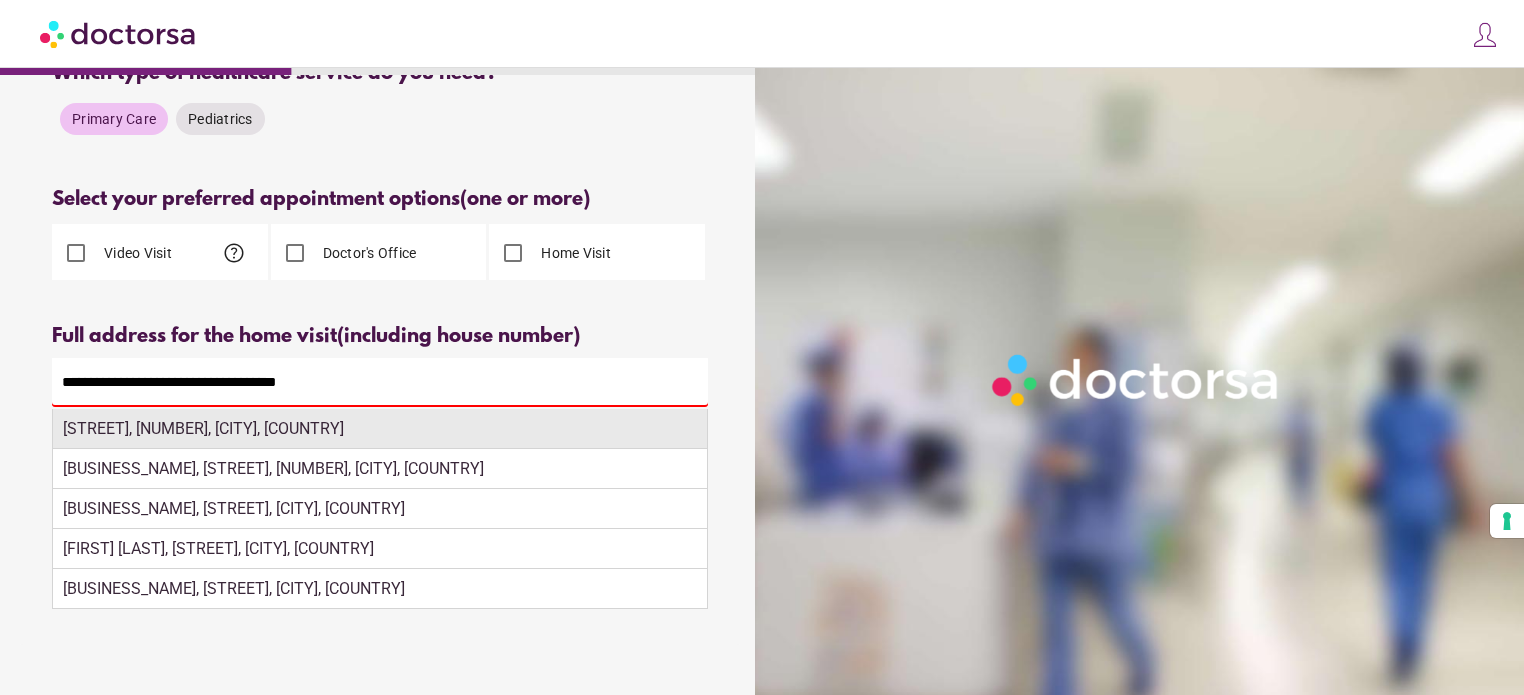 click on "Carrer dels Comtes de Bell-Lloc, 161, Barcelona, Spain" at bounding box center (380, 429) 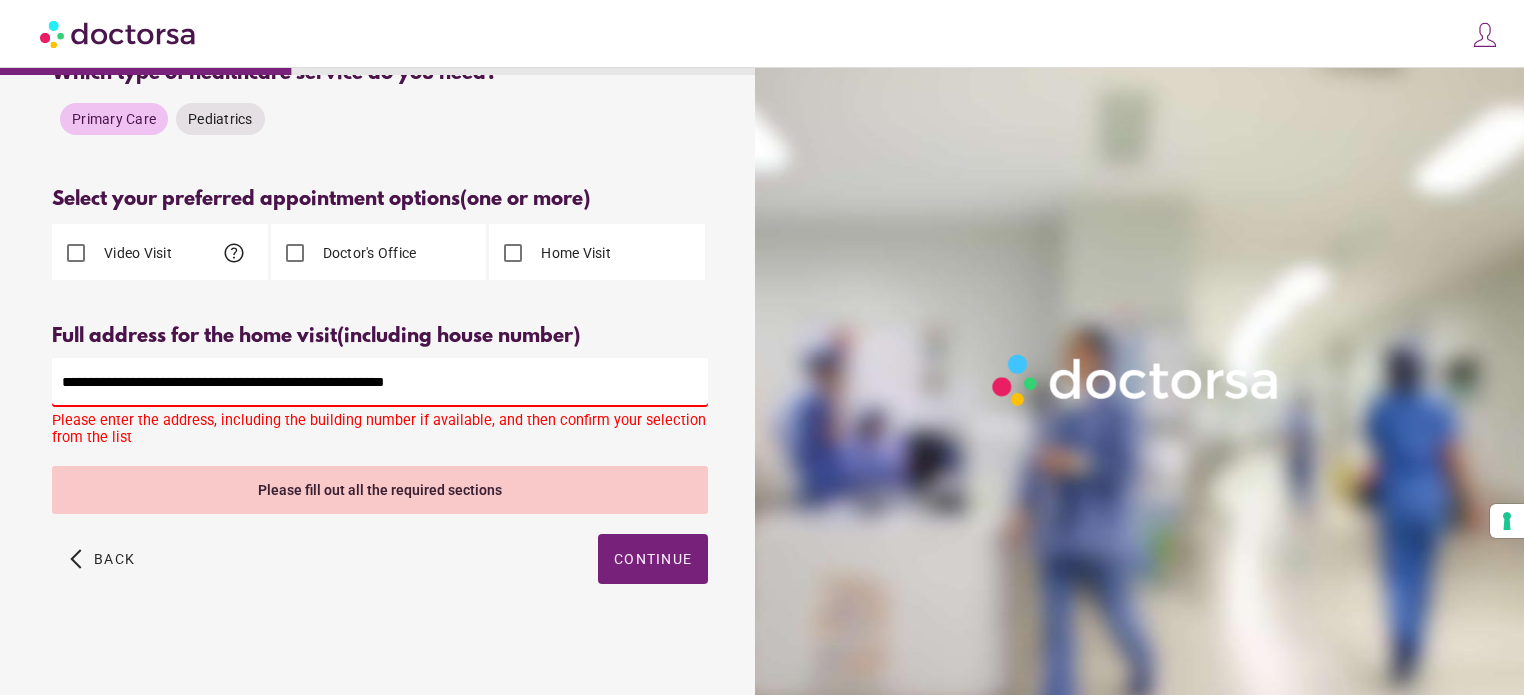 scroll, scrollTop: 162, scrollLeft: 0, axis: vertical 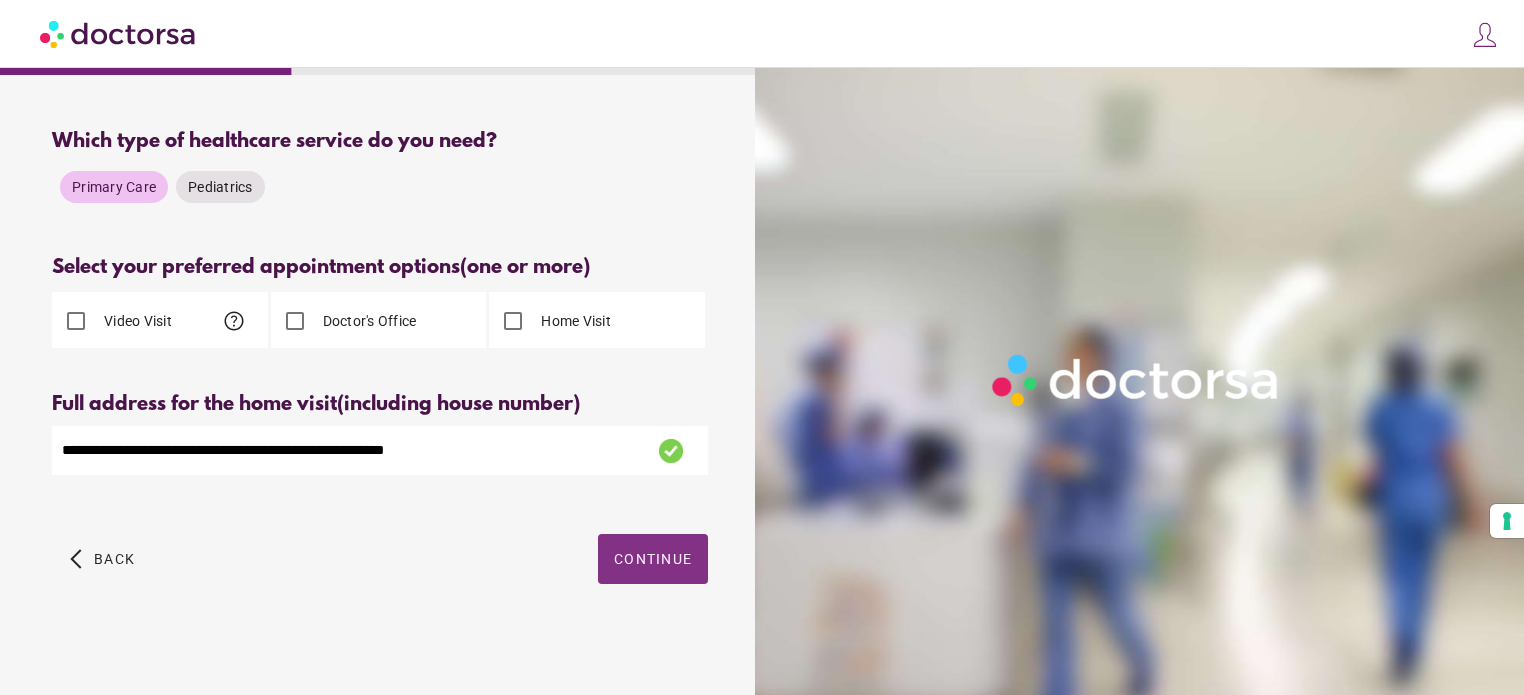 click on "Continue" at bounding box center [653, 559] 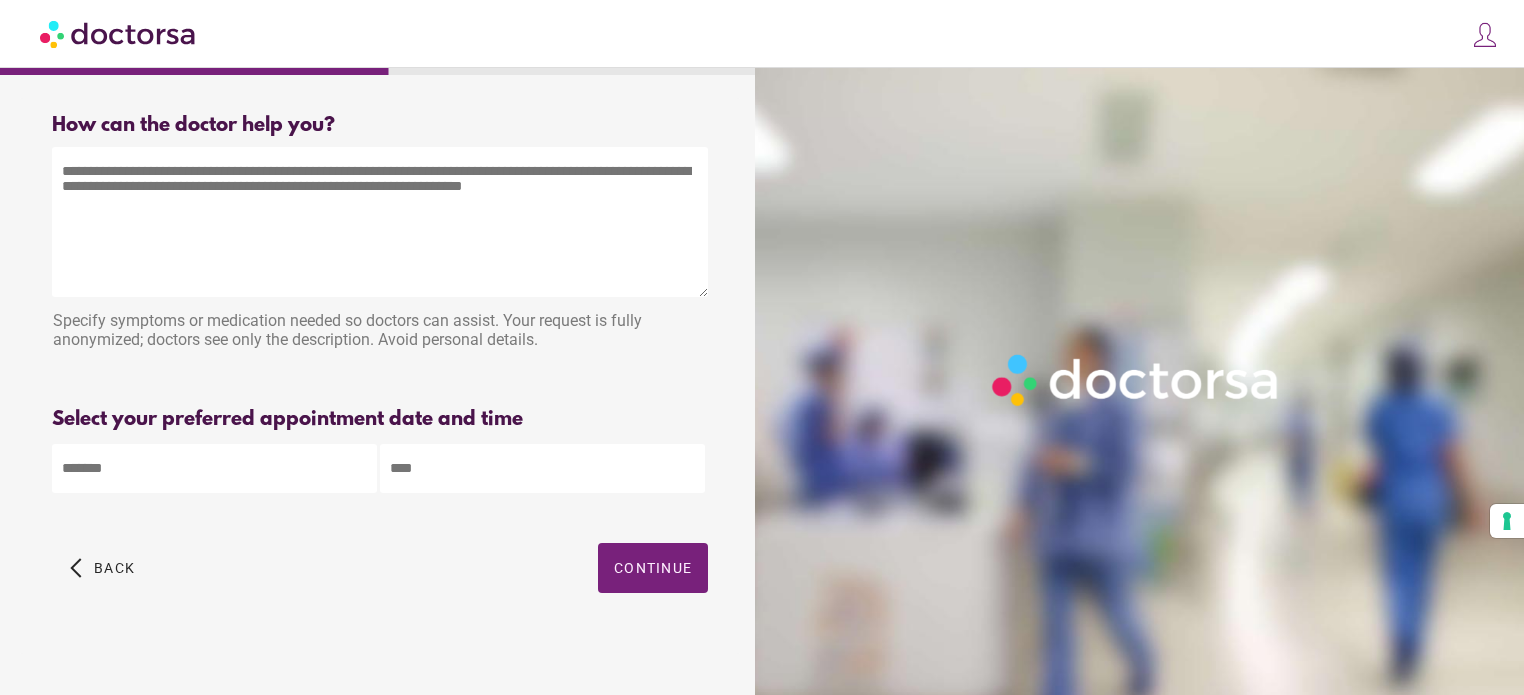 click at bounding box center (380, 222) 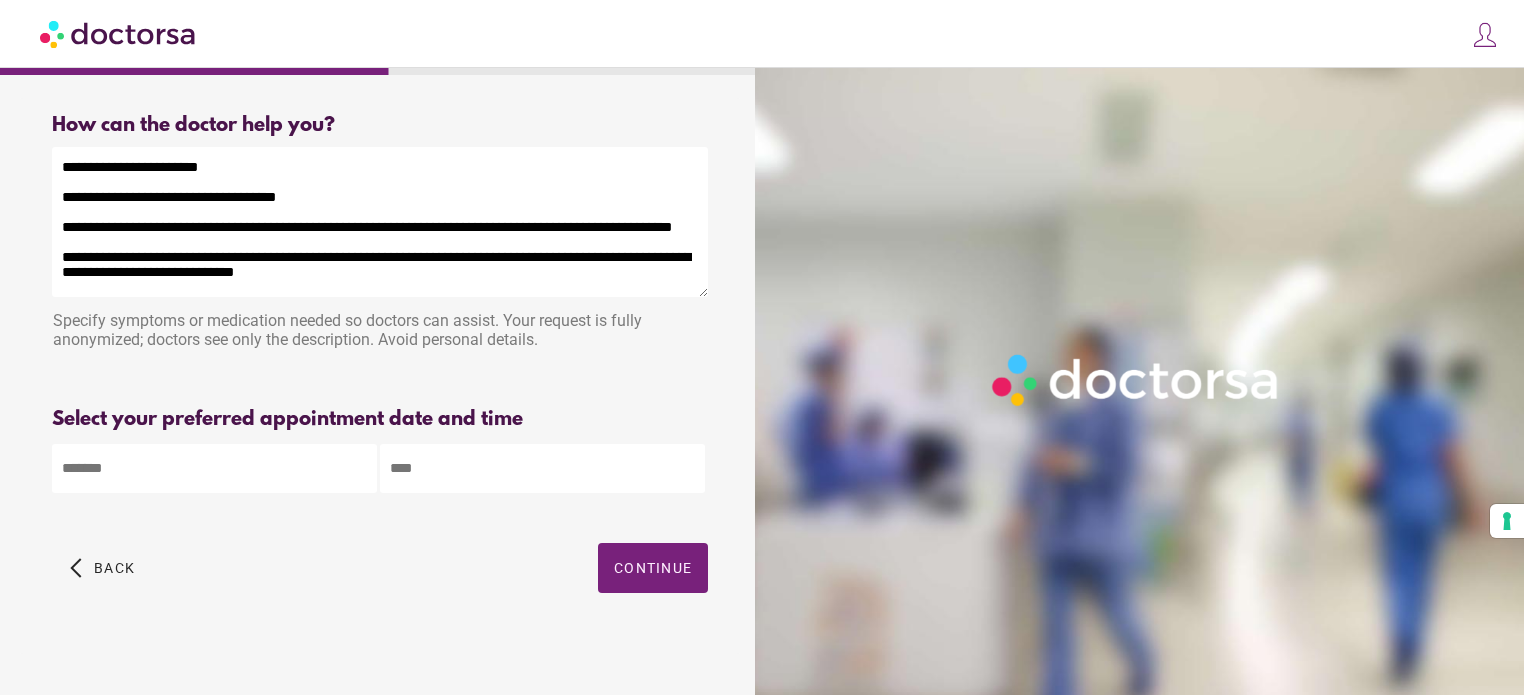 scroll, scrollTop: 183, scrollLeft: 0, axis: vertical 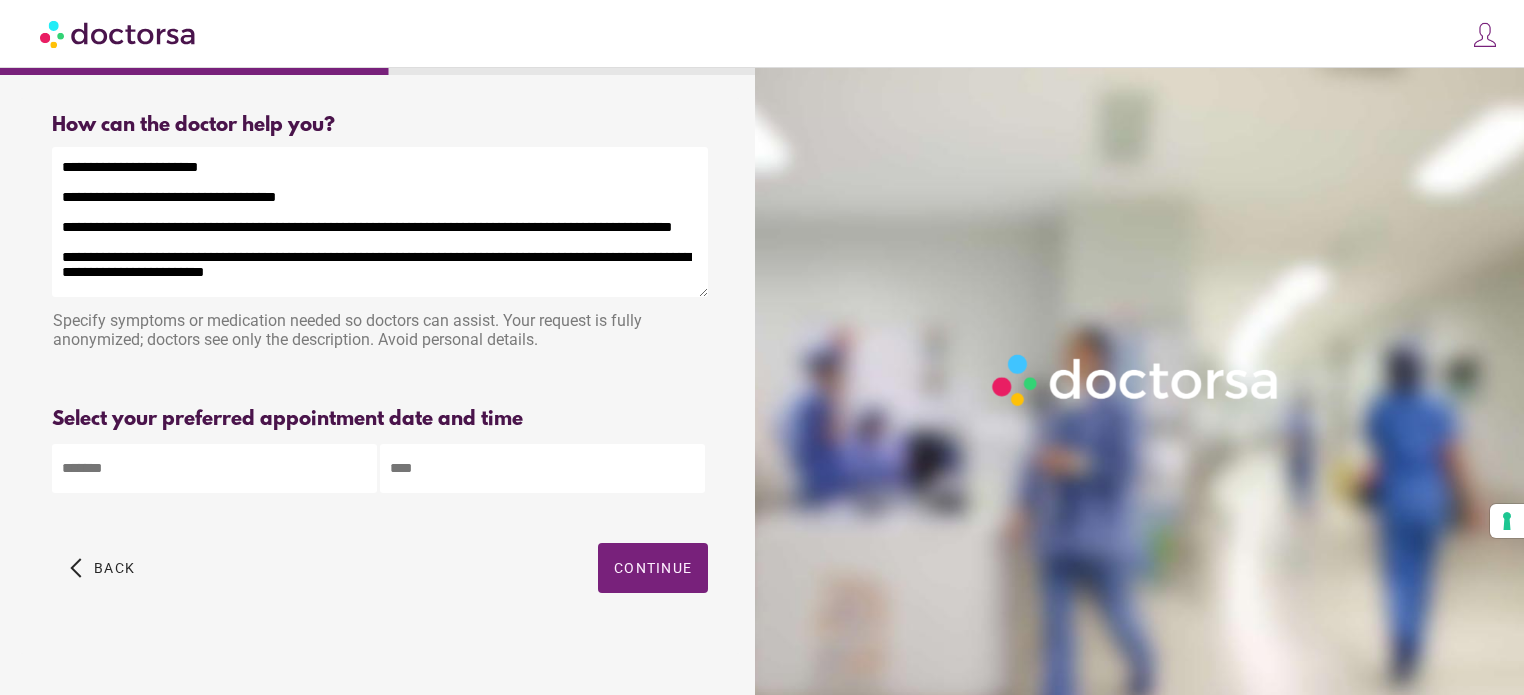 type on "**********" 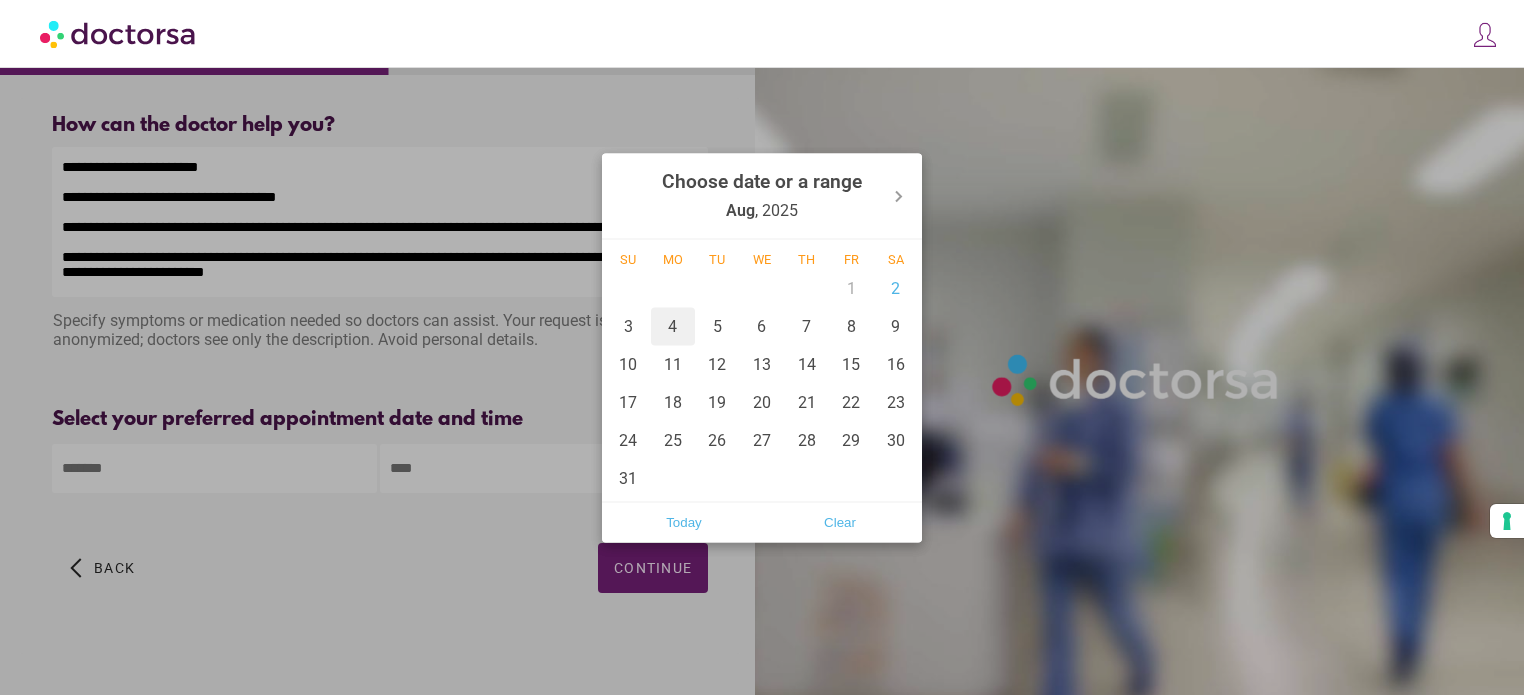 click on "4" at bounding box center [673, 326] 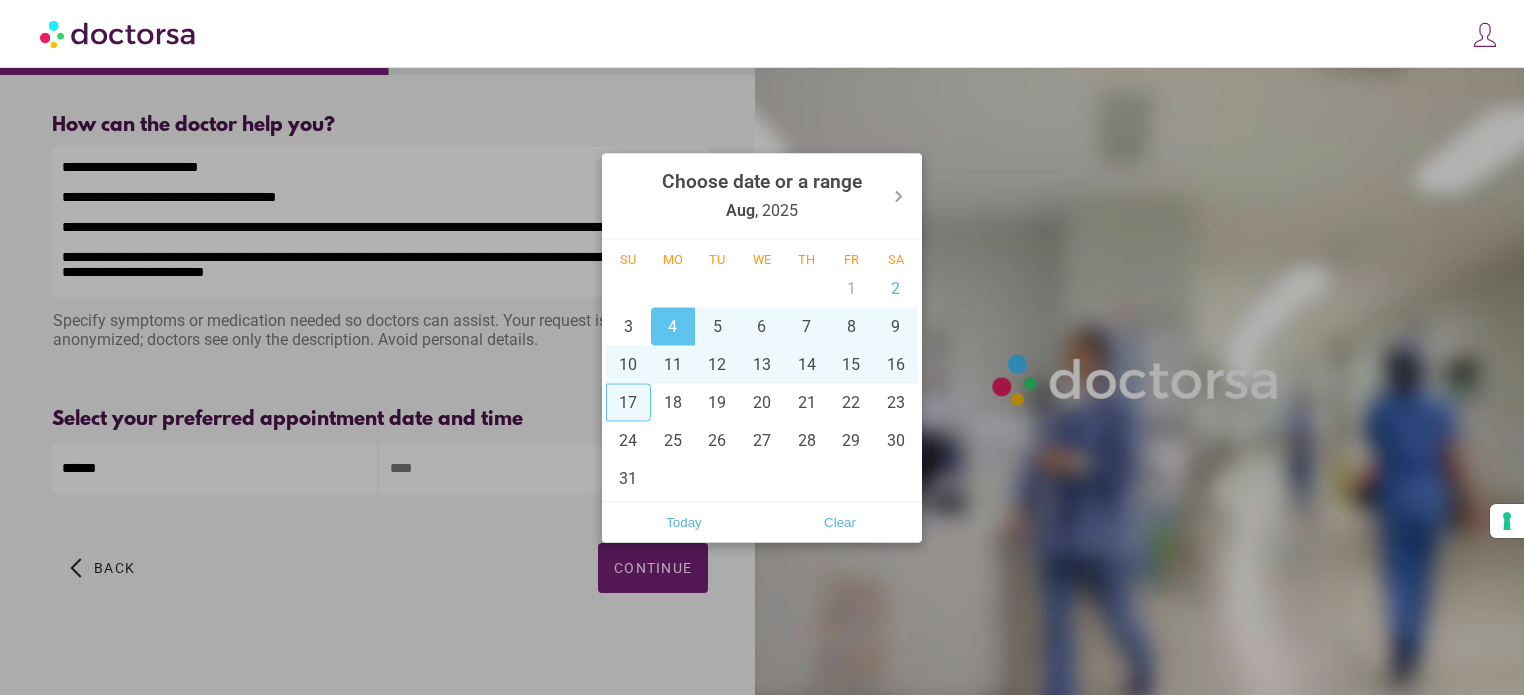 click at bounding box center (762, 347) 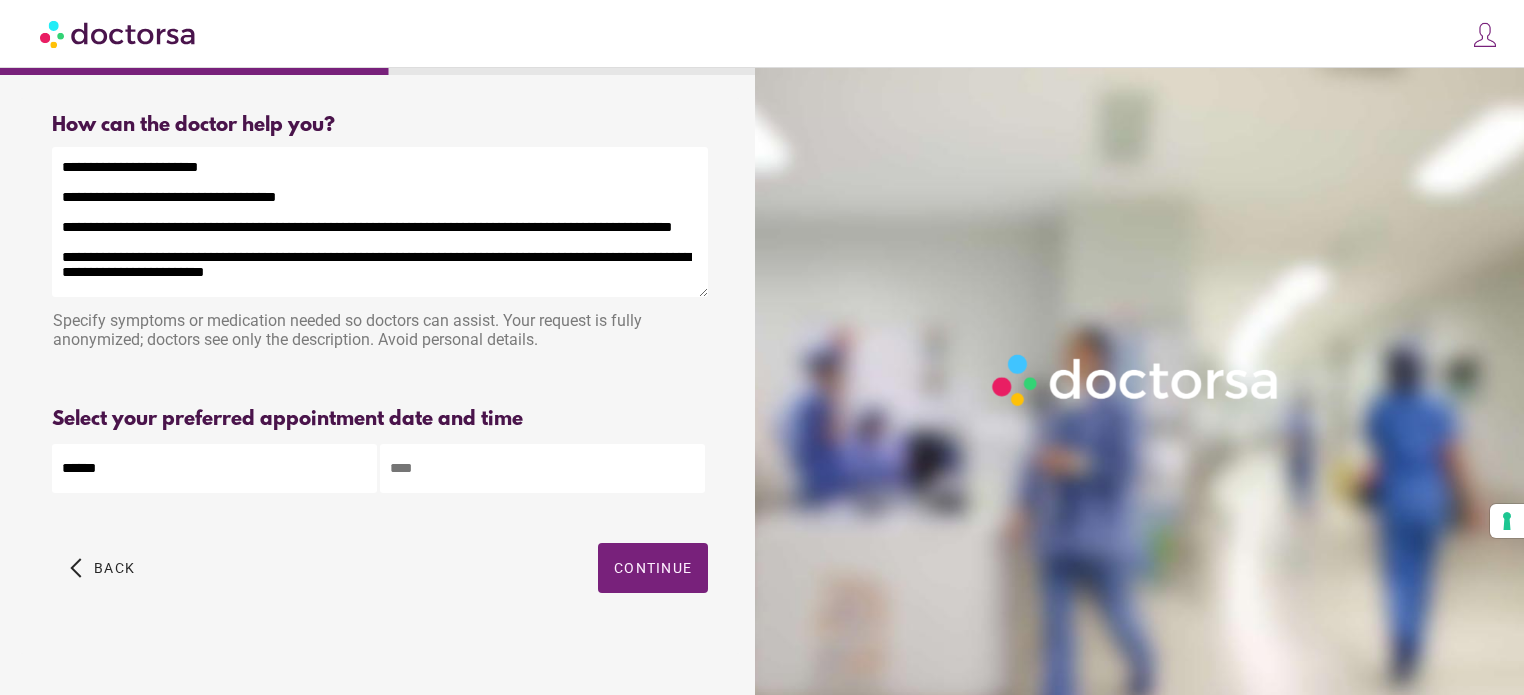 click at bounding box center [542, 468] 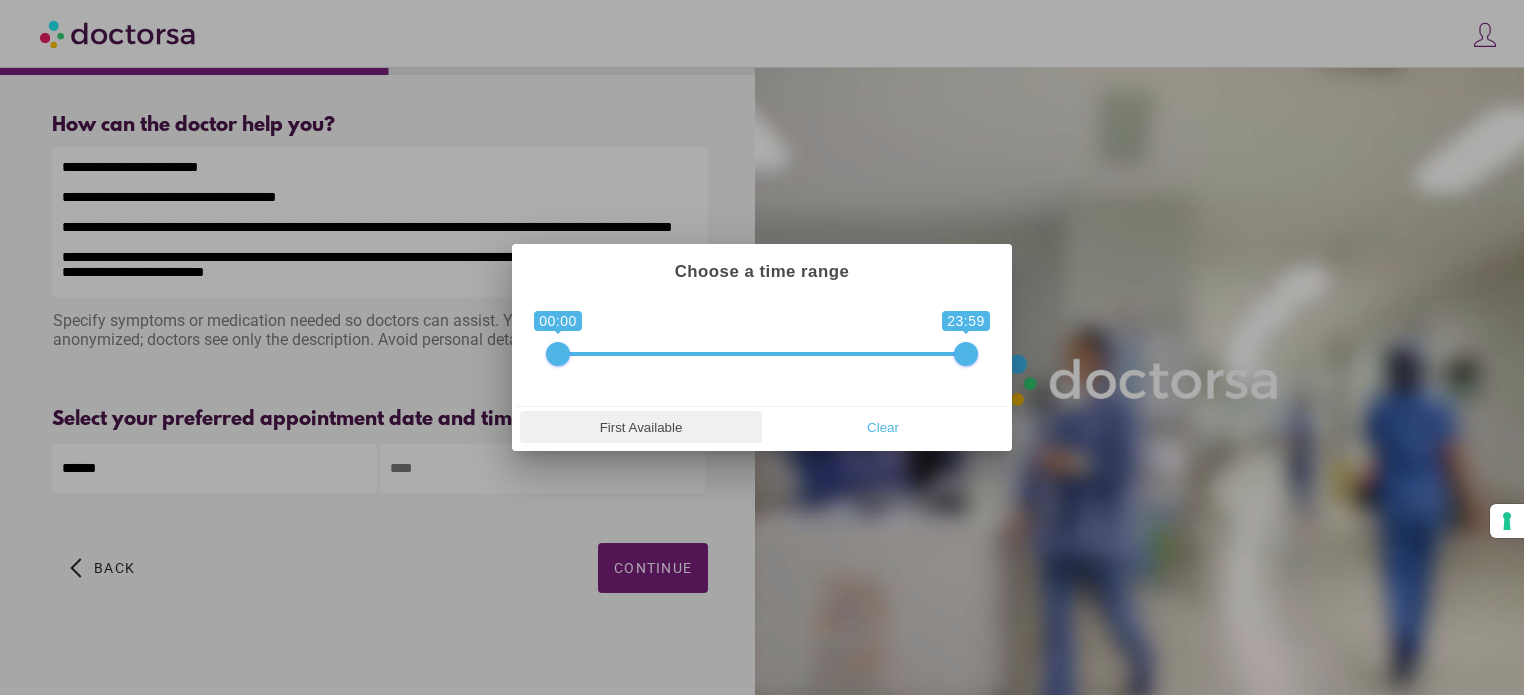 click on "First Available" at bounding box center [641, 427] 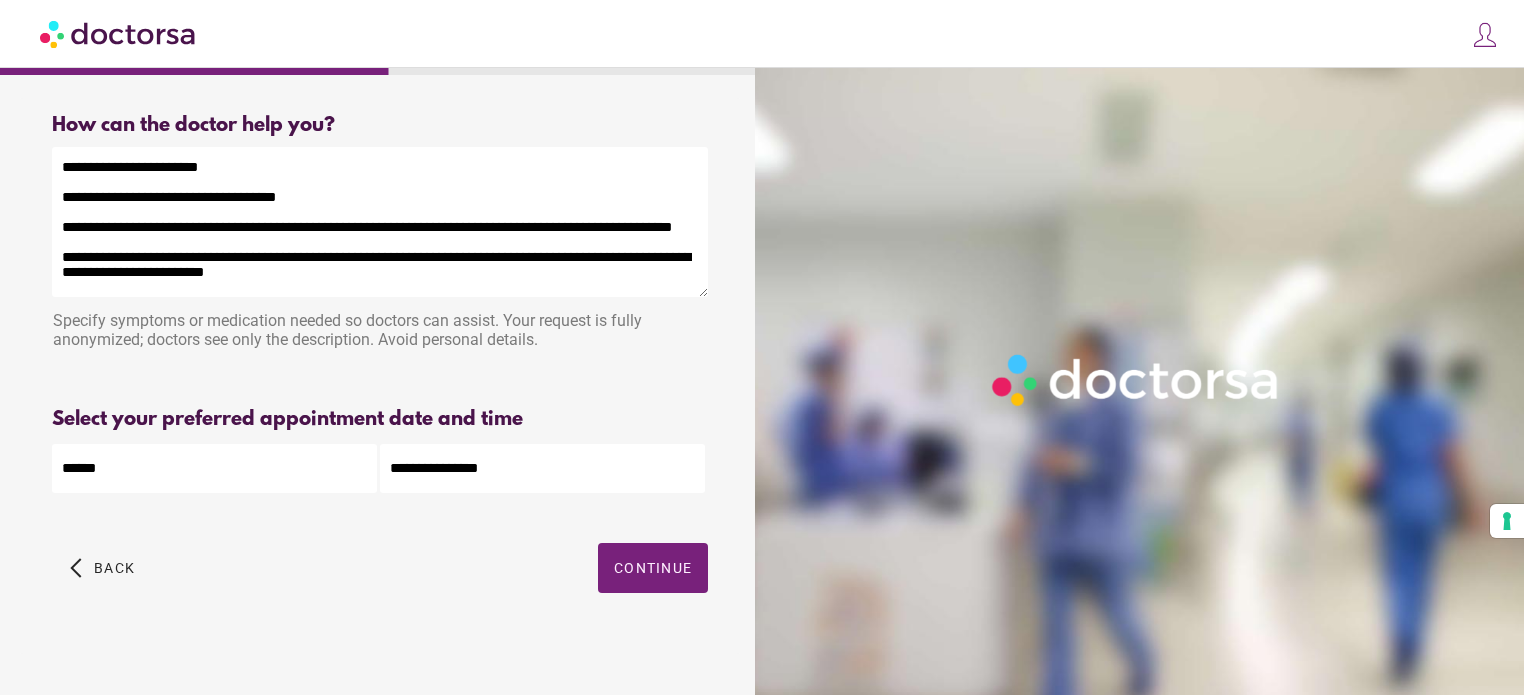 click on "**********" at bounding box center (762, 352) 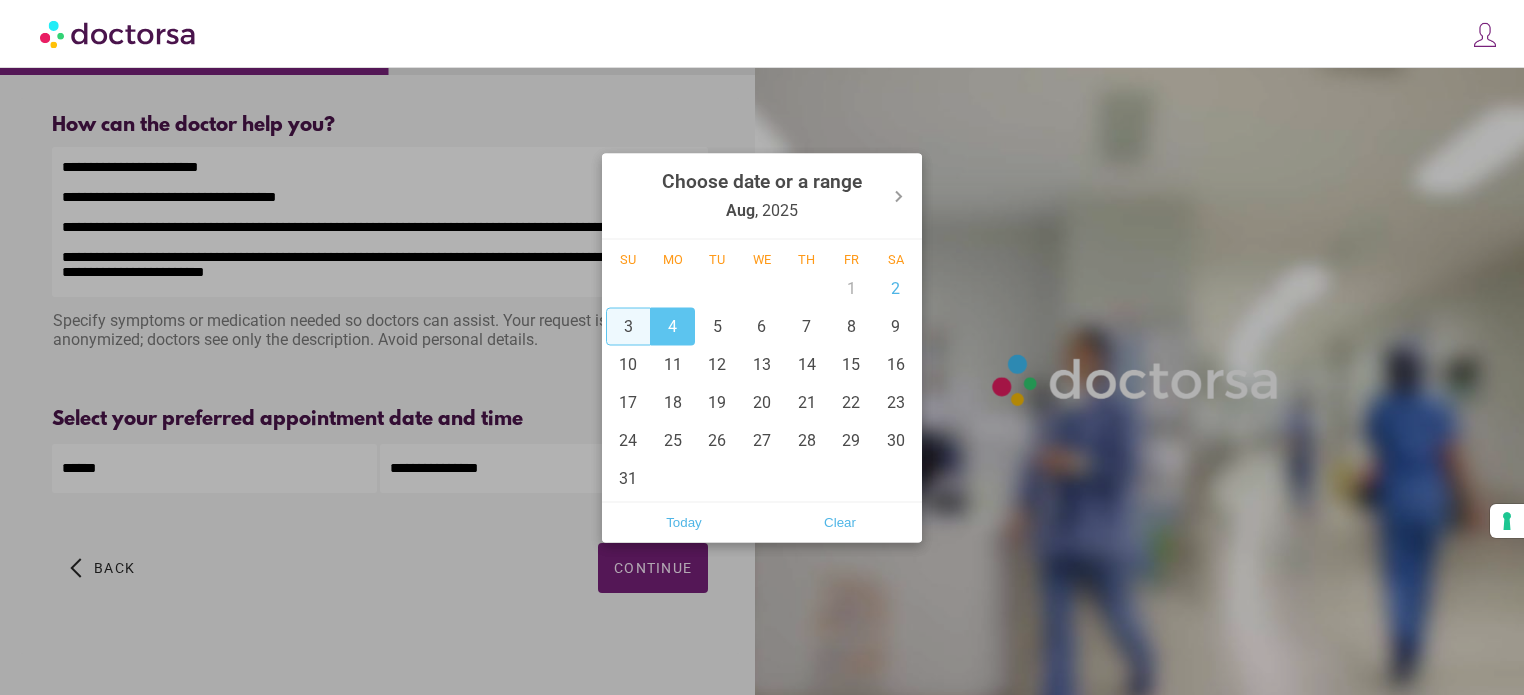 click on "3" at bounding box center (628, 326) 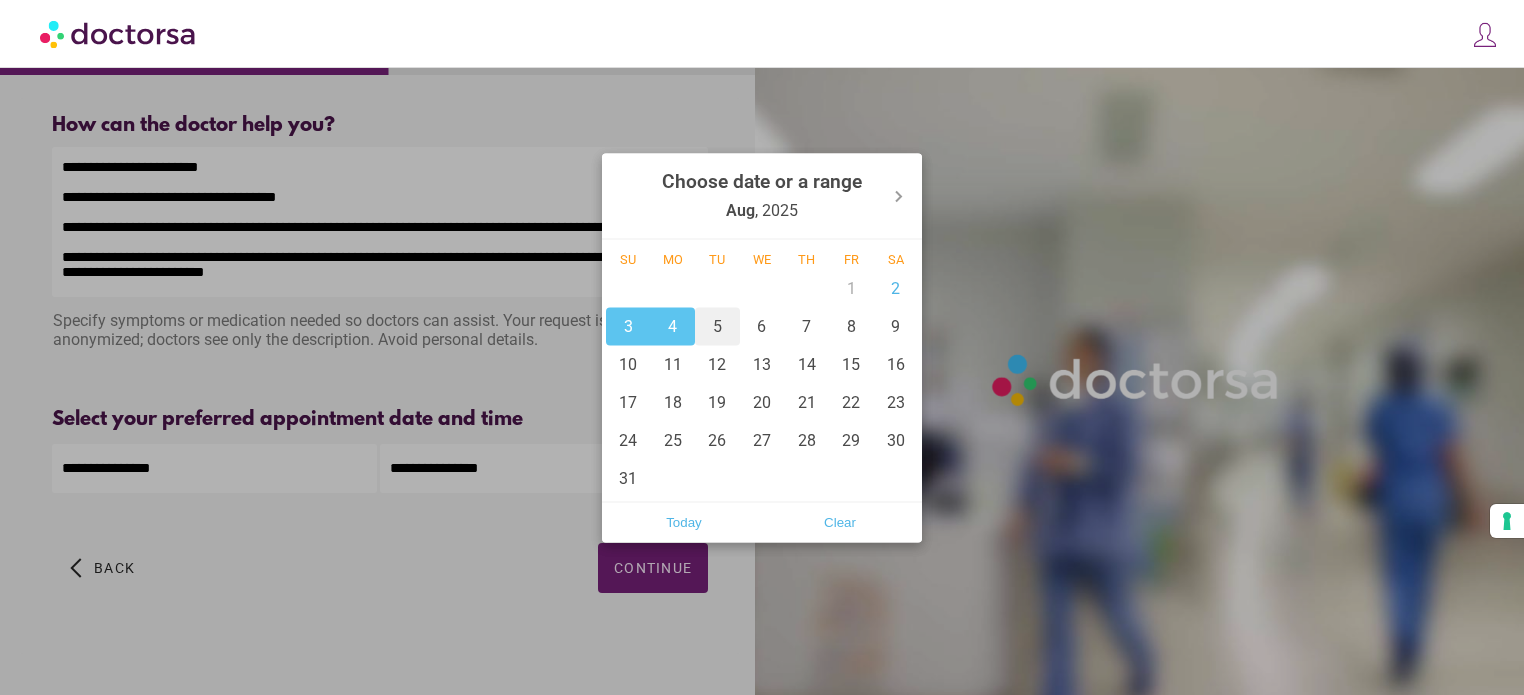 drag, startPoint x: 718, startPoint y: 332, endPoint x: 760, endPoint y: 332, distance: 42 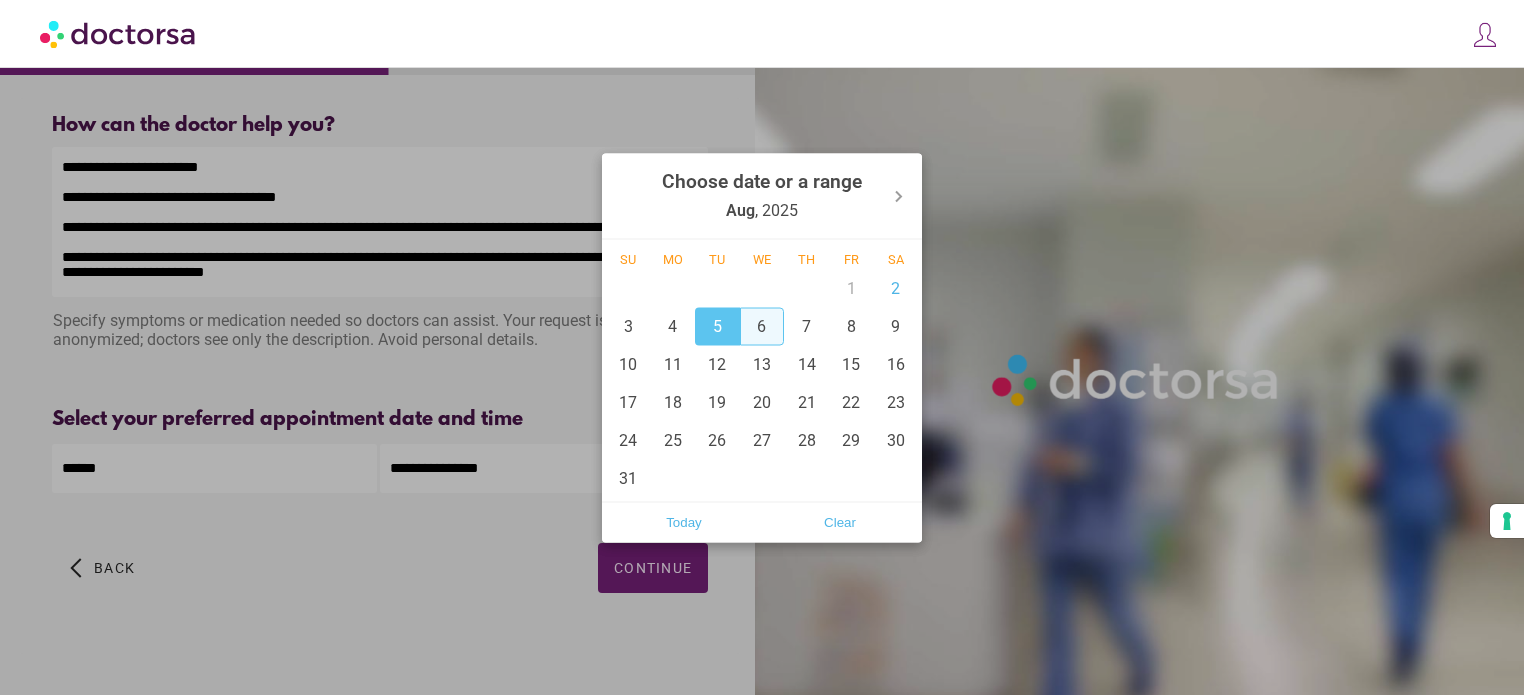 drag, startPoint x: 767, startPoint y: 331, endPoint x: 779, endPoint y: 331, distance: 12 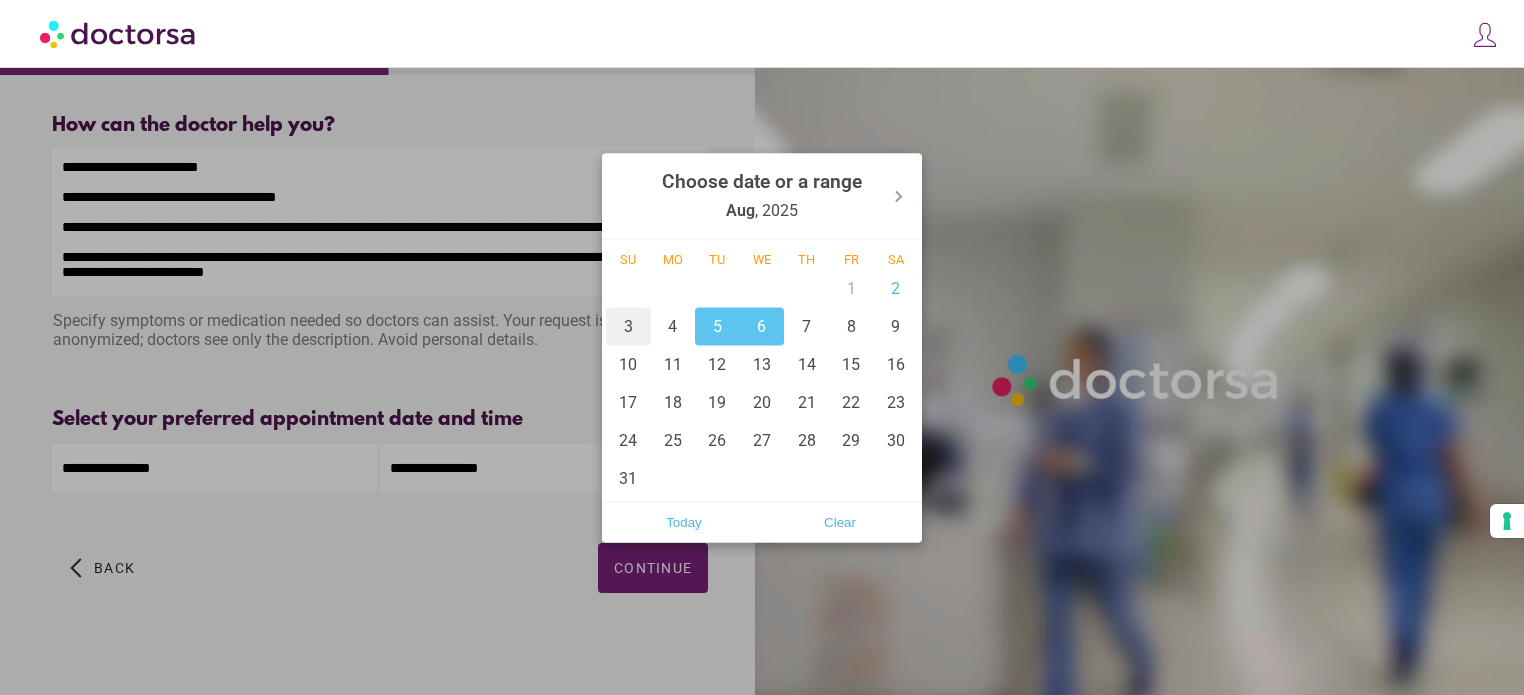 click on "3" at bounding box center (628, 326) 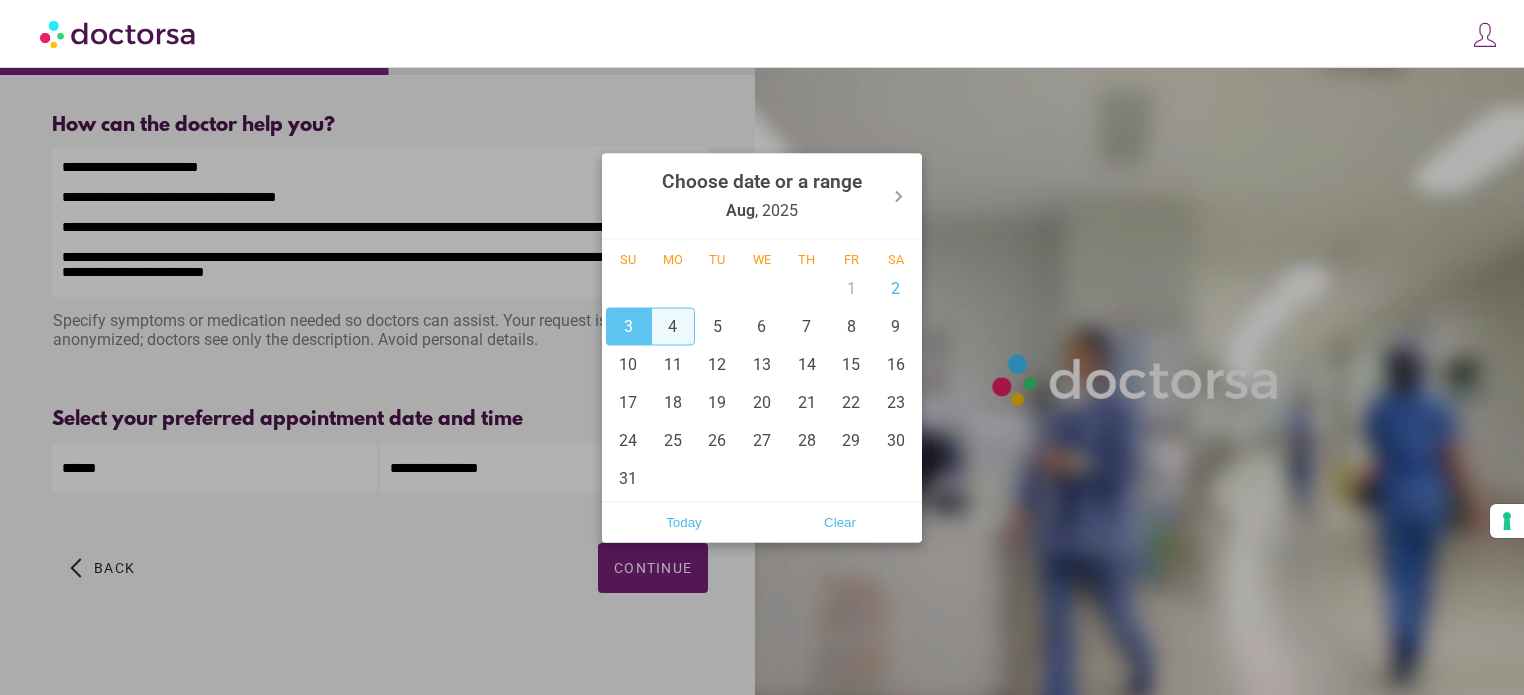 click on "4" at bounding box center [673, 326] 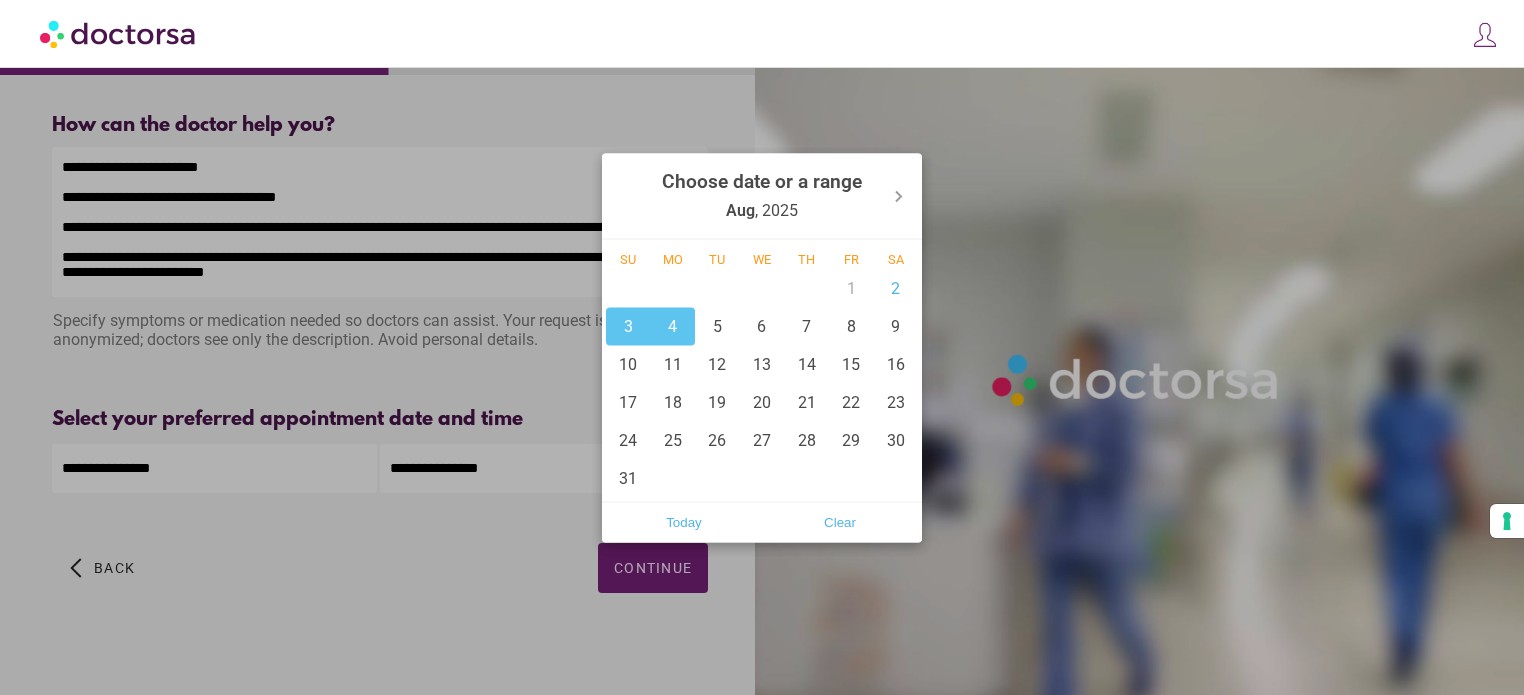 click at bounding box center (762, 347) 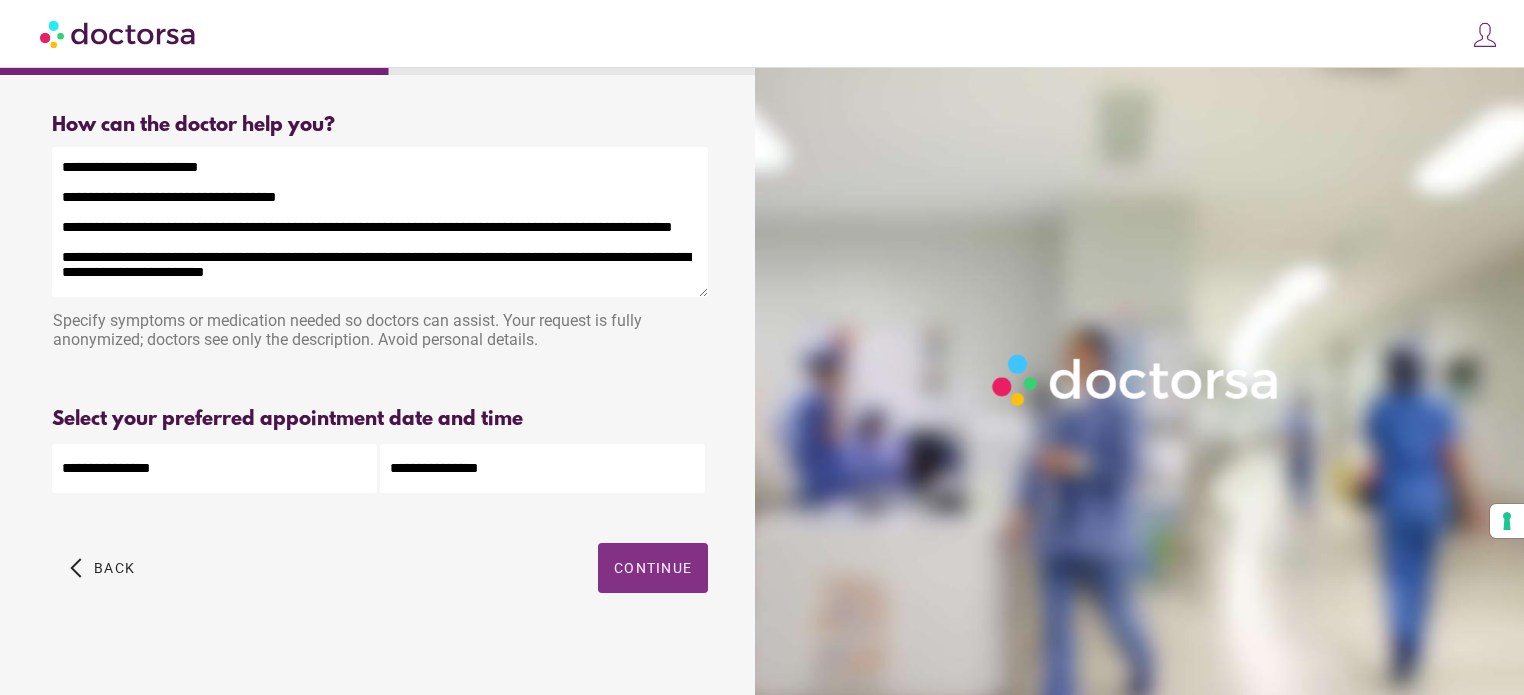 click at bounding box center (653, 568) 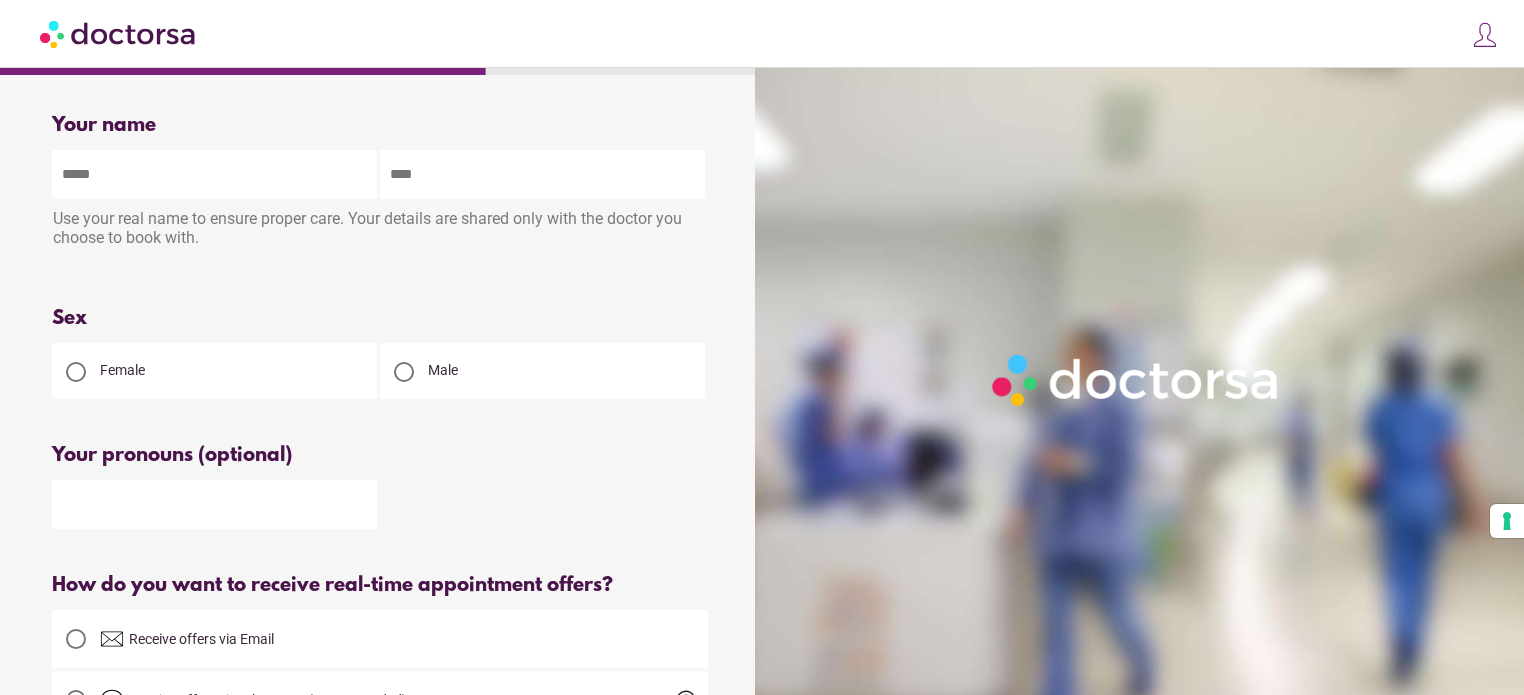 click at bounding box center (214, 174) 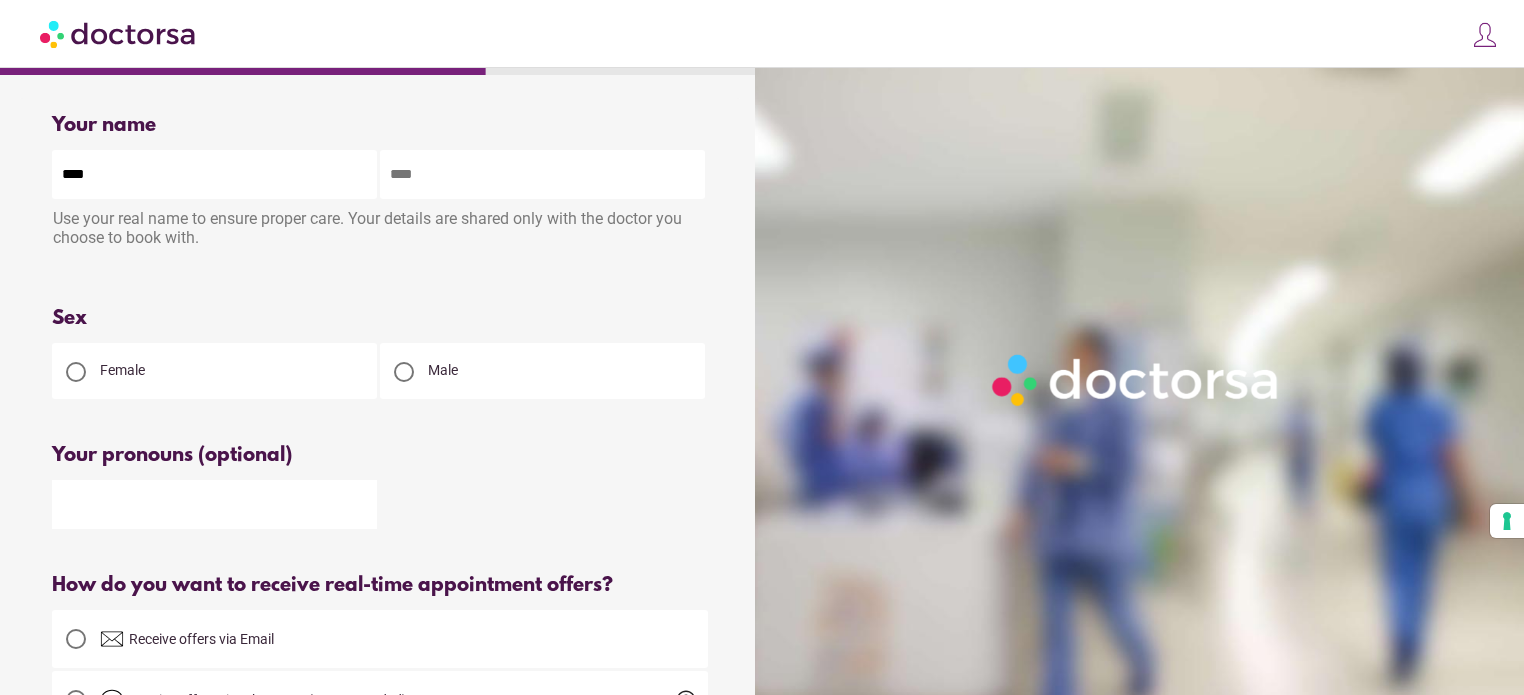 type on "******" 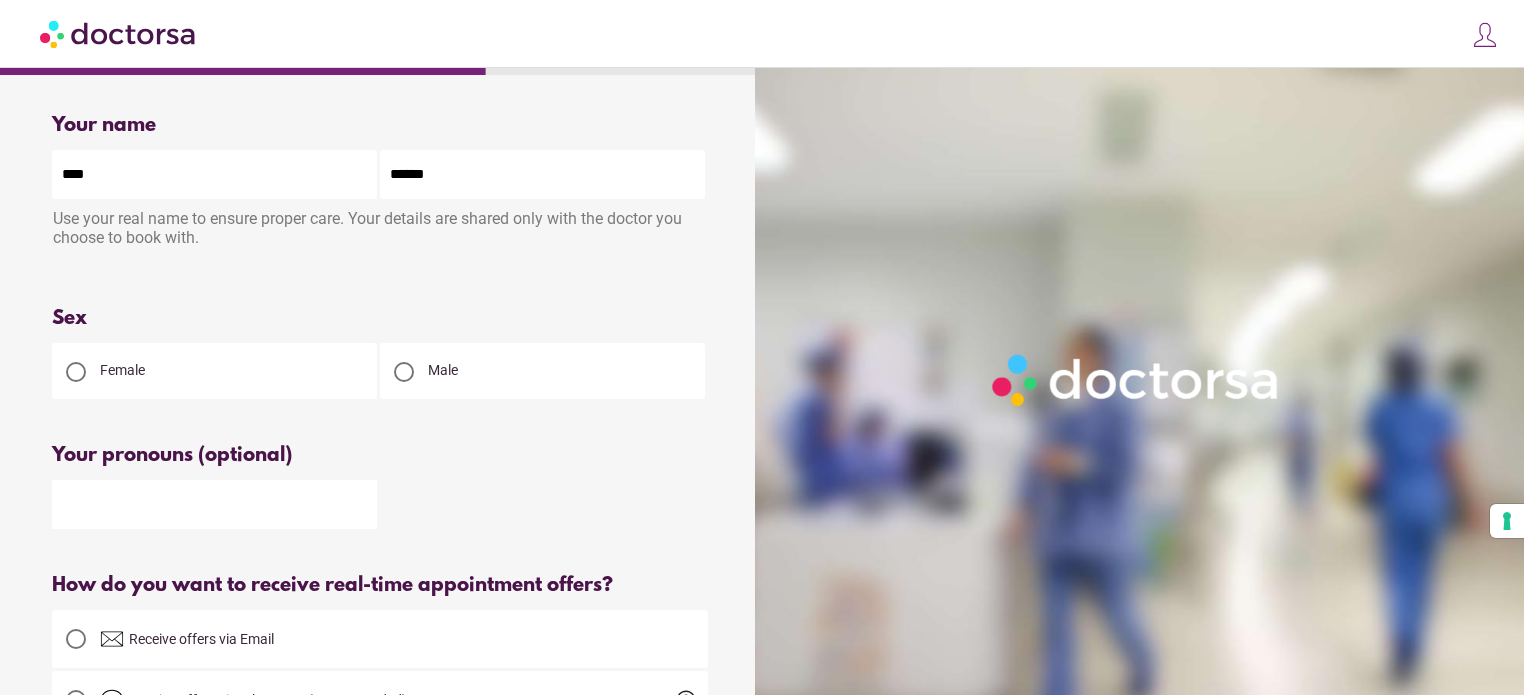 type on "**********" 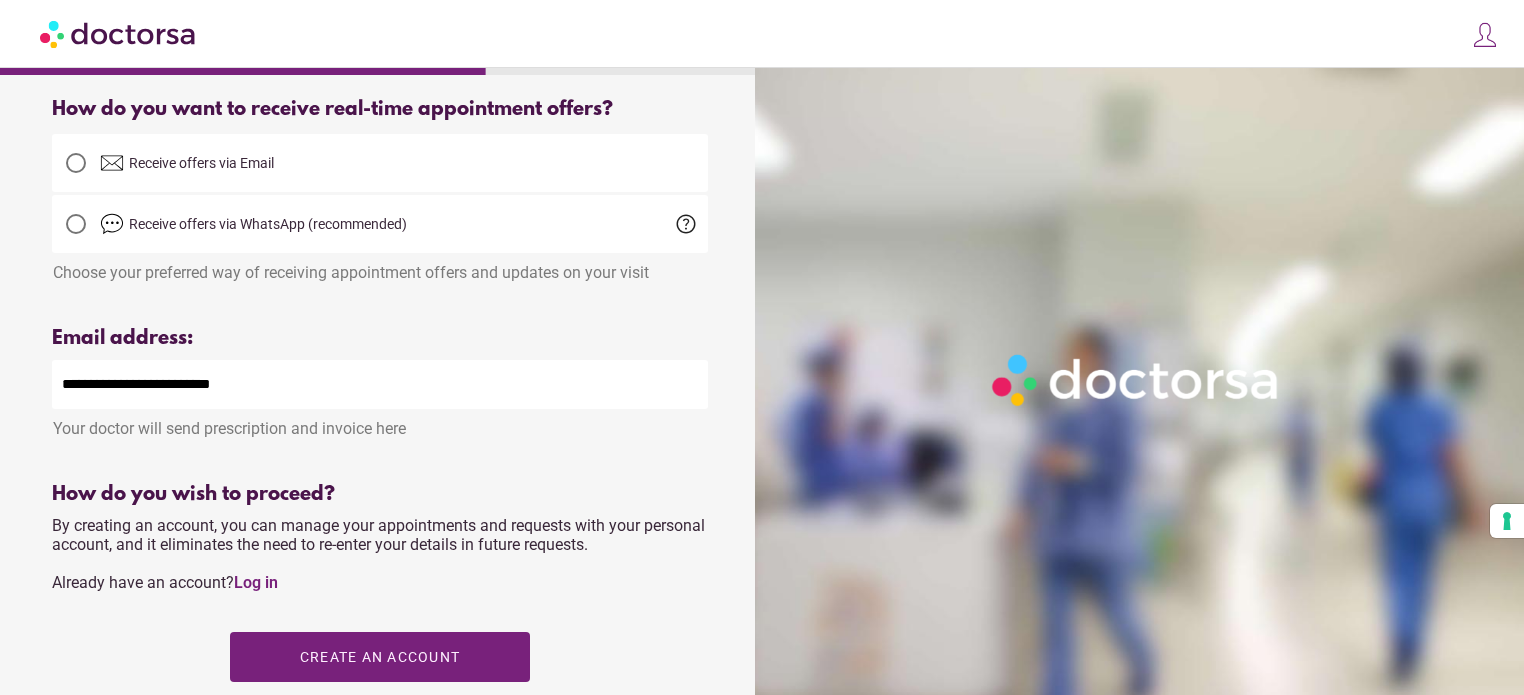 scroll, scrollTop: 500, scrollLeft: 0, axis: vertical 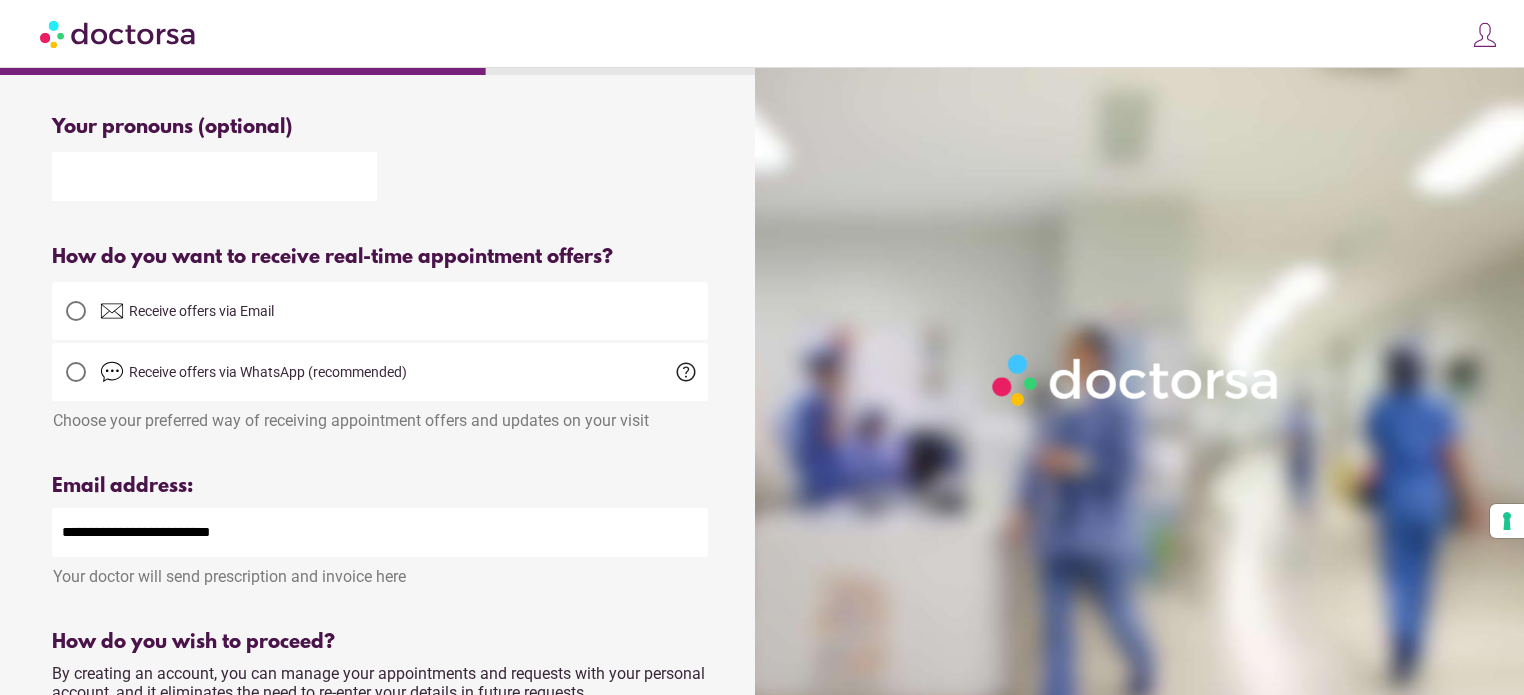 click on "Receive offers via Email" at bounding box center [404, 311] 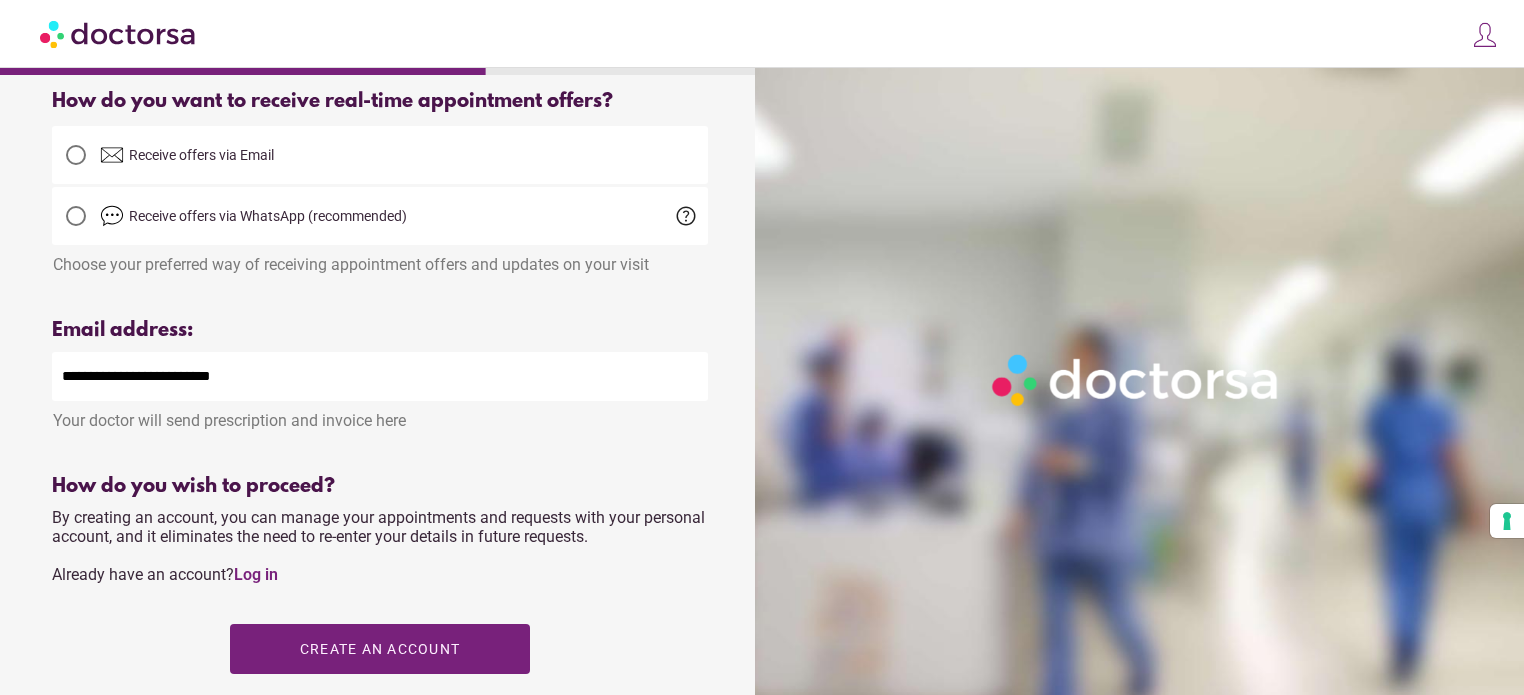 scroll, scrollTop: 628, scrollLeft: 0, axis: vertical 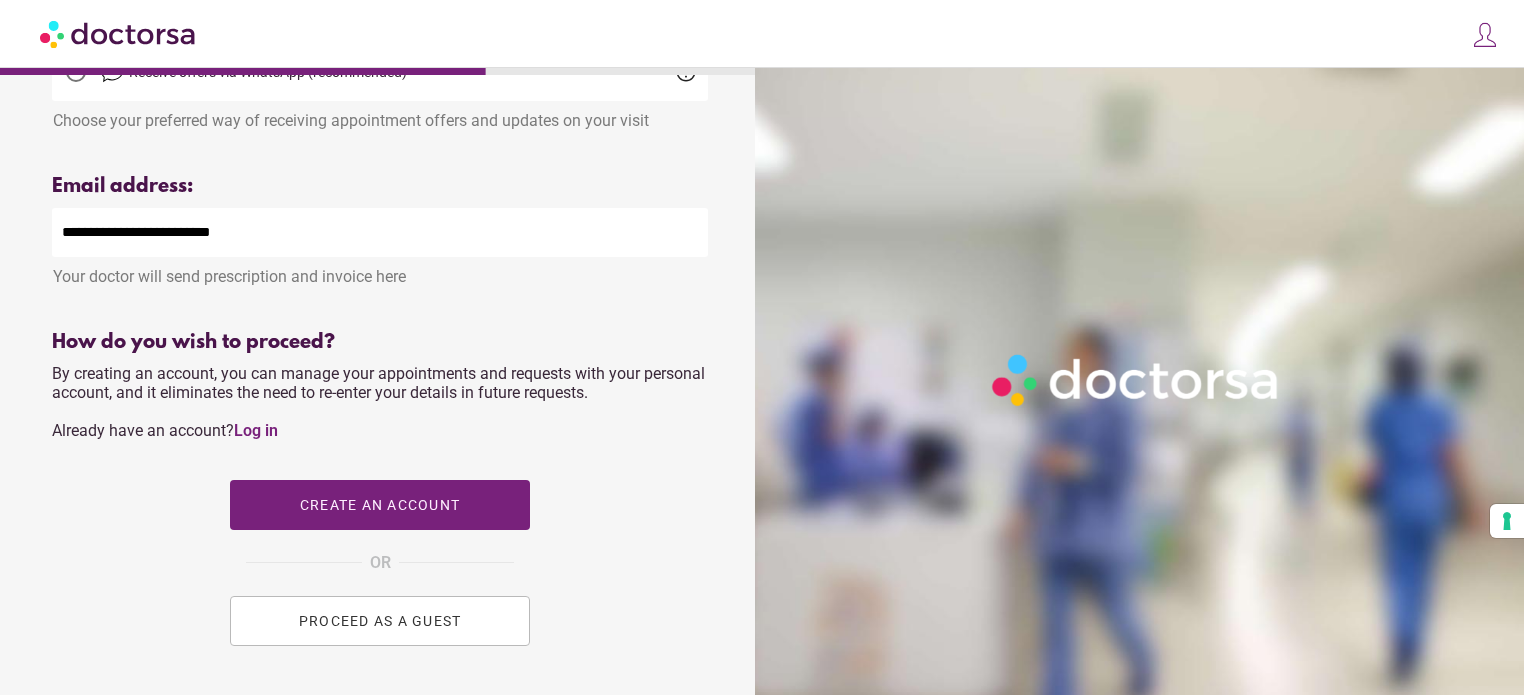 click on "PROCEED AS A GUEST" at bounding box center [380, 621] 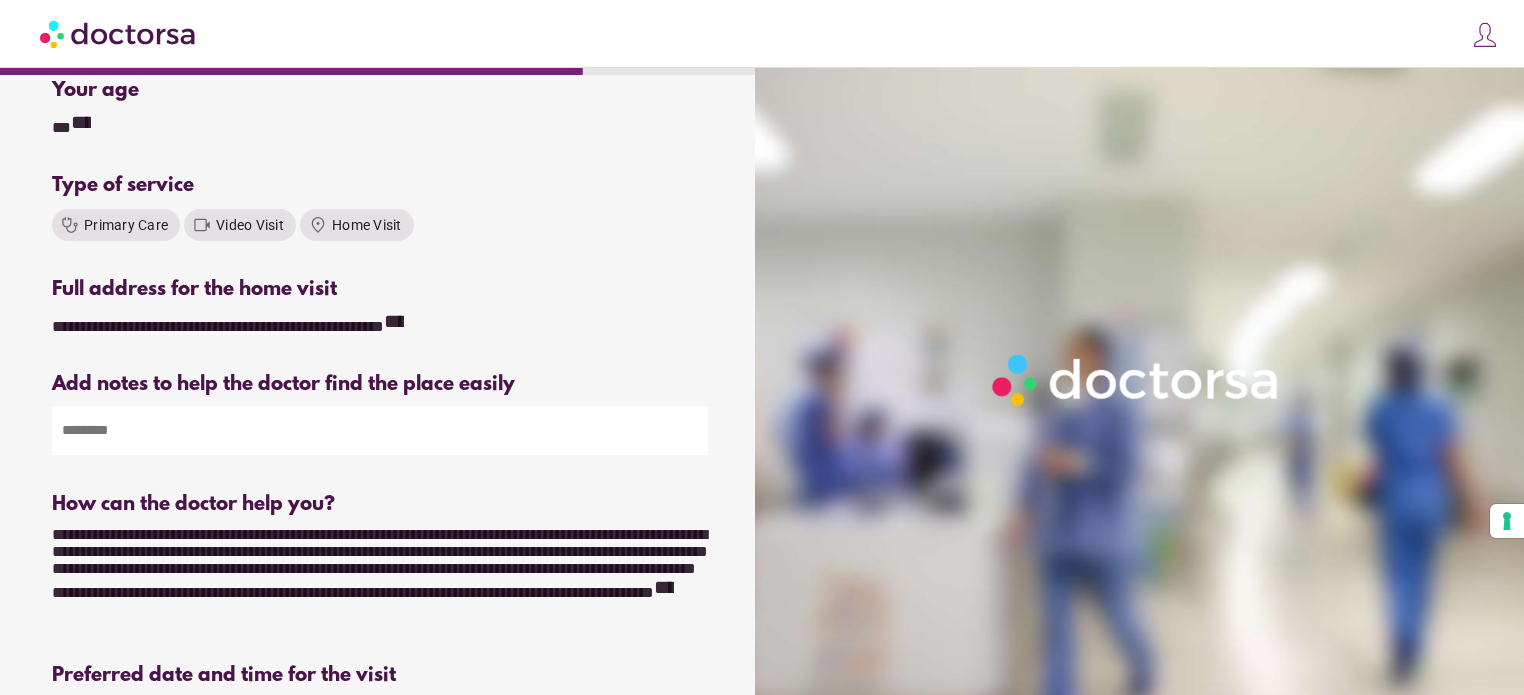 scroll, scrollTop: 300, scrollLeft: 0, axis: vertical 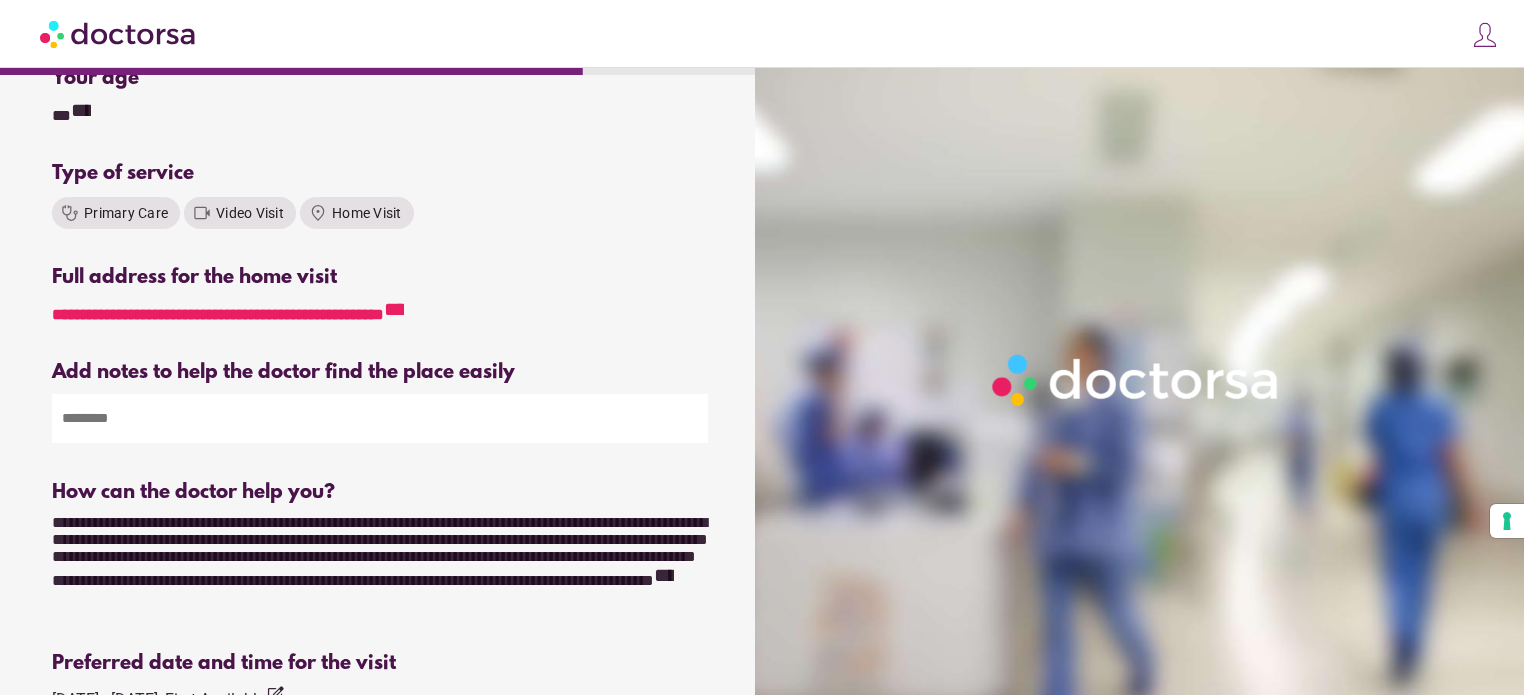 click on "**********" at bounding box center [394, 309] 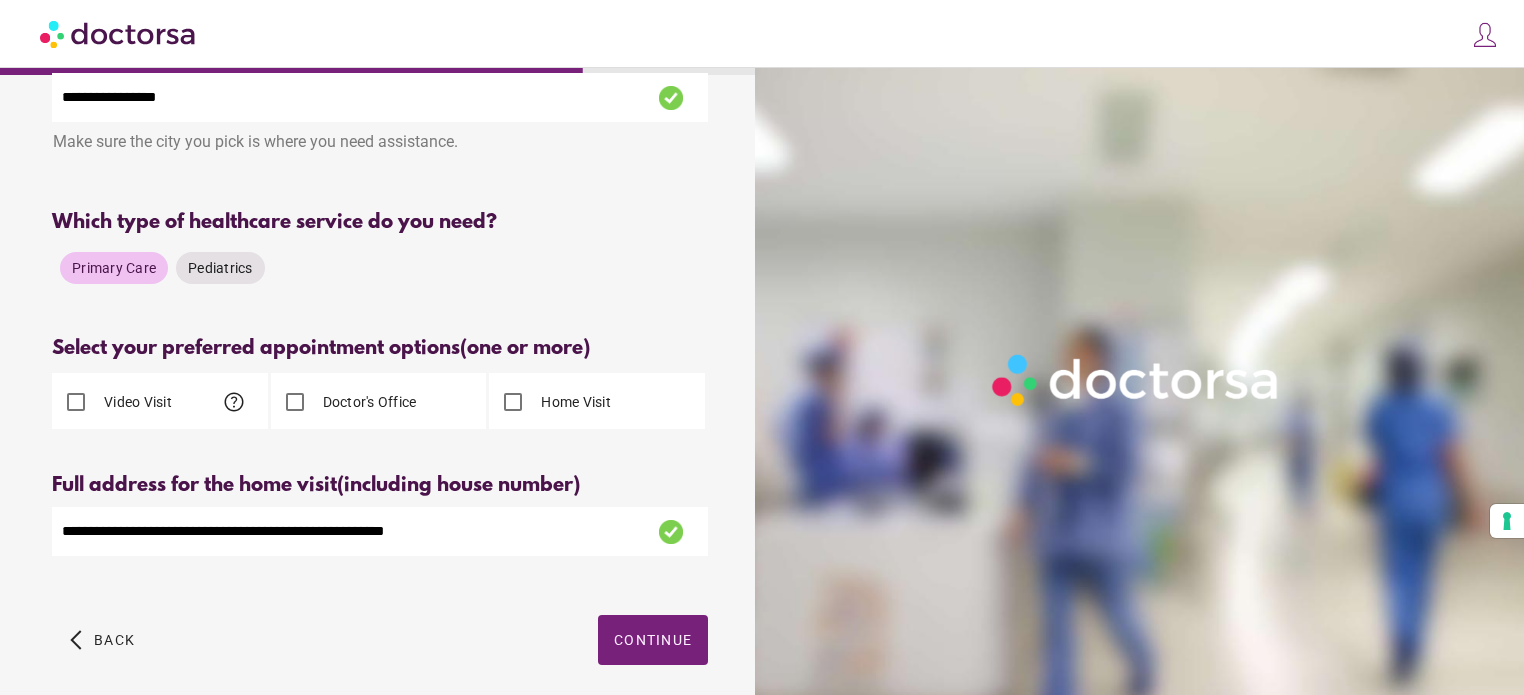 scroll, scrollTop: 162, scrollLeft: 0, axis: vertical 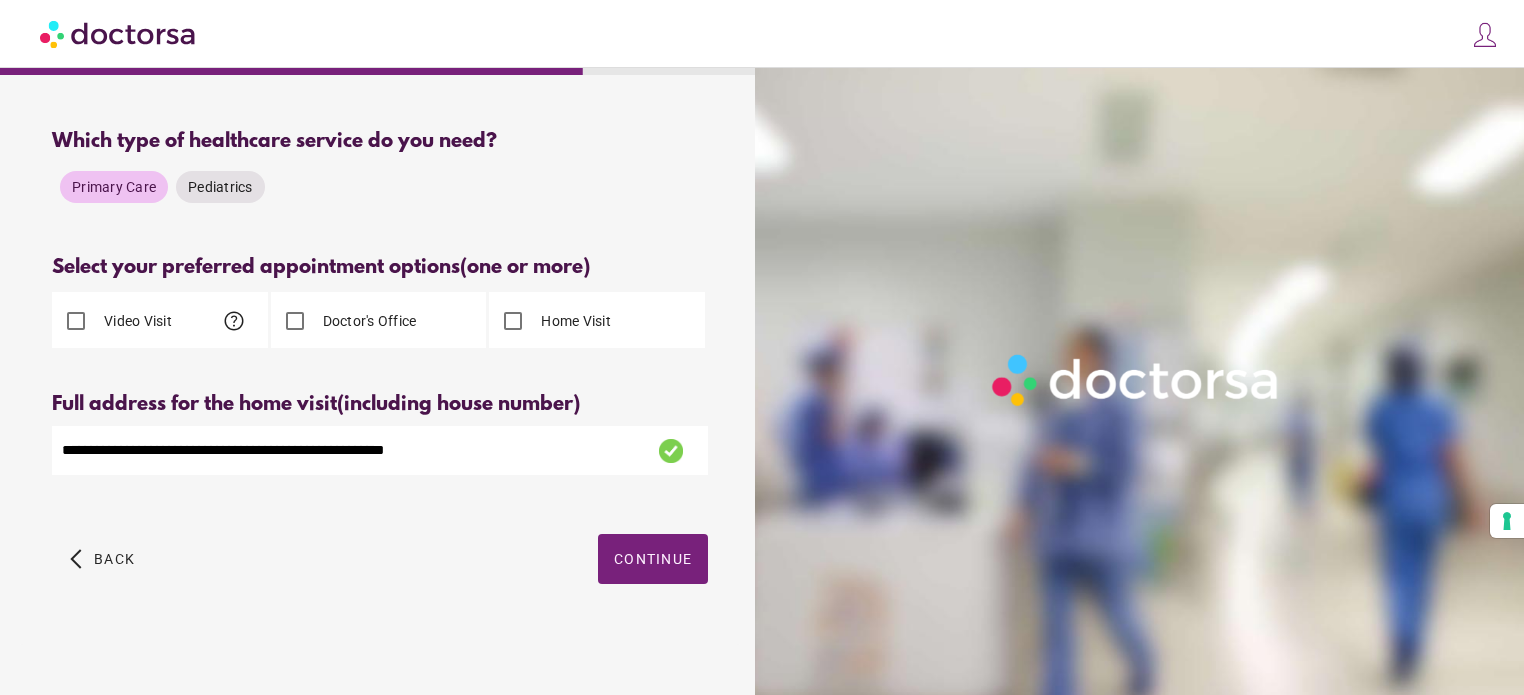 click on "**********" at bounding box center (380, 450) 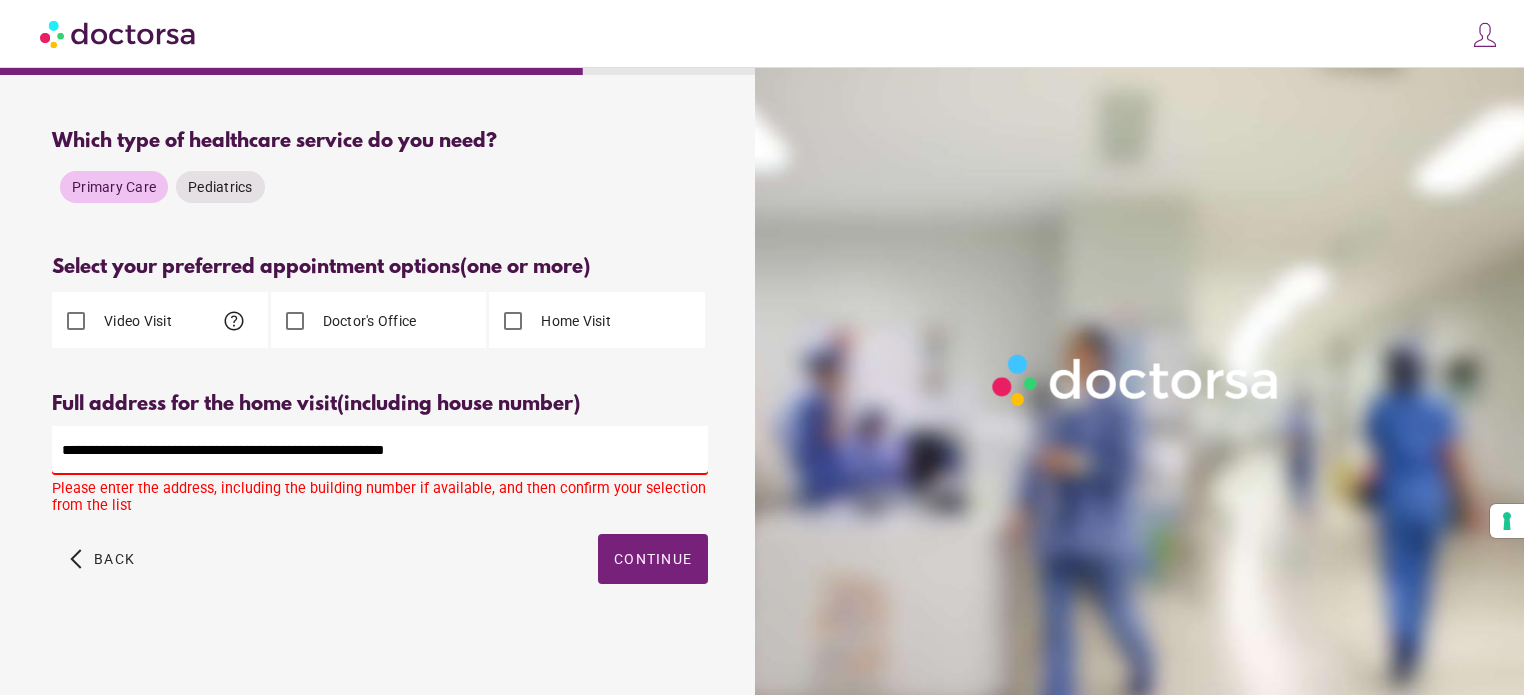 click on "Video Visit
help" at bounding box center (112, 321) 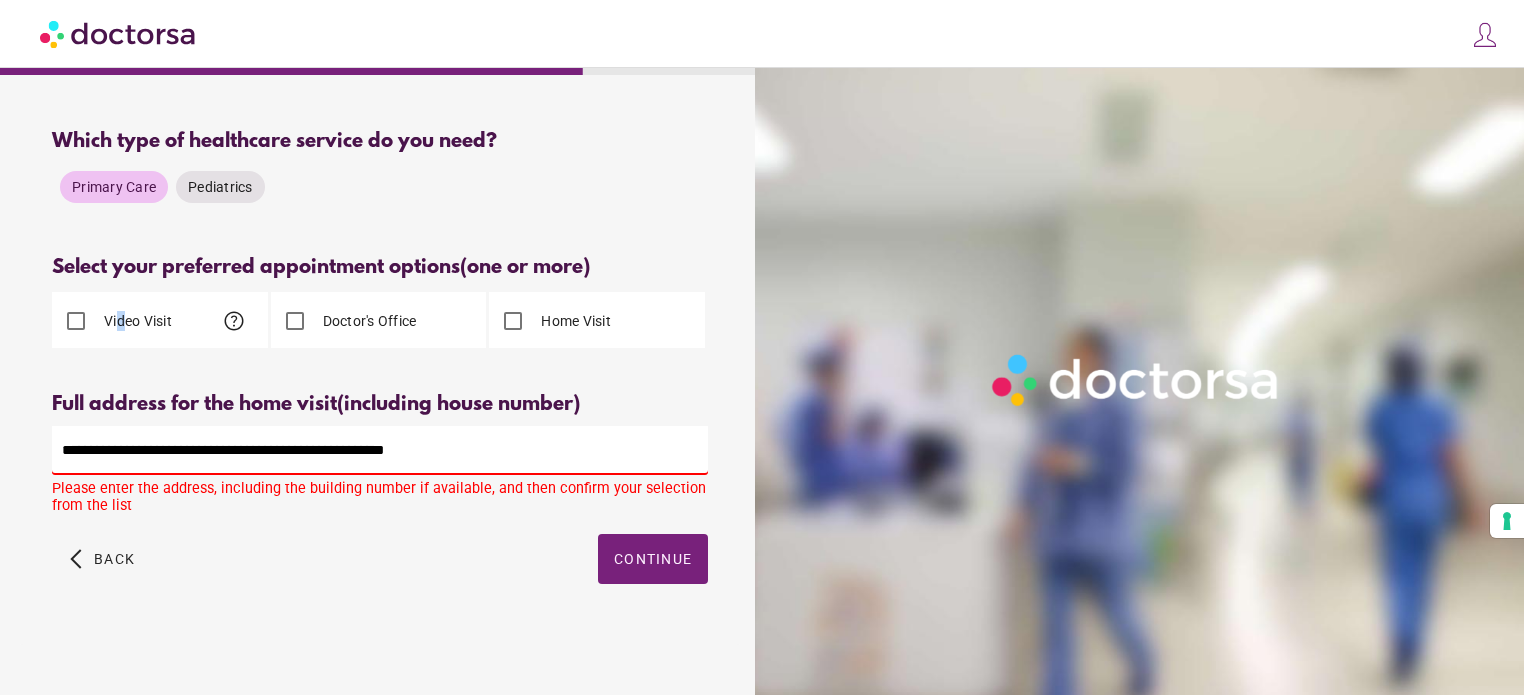 click on "Video Visit" at bounding box center [136, 321] 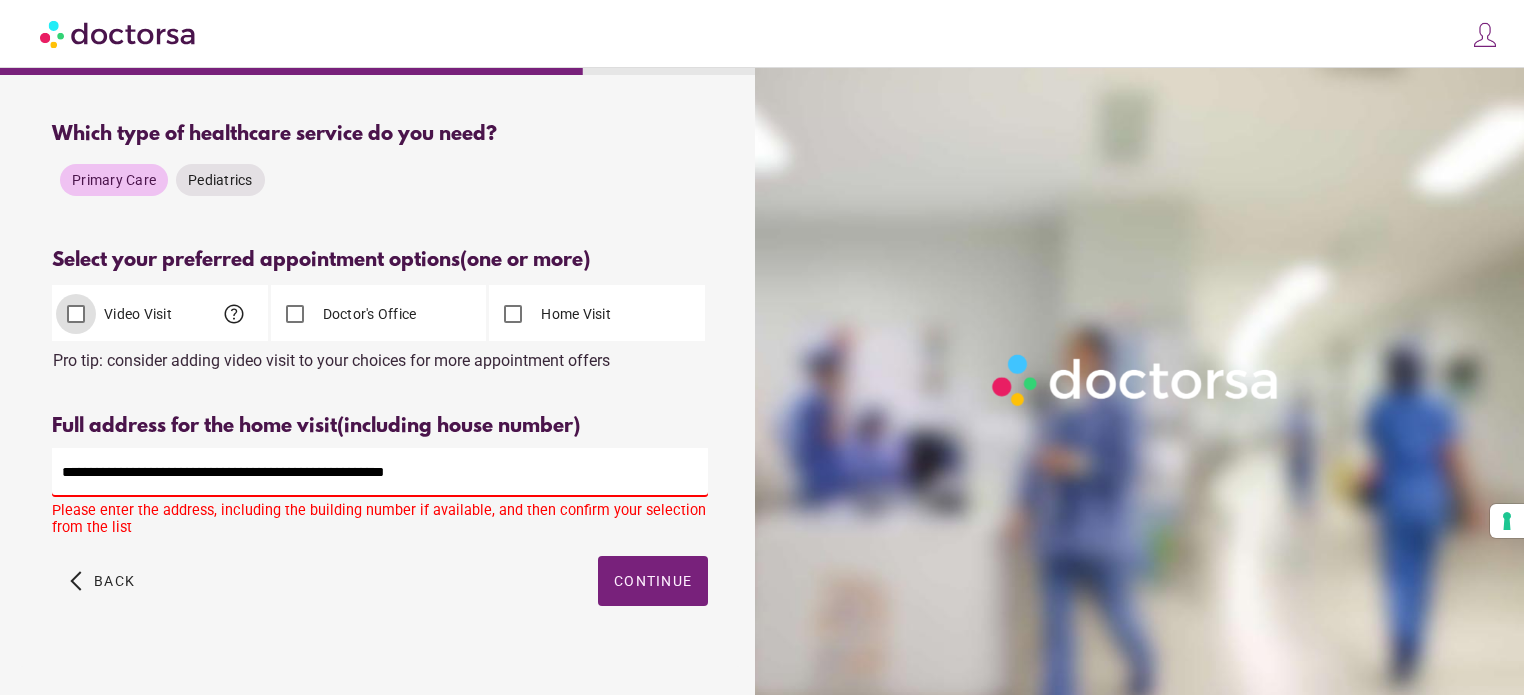 click on "Primary Care
Pediatrics" at bounding box center (380, 180) 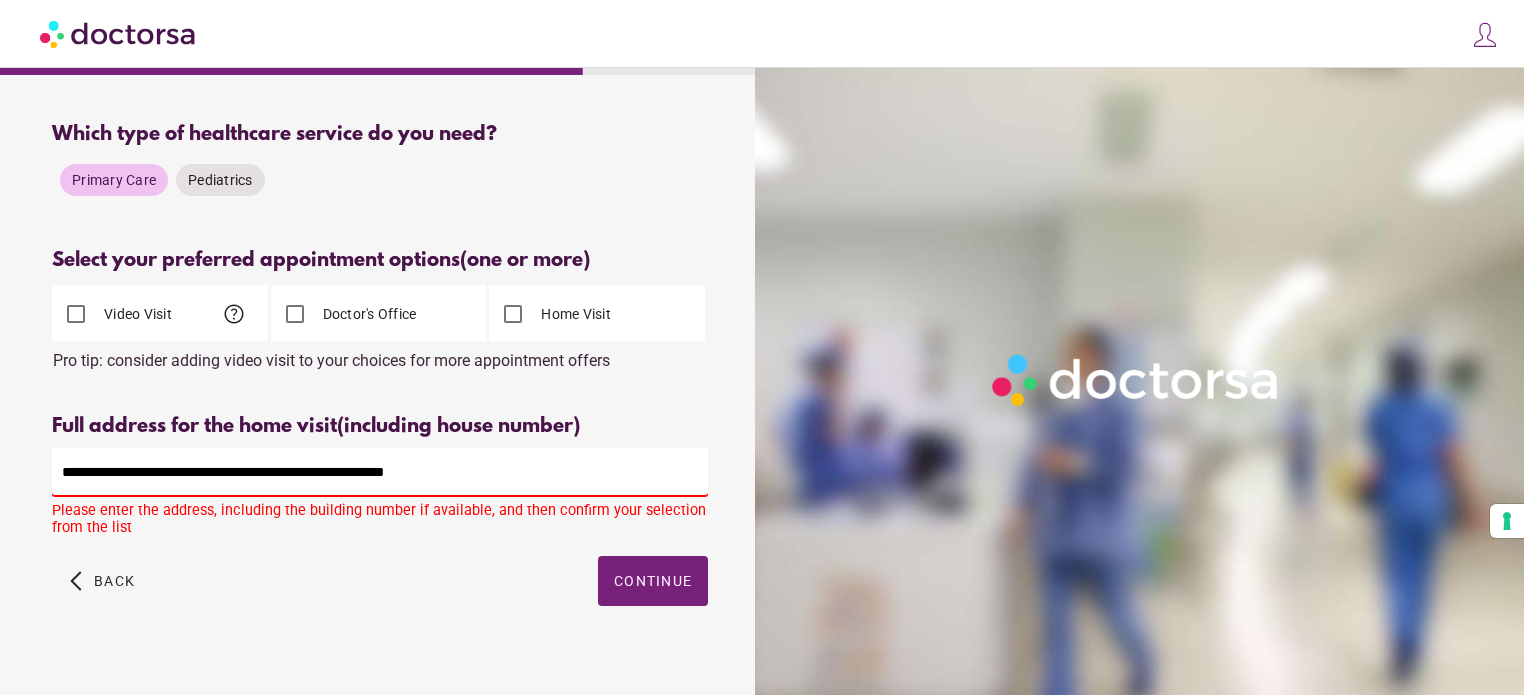 click on "**********" at bounding box center (380, 472) 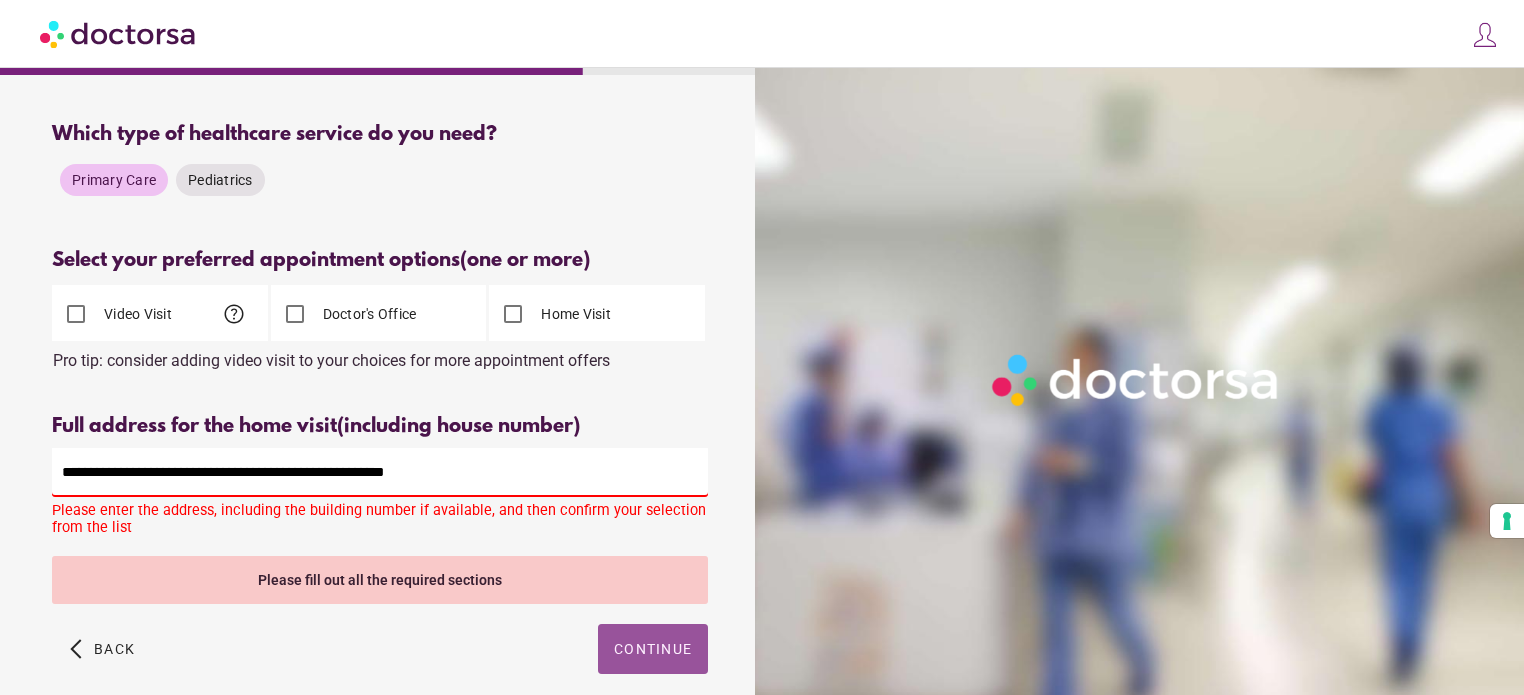 click on "**********" at bounding box center (380, 472) 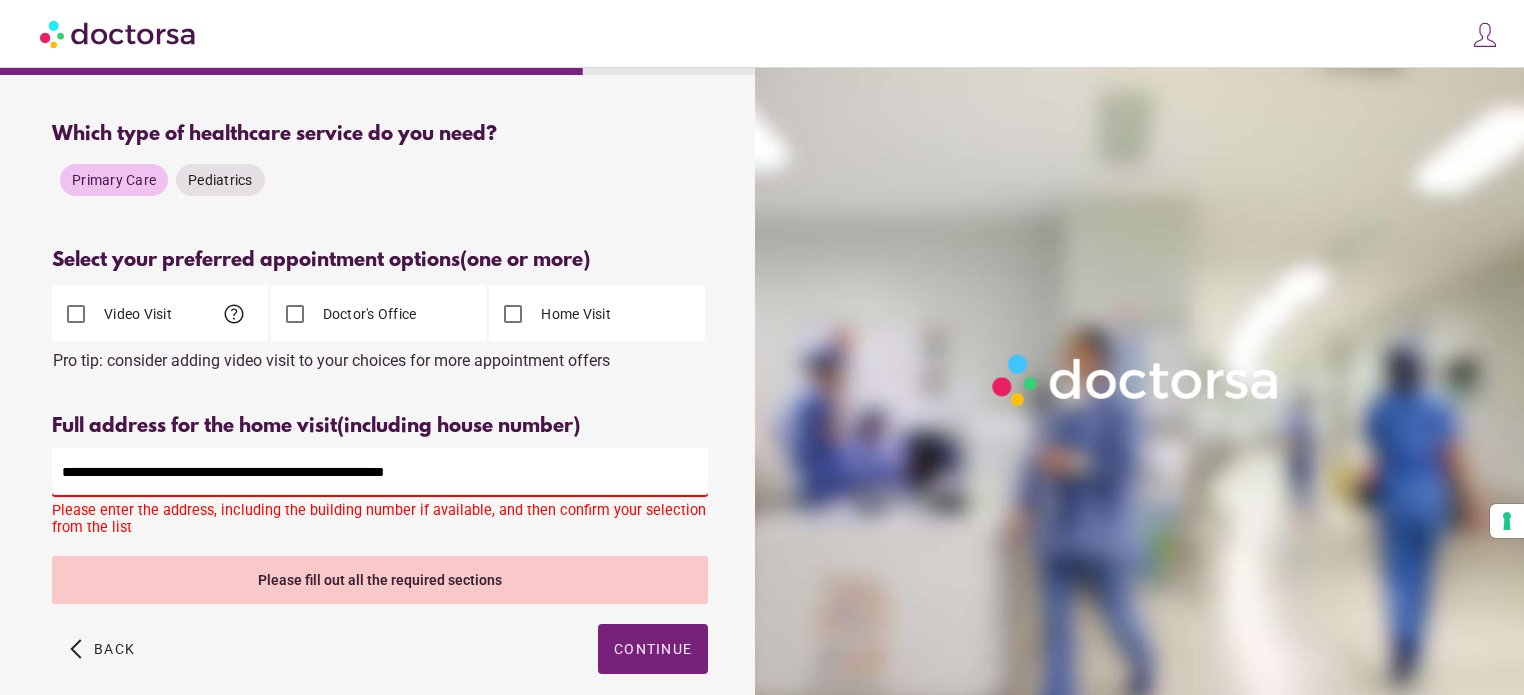 drag, startPoint x: 444, startPoint y: 484, endPoint x: 297, endPoint y: 476, distance: 147.21753 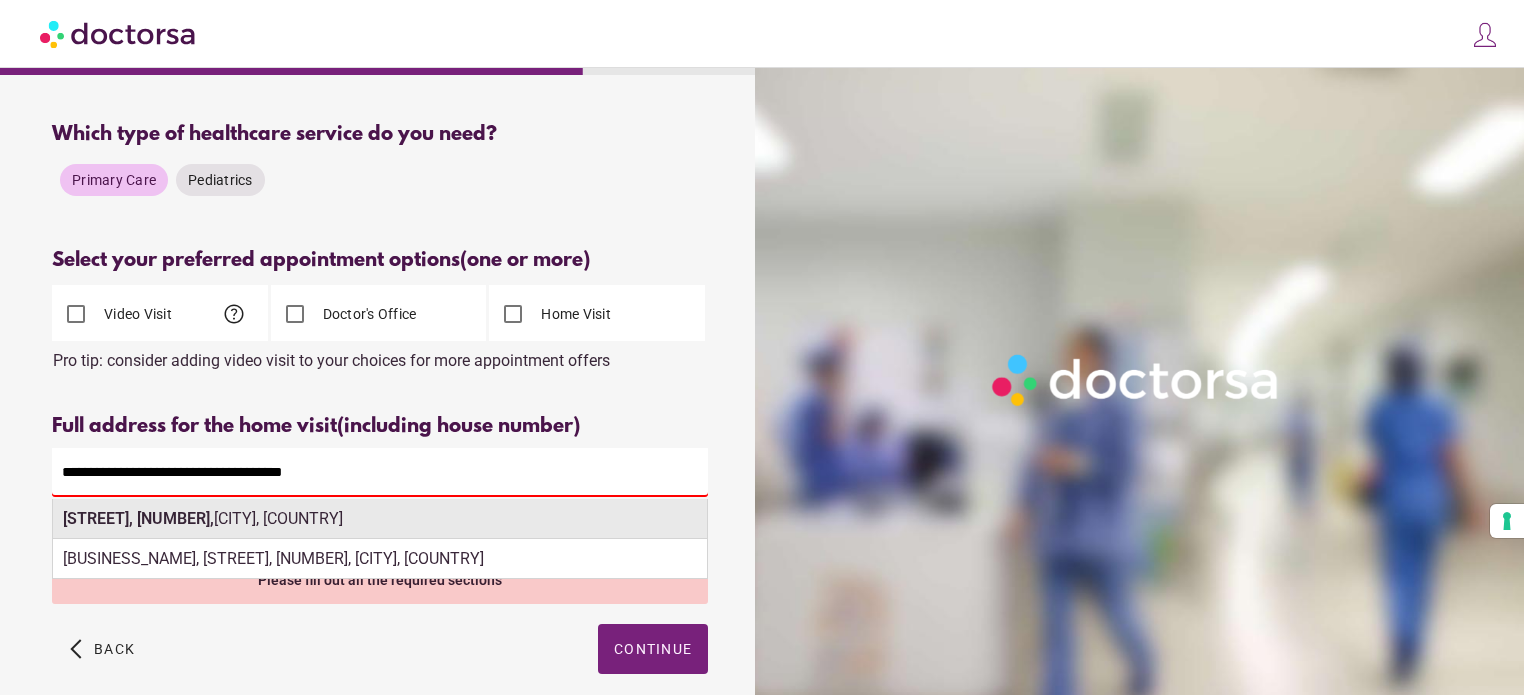 click on "Carrer dels Comtes de Bell-Lloc, 161,  Barcelona, Spain" at bounding box center [380, 519] 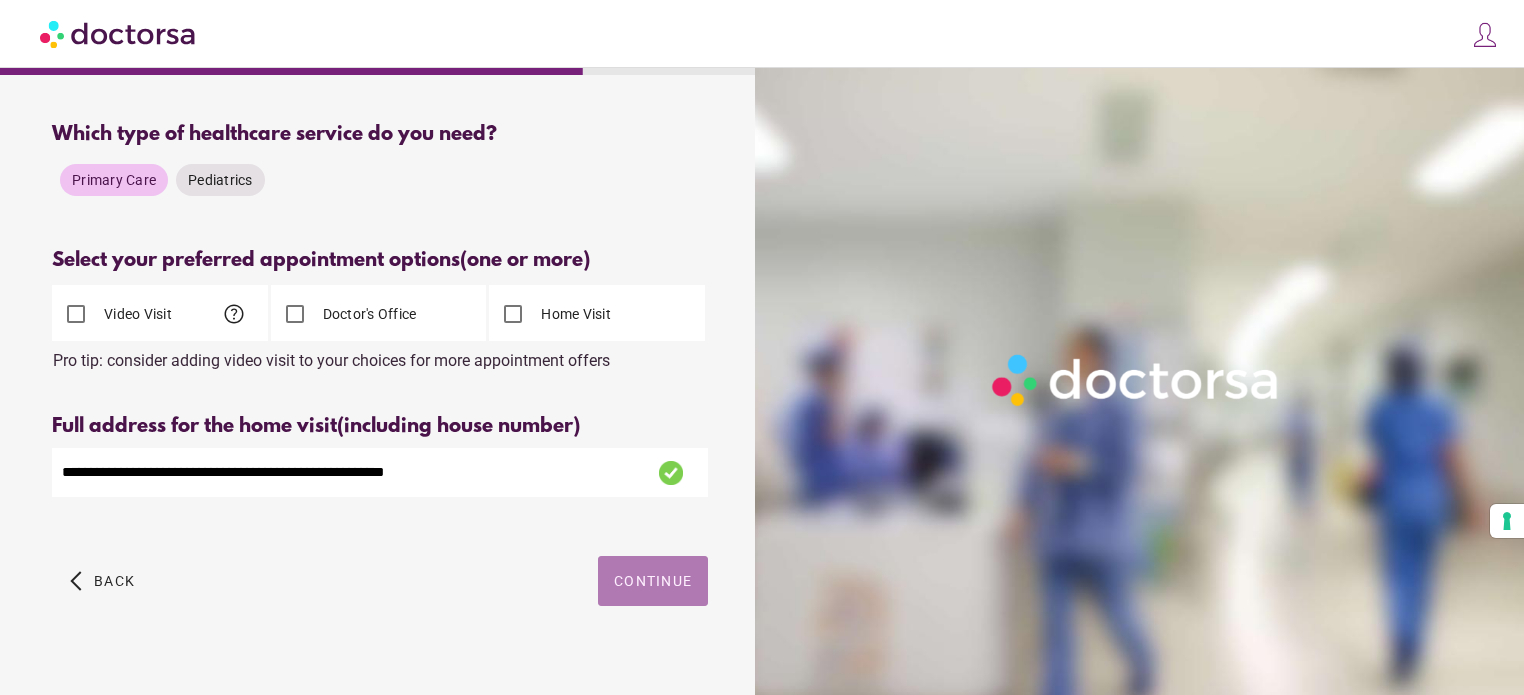 click on "Continue" at bounding box center [653, 581] 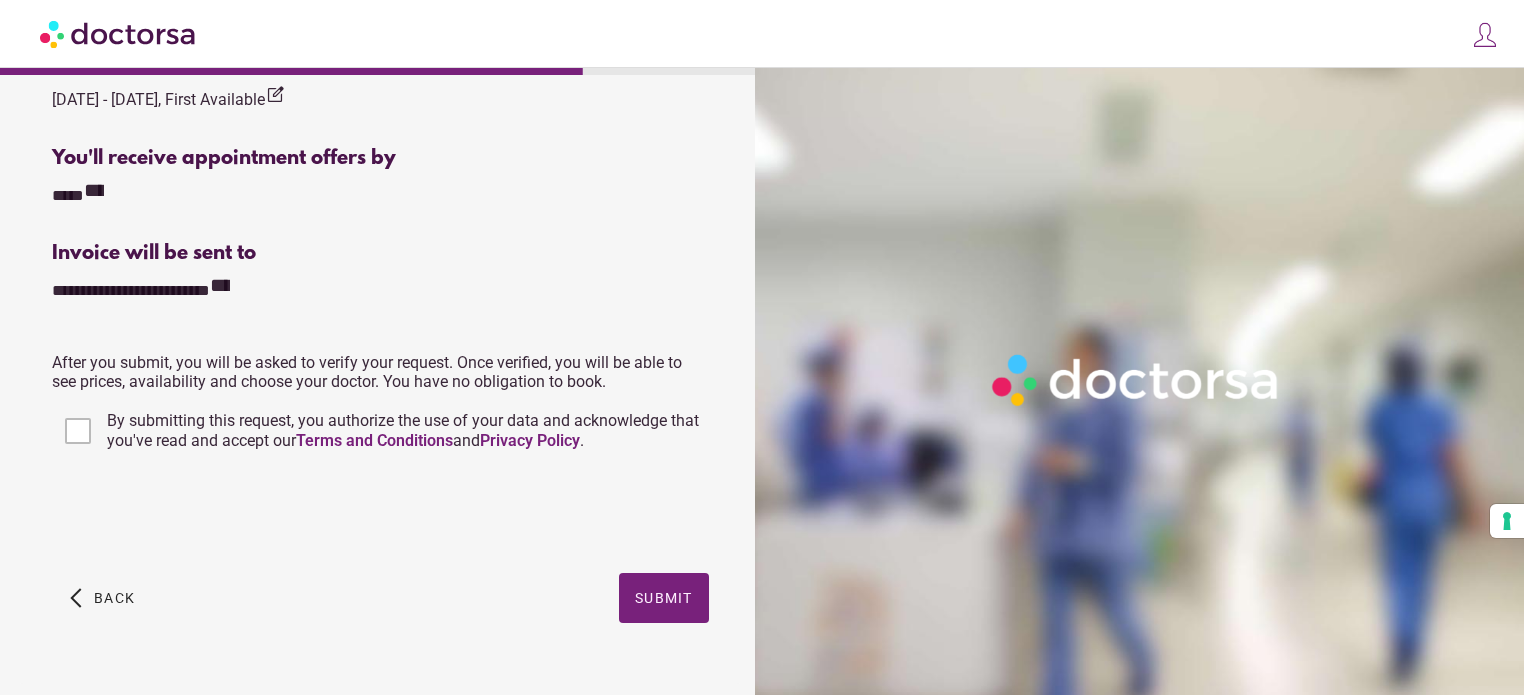 scroll, scrollTop: 942, scrollLeft: 0, axis: vertical 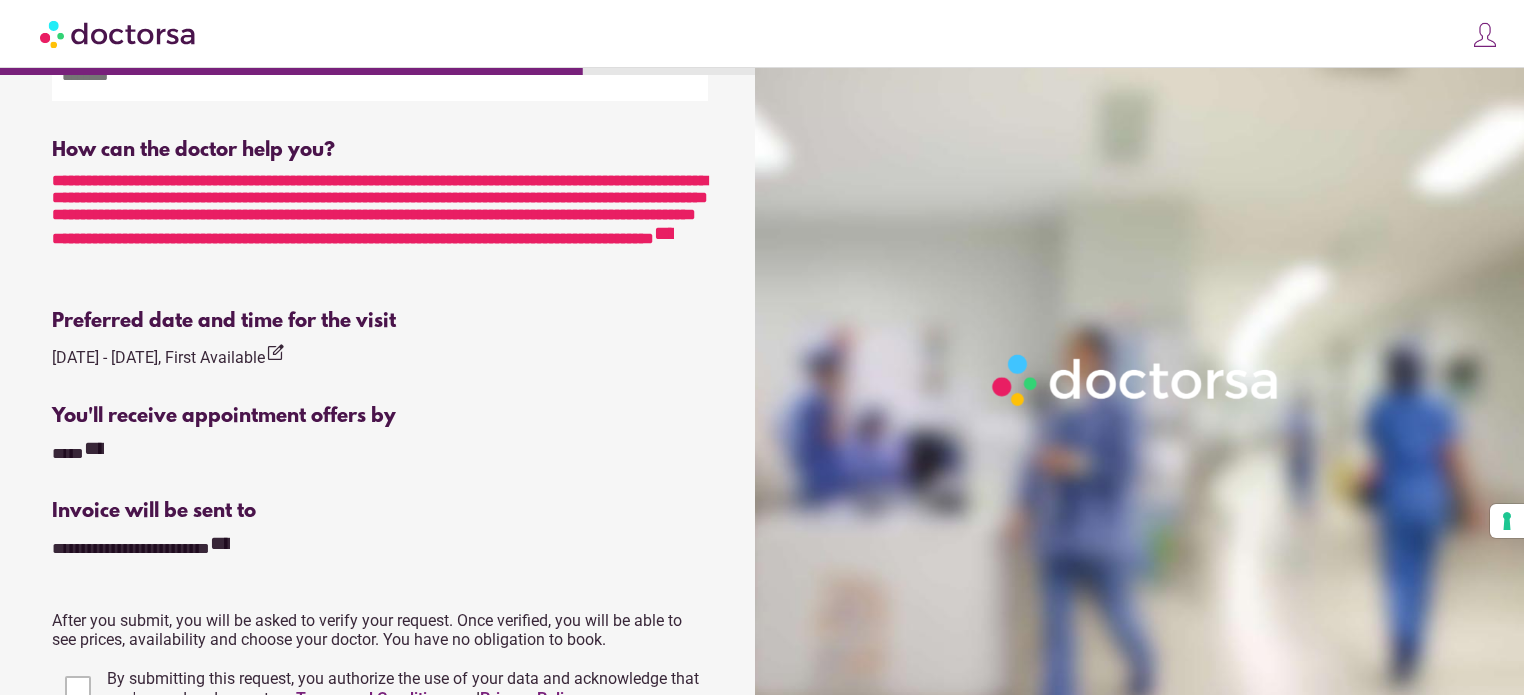click on "**********" at bounding box center (664, 233) 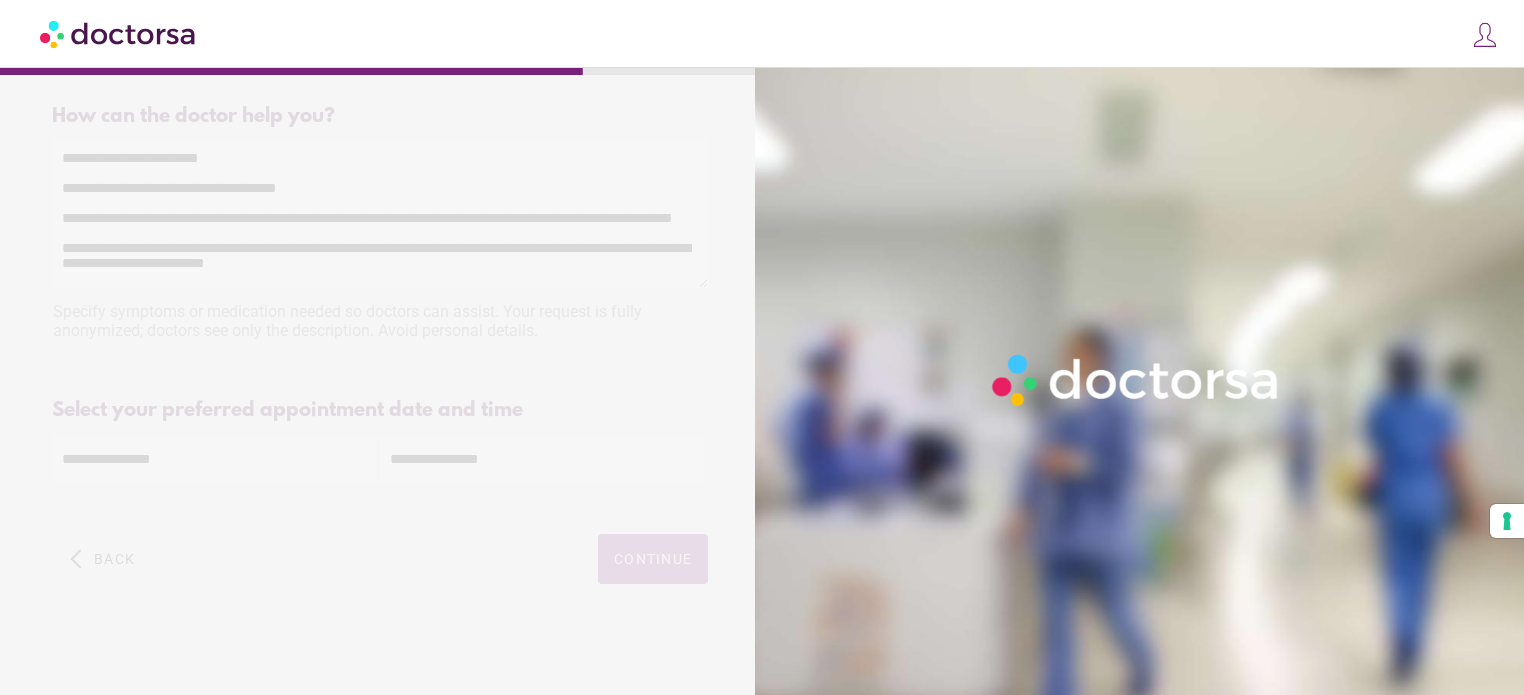 scroll, scrollTop: 0, scrollLeft: 0, axis: both 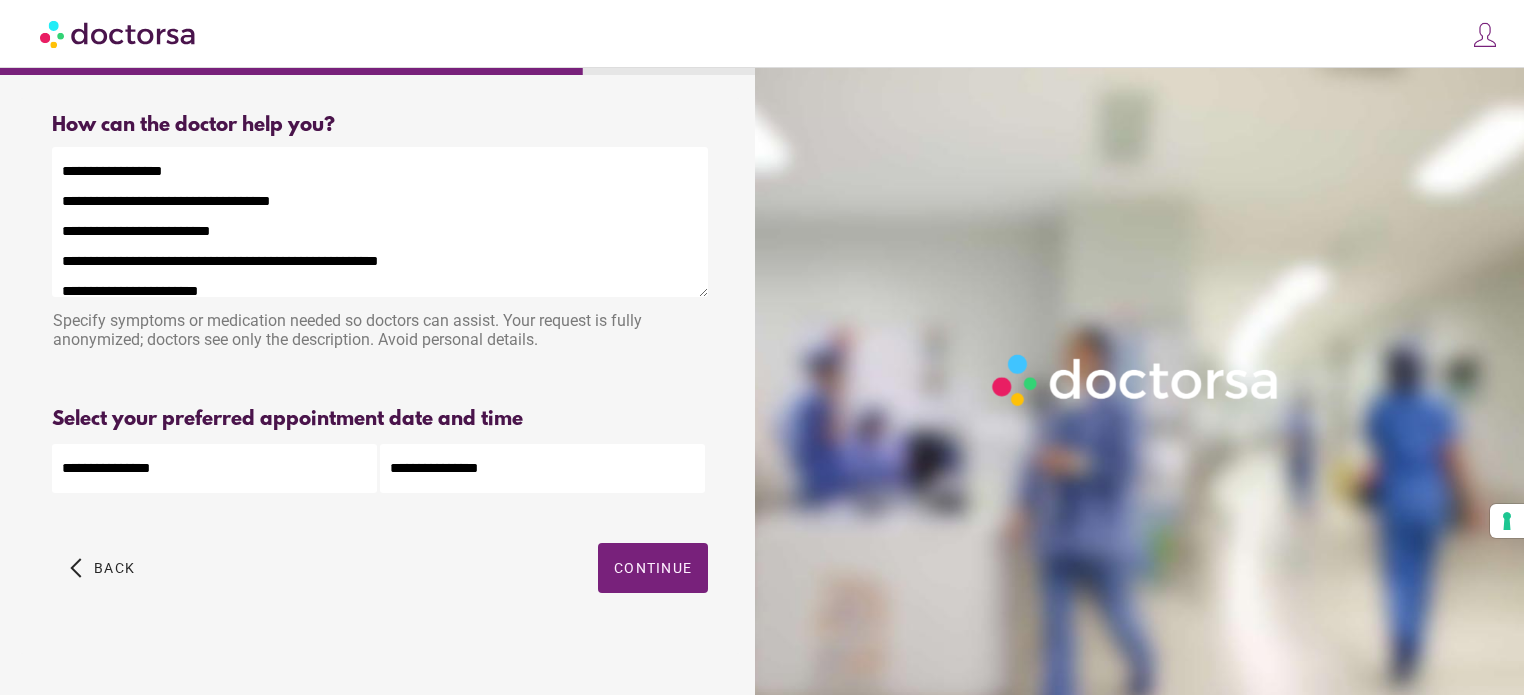 drag, startPoint x: 341, startPoint y: 267, endPoint x: 8, endPoint y: 99, distance: 372.97855 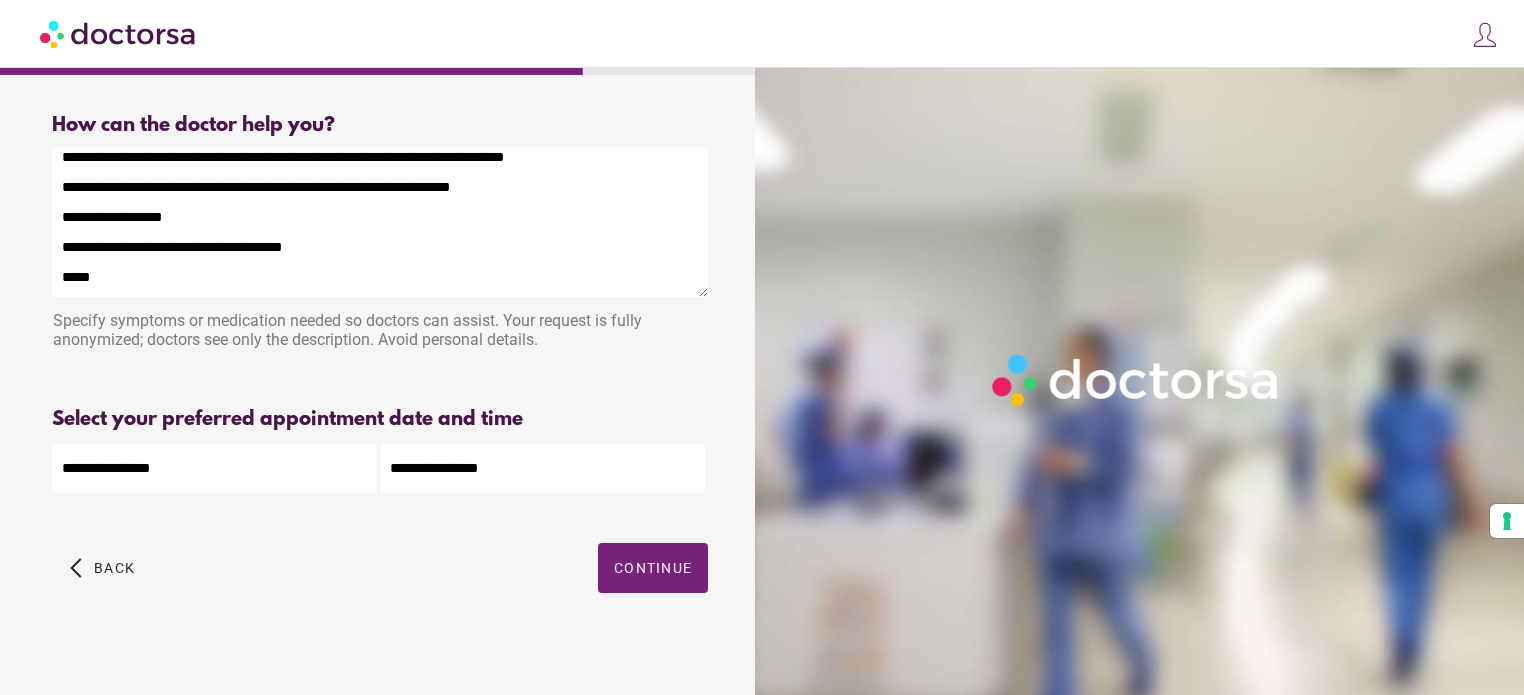 scroll, scrollTop: 0, scrollLeft: 0, axis: both 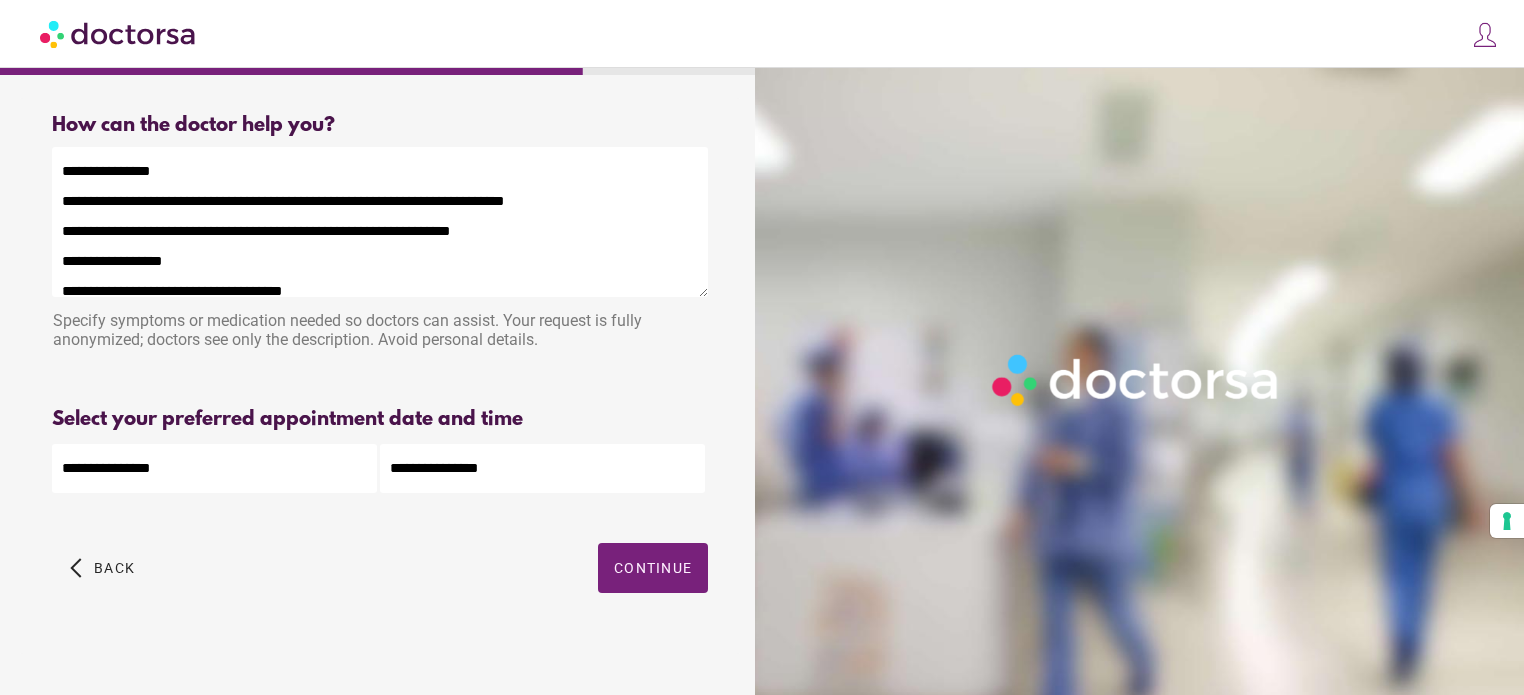 drag, startPoint x: 253, startPoint y: 244, endPoint x: 461, endPoint y: 240, distance: 208.03845 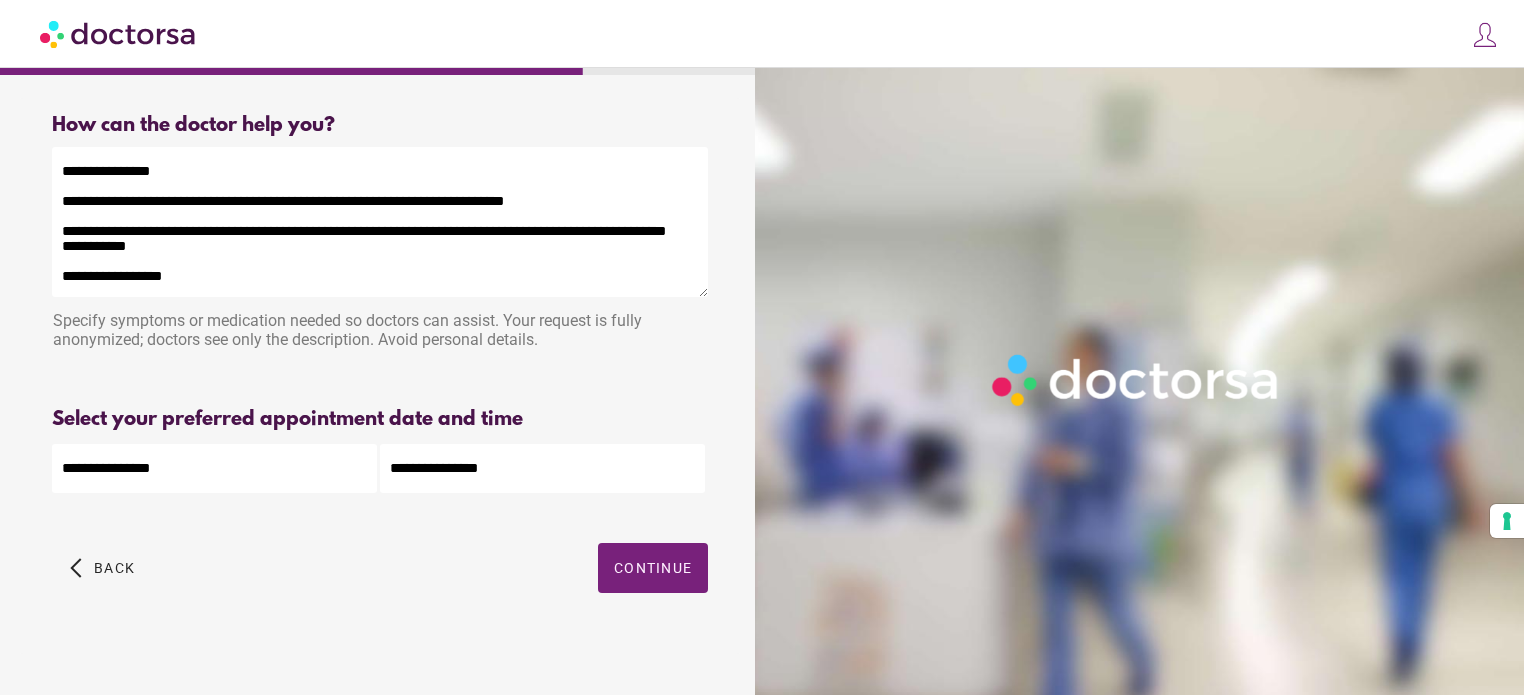 click on "**********" at bounding box center (380, 222) 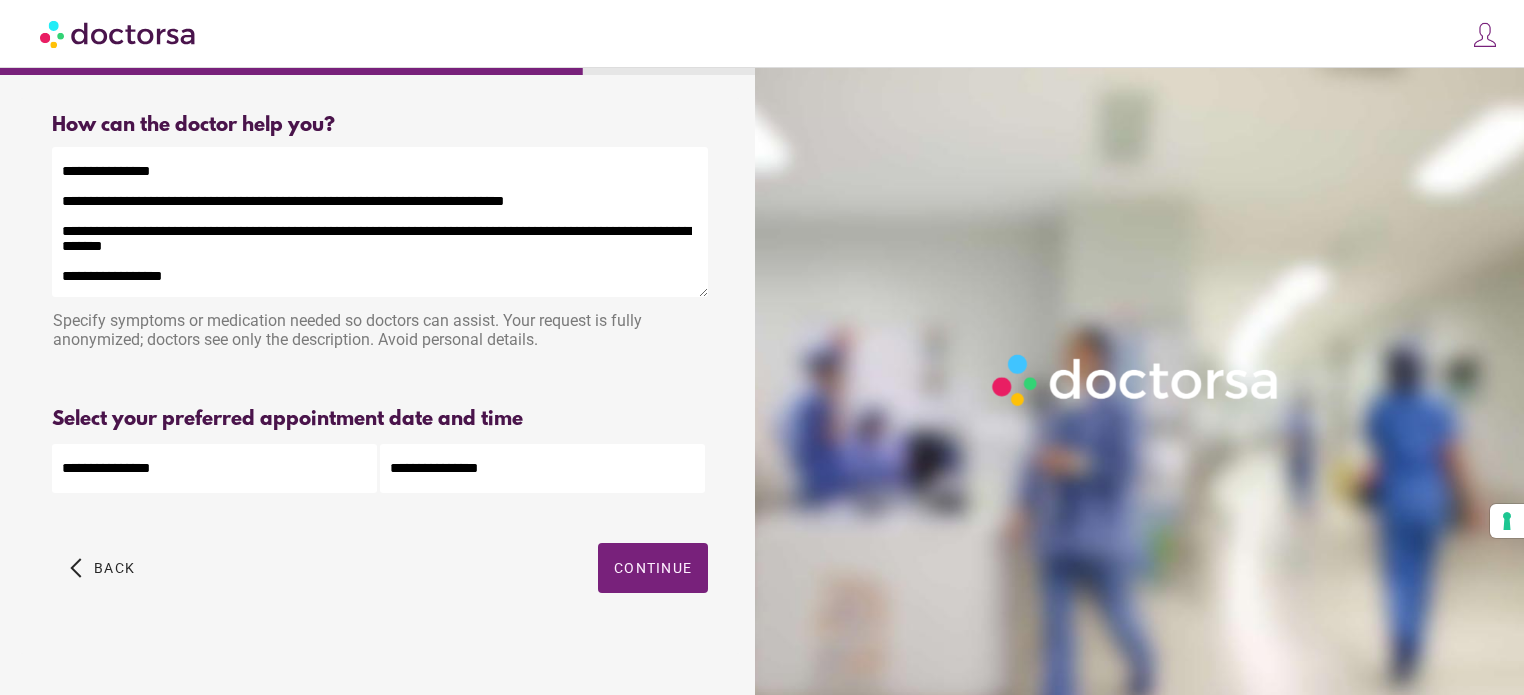drag, startPoint x: 252, startPoint y: 267, endPoint x: 187, endPoint y: 263, distance: 65.12296 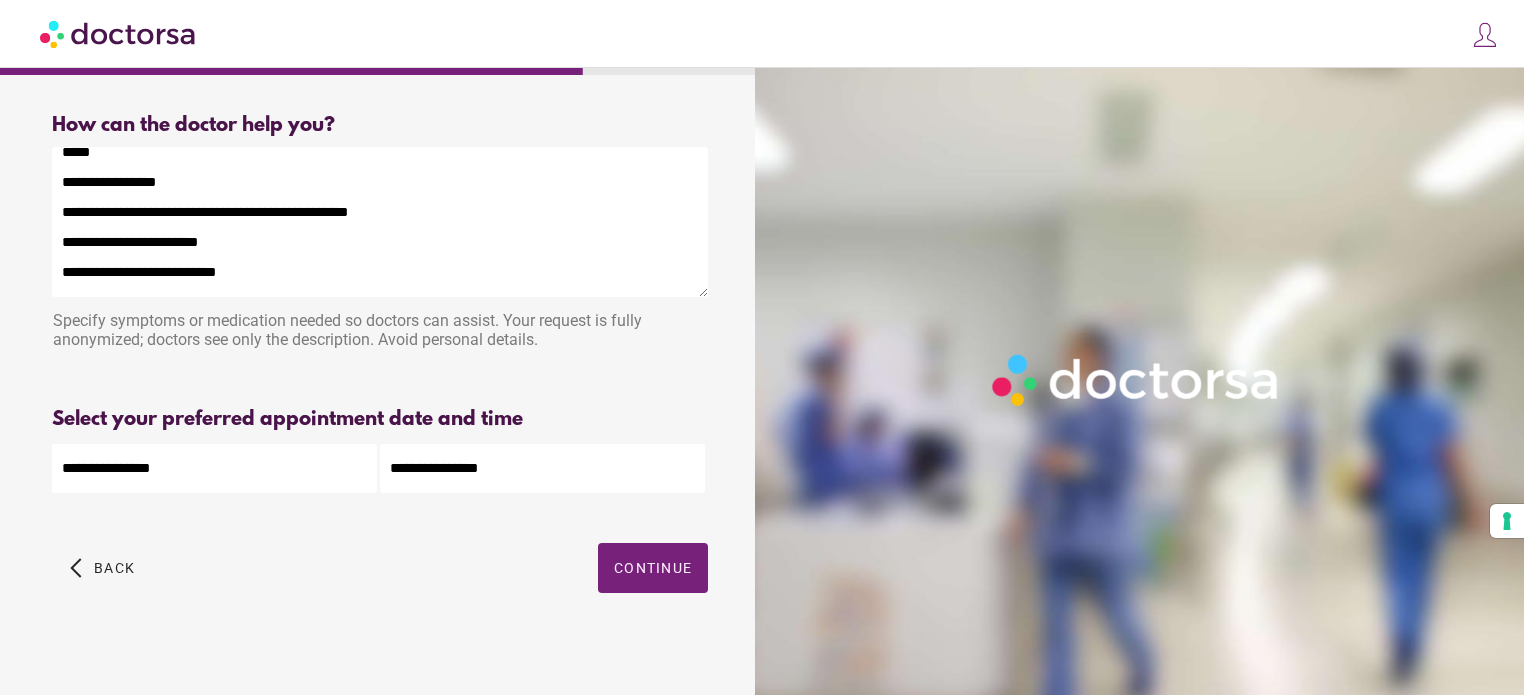 scroll, scrollTop: 200, scrollLeft: 0, axis: vertical 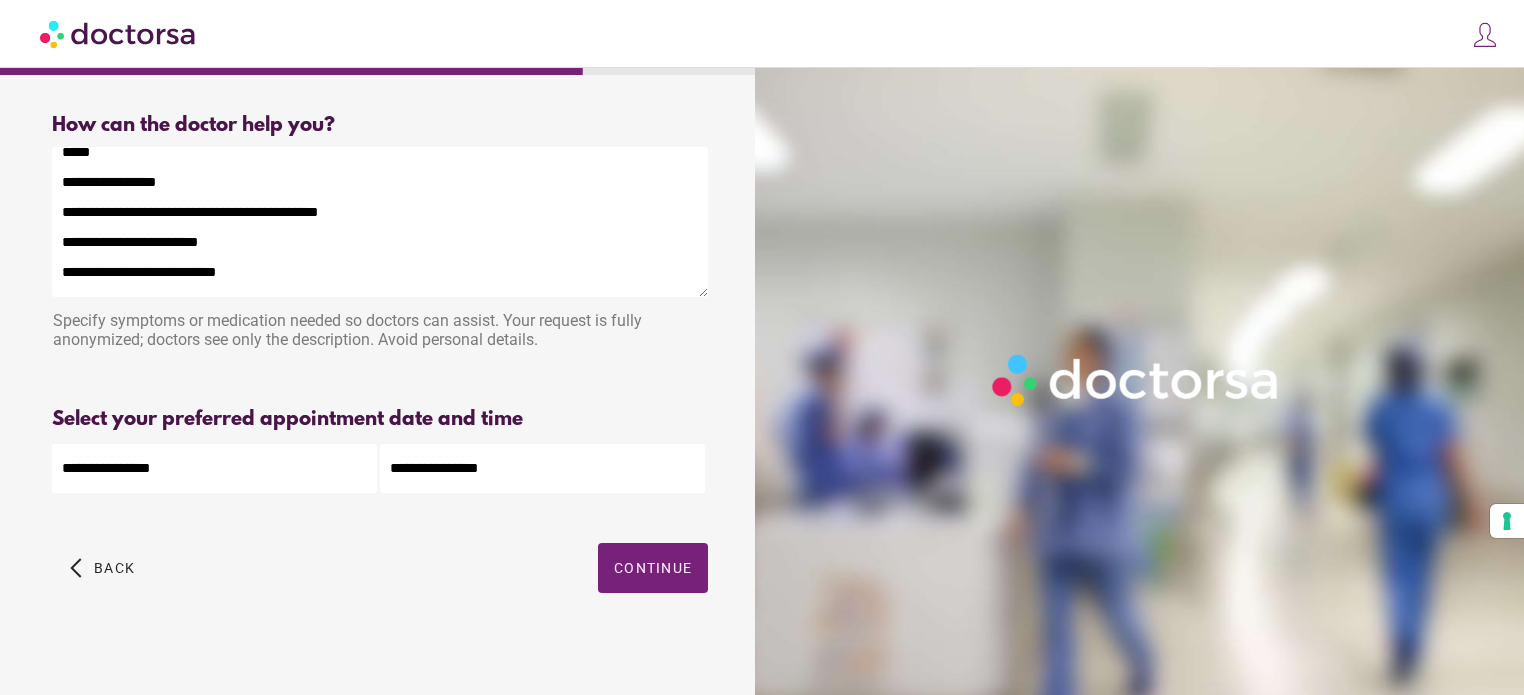 click on "**********" at bounding box center (380, 222) 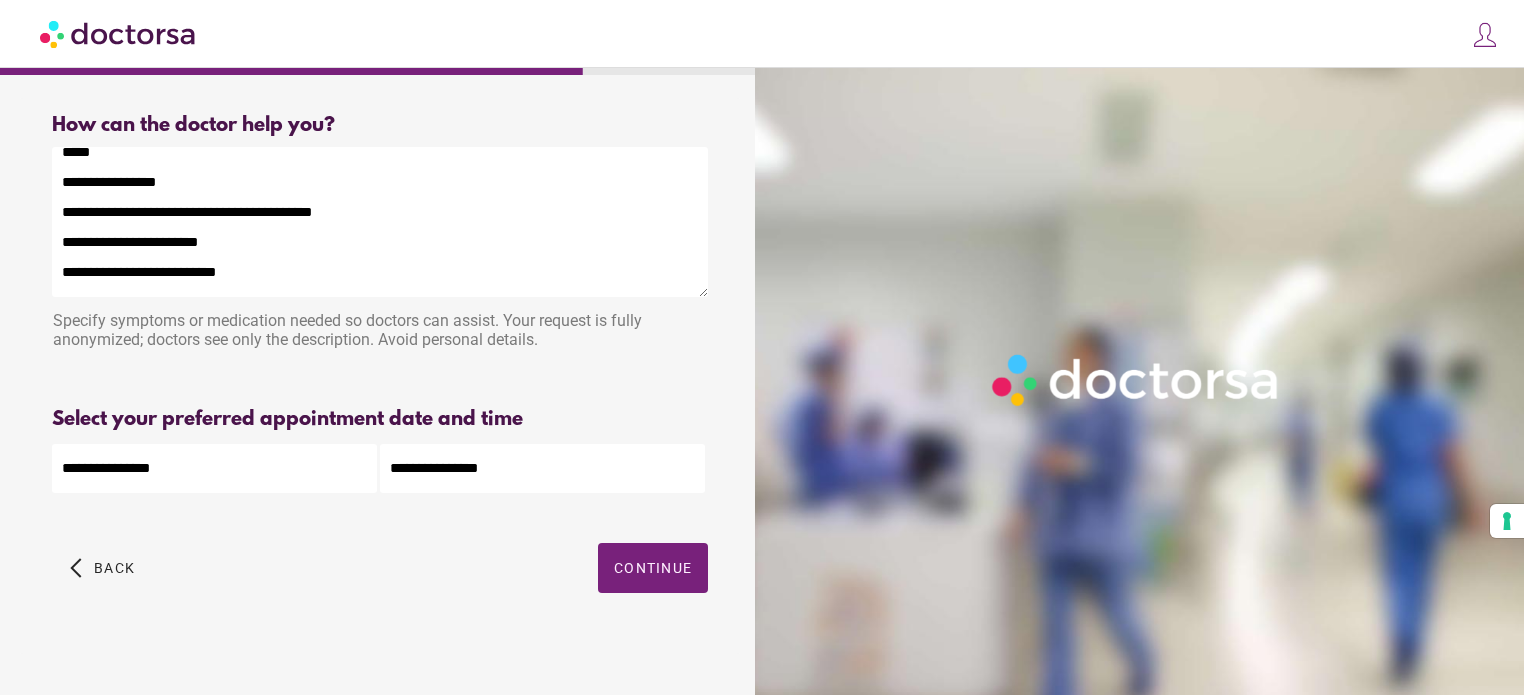 click on "**********" at bounding box center (380, 222) 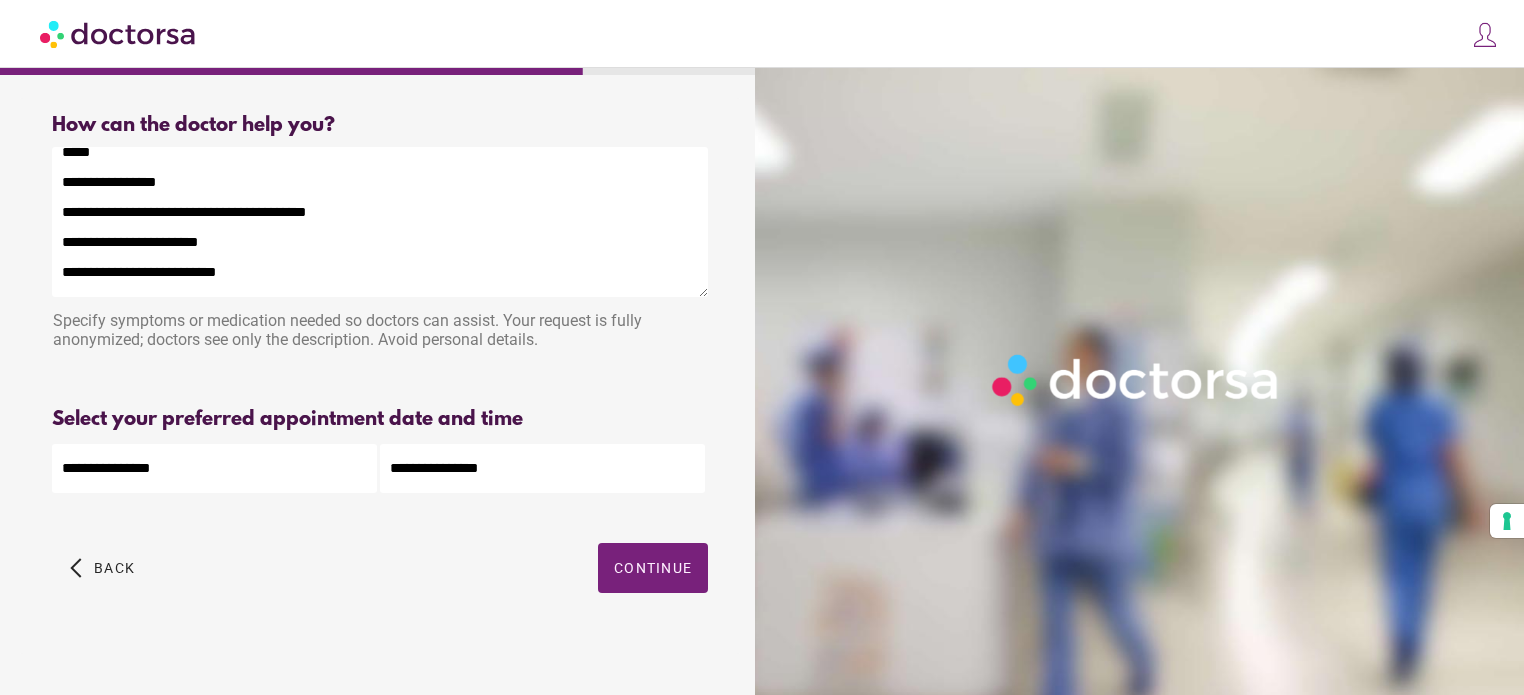 scroll, scrollTop: 236, scrollLeft: 0, axis: vertical 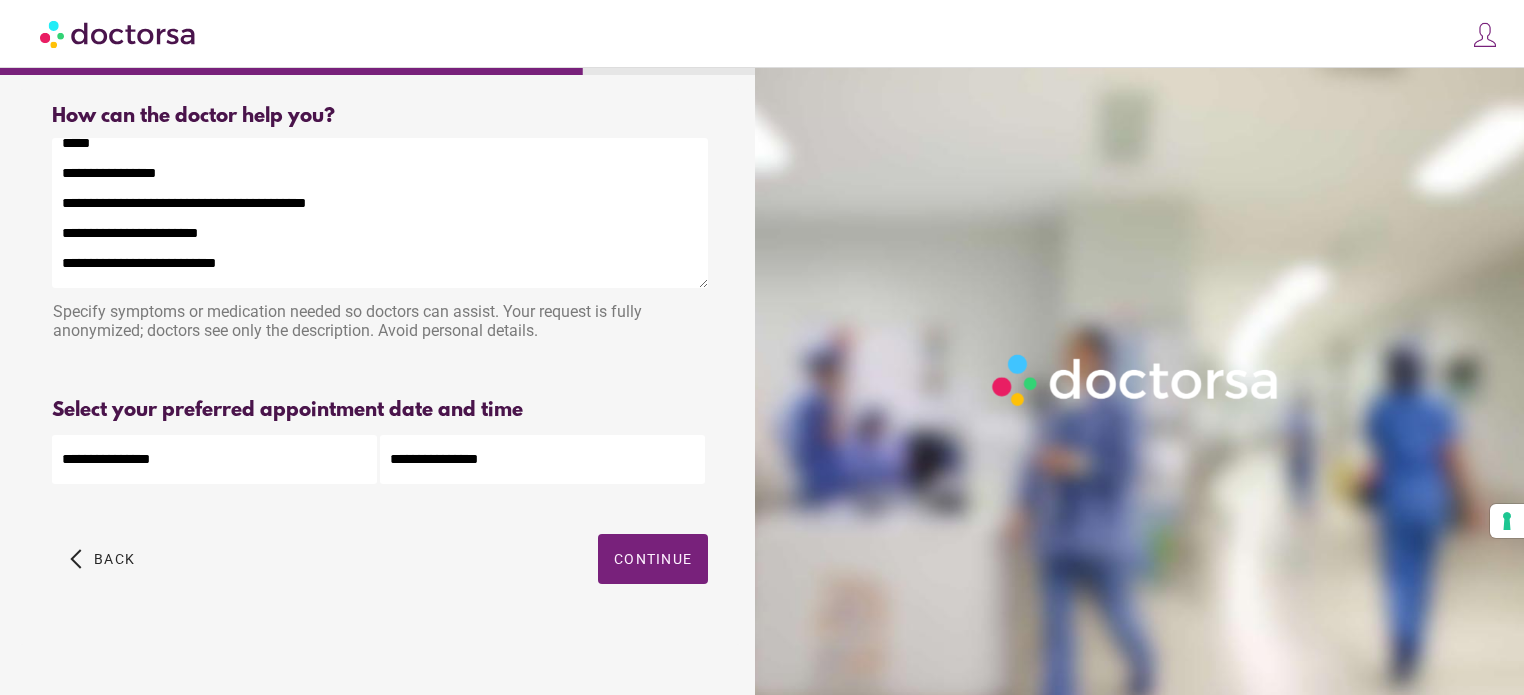 type on "**********" 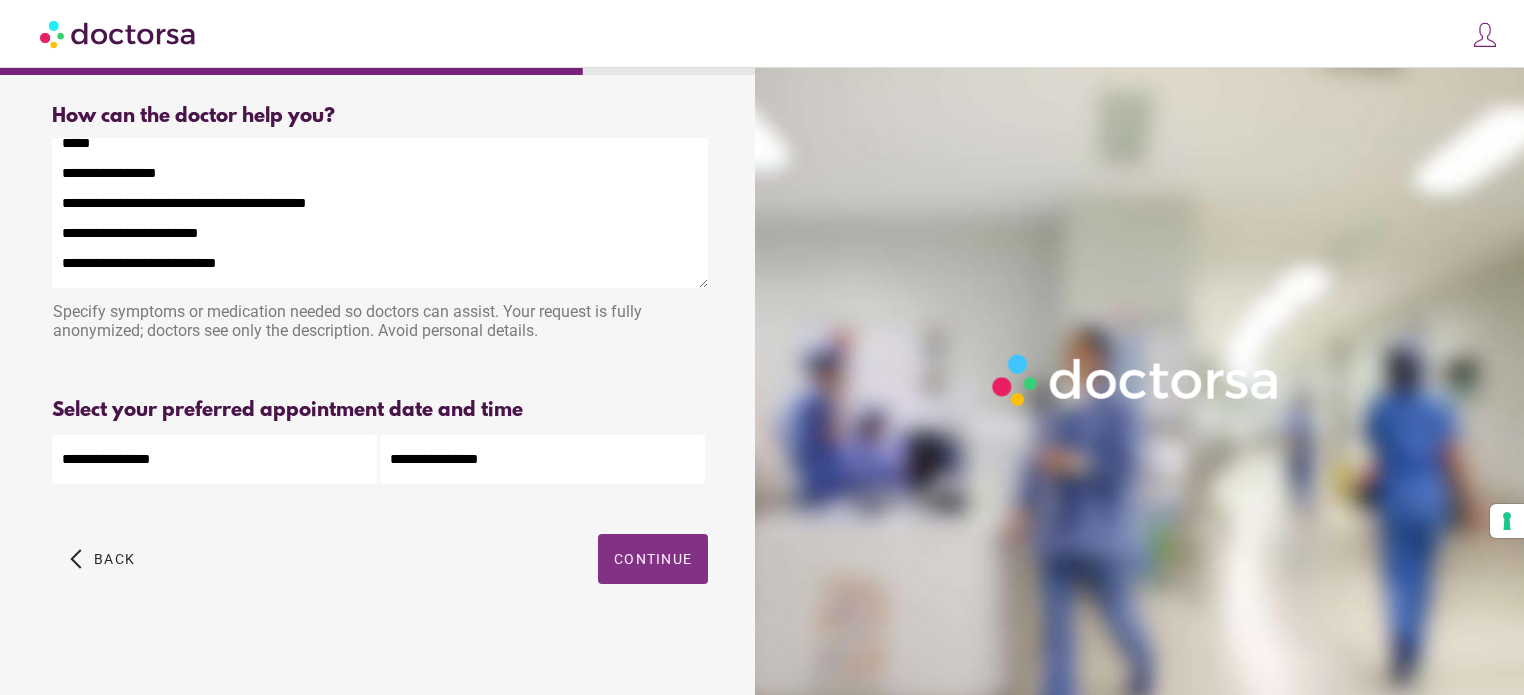 click at bounding box center [653, 559] 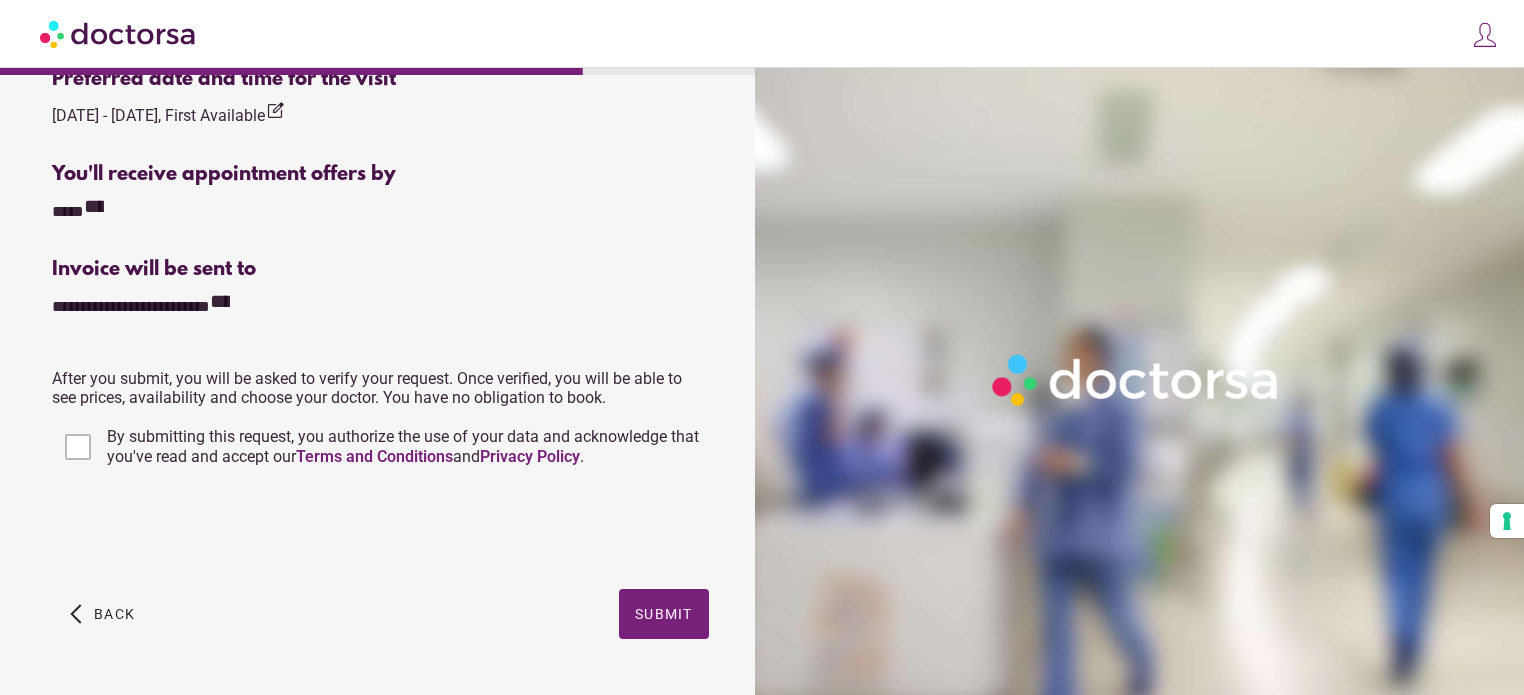 scroll, scrollTop: 900, scrollLeft: 0, axis: vertical 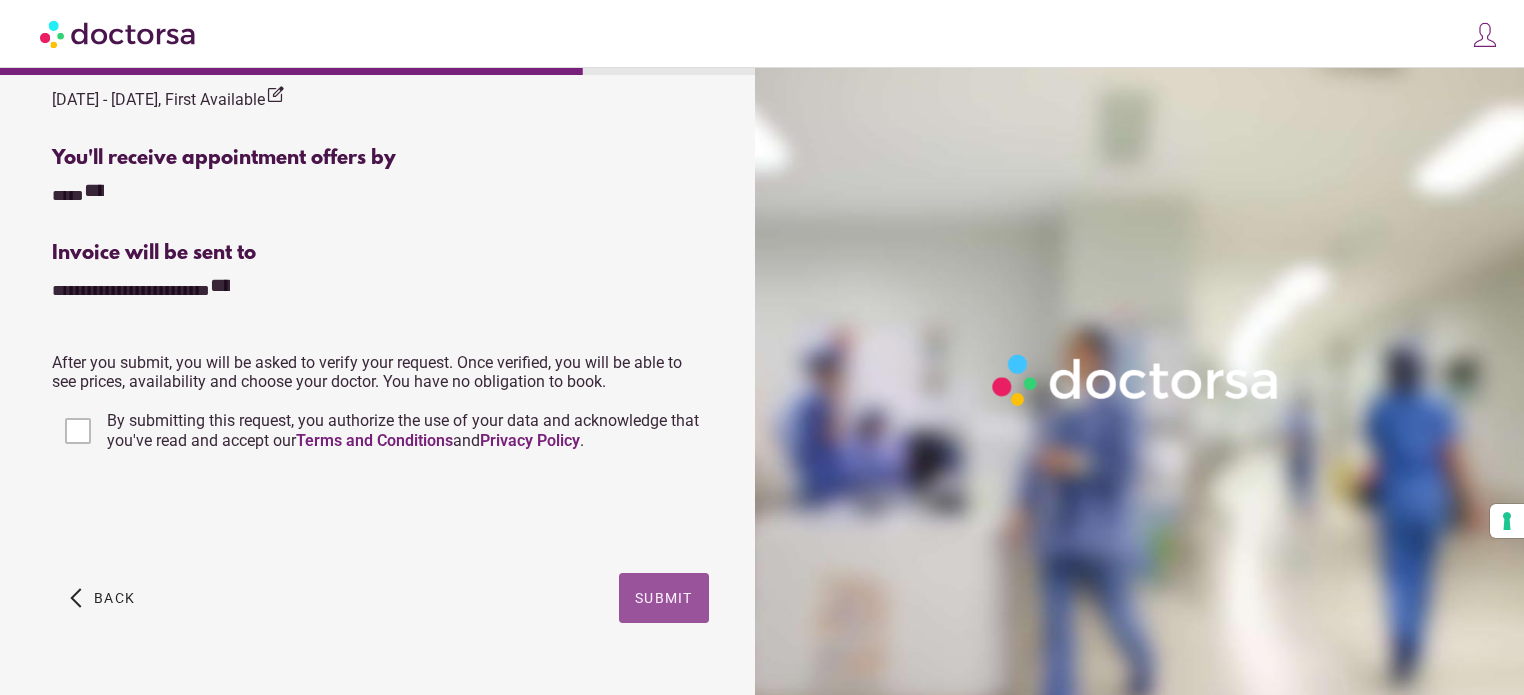 click on "Submit" at bounding box center (664, 598) 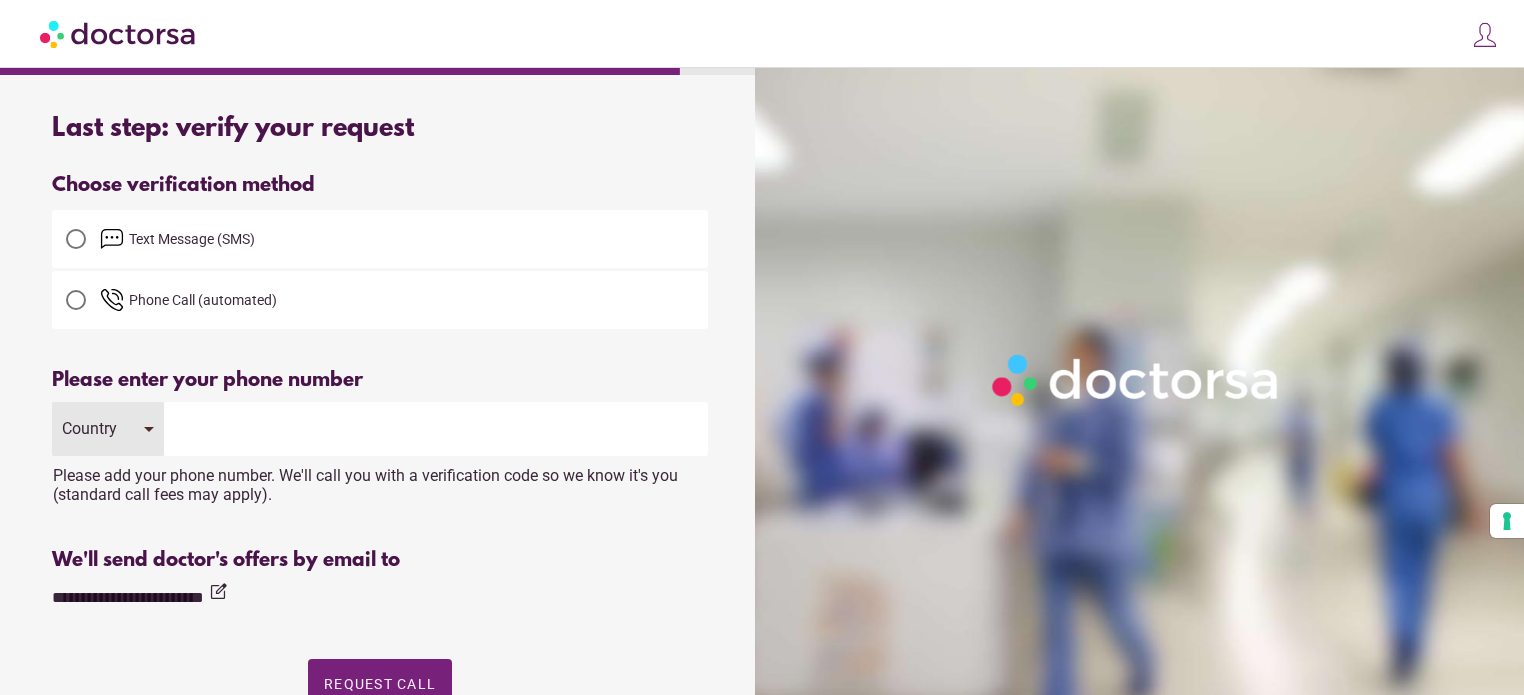 scroll, scrollTop: 0, scrollLeft: 0, axis: both 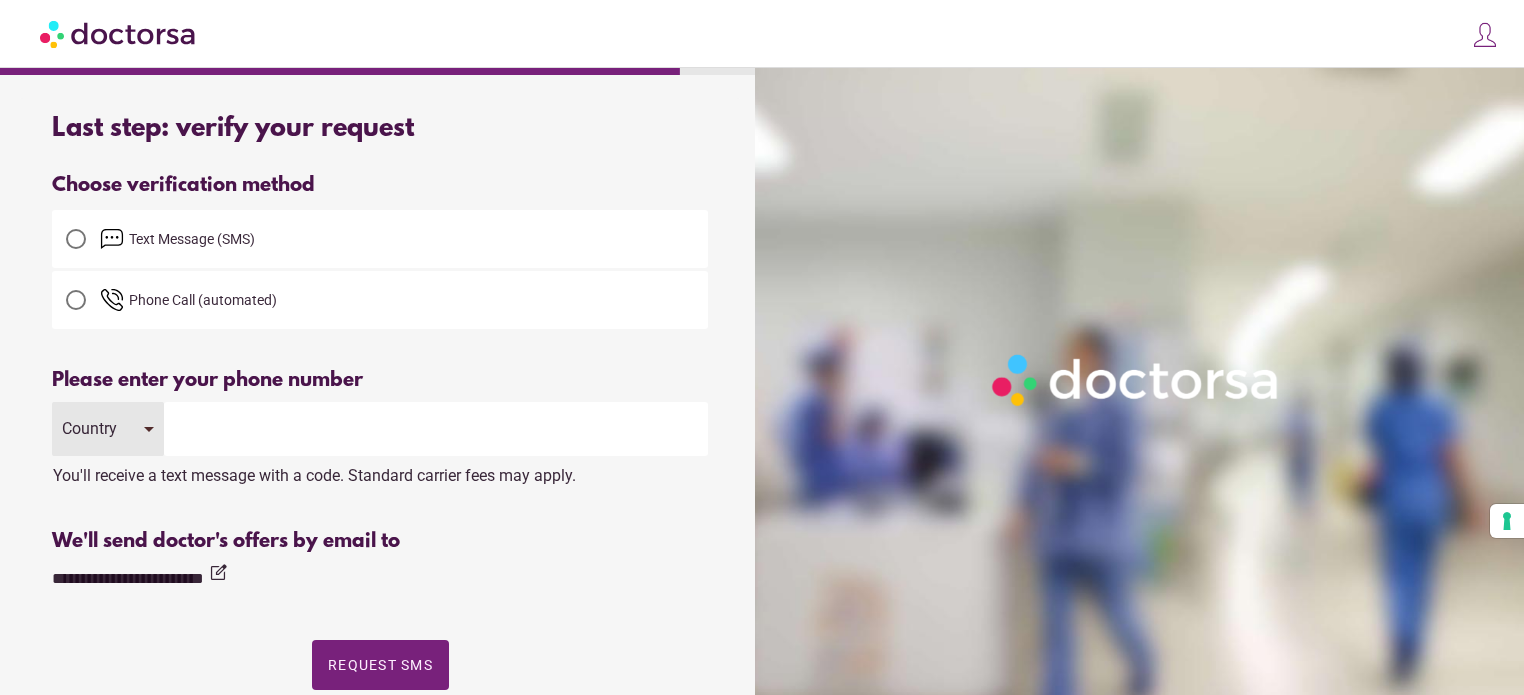 click at bounding box center (436, 429) 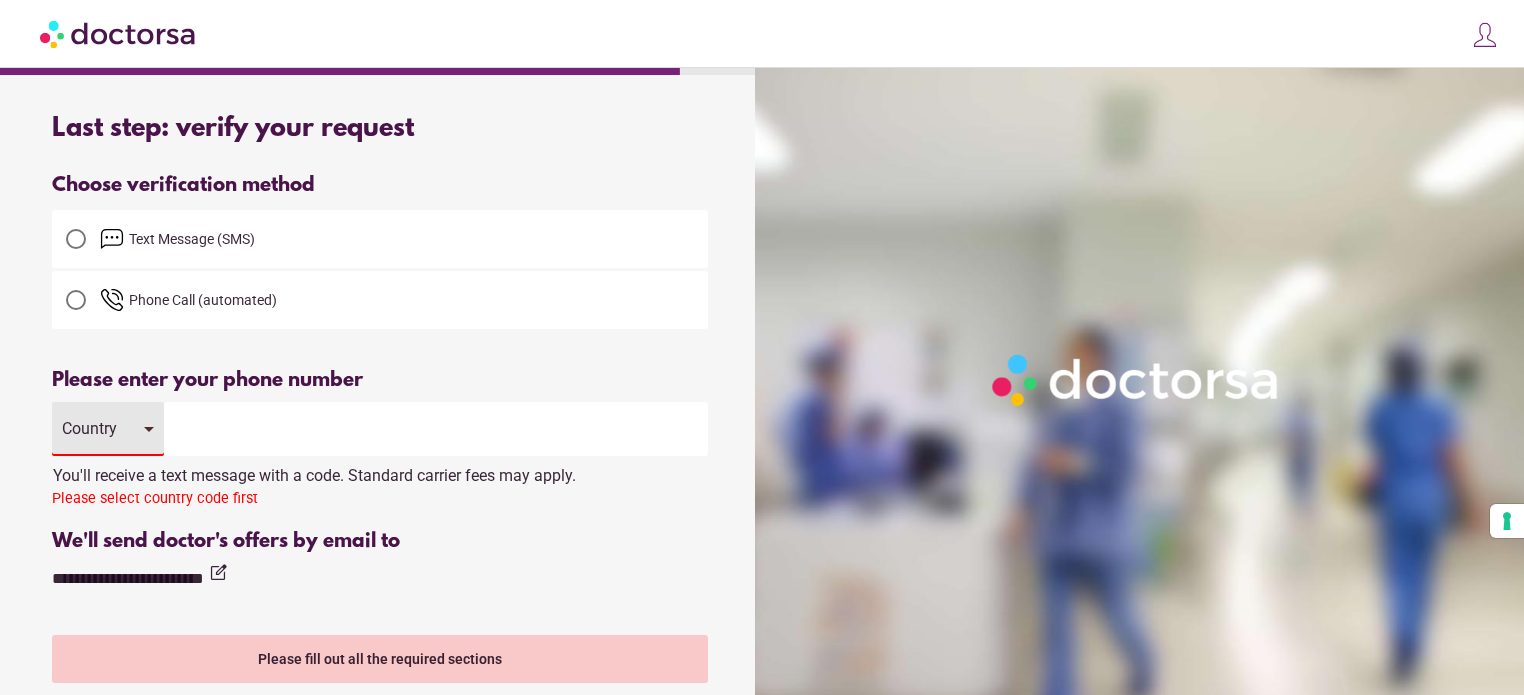 scroll, scrollTop: 100, scrollLeft: 0, axis: vertical 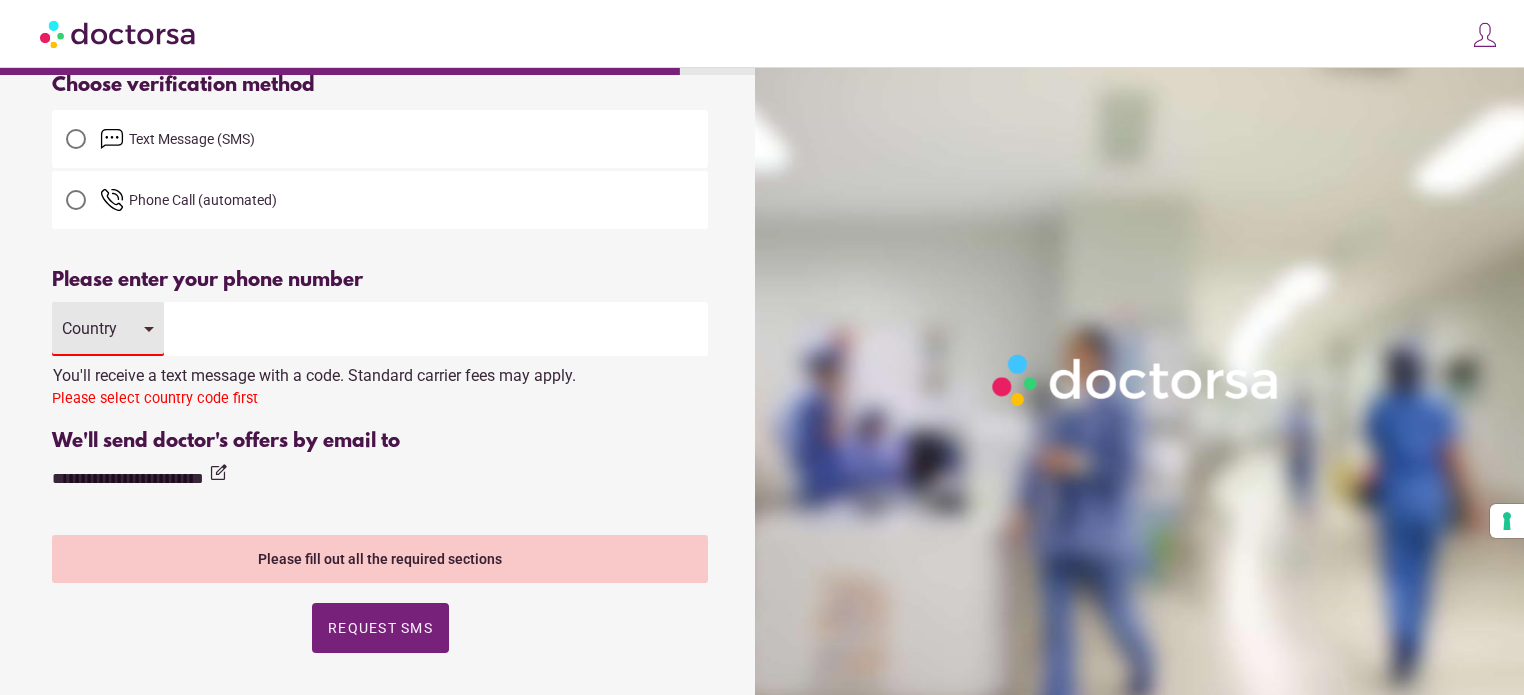 click on "Country" at bounding box center [93, 328] 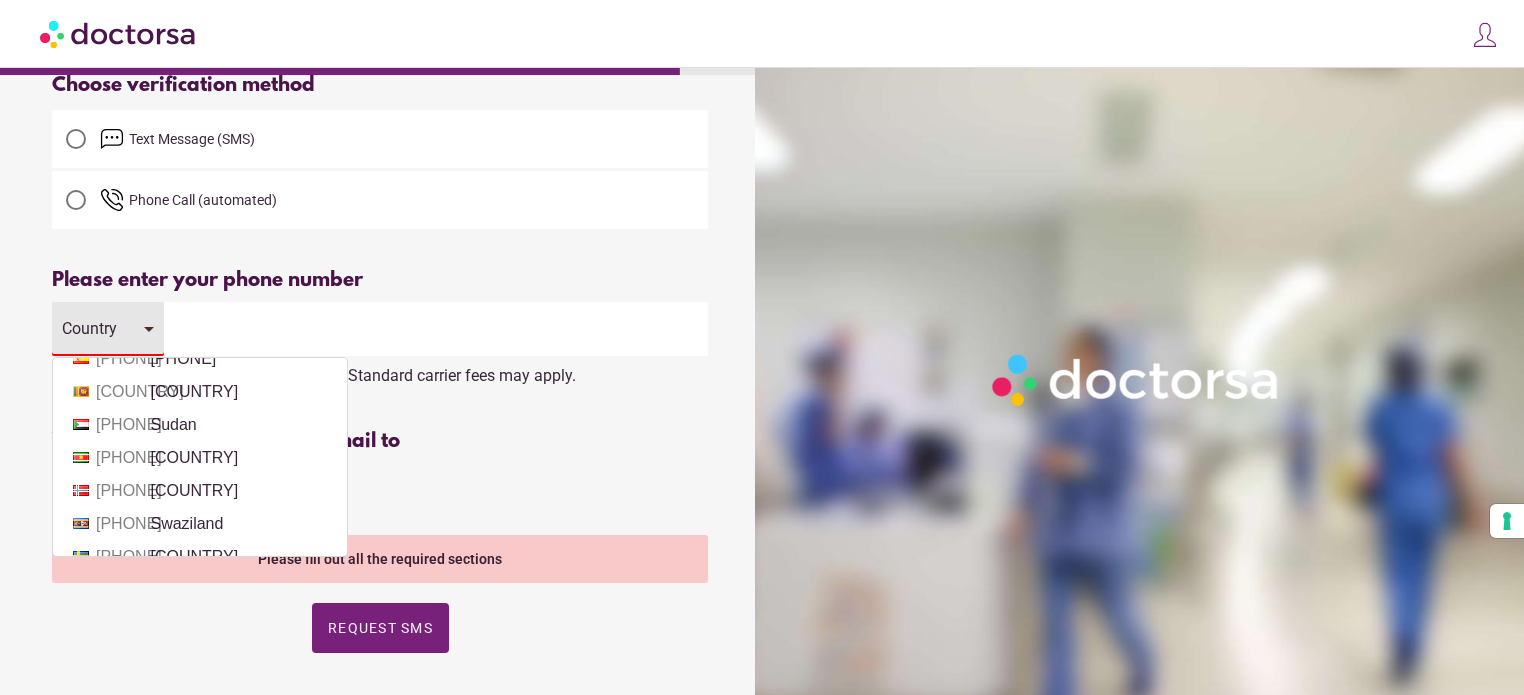 scroll, scrollTop: 6900, scrollLeft: 0, axis: vertical 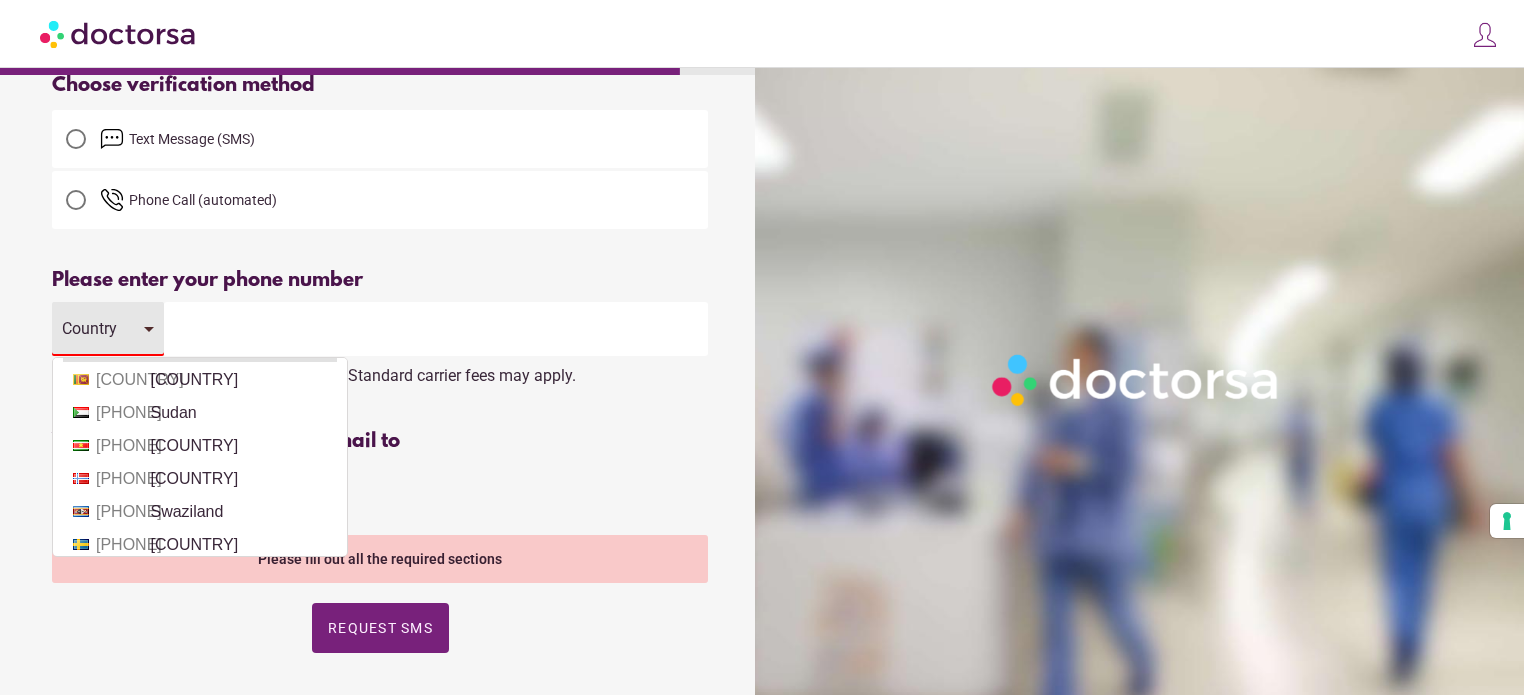 click on "+34   Spain" at bounding box center (200, 347) 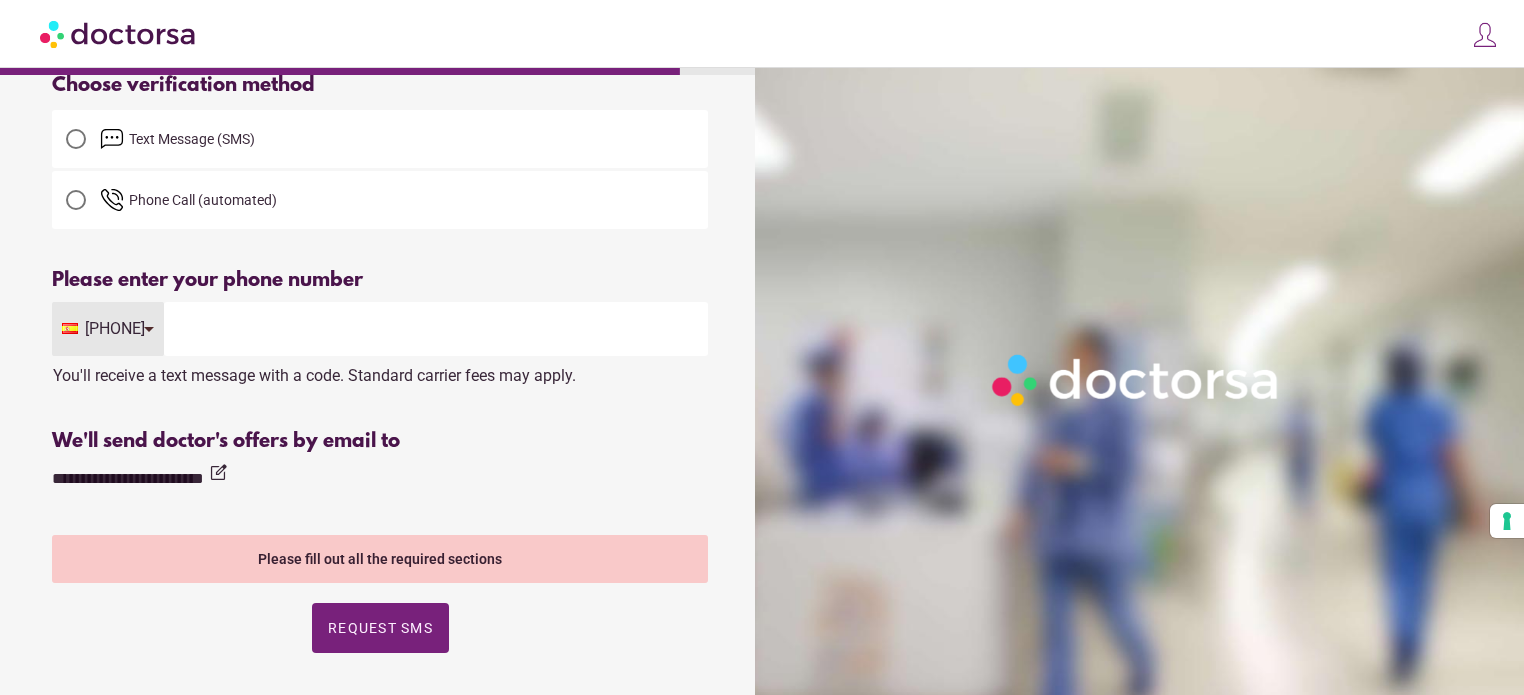 click at bounding box center [436, 329] 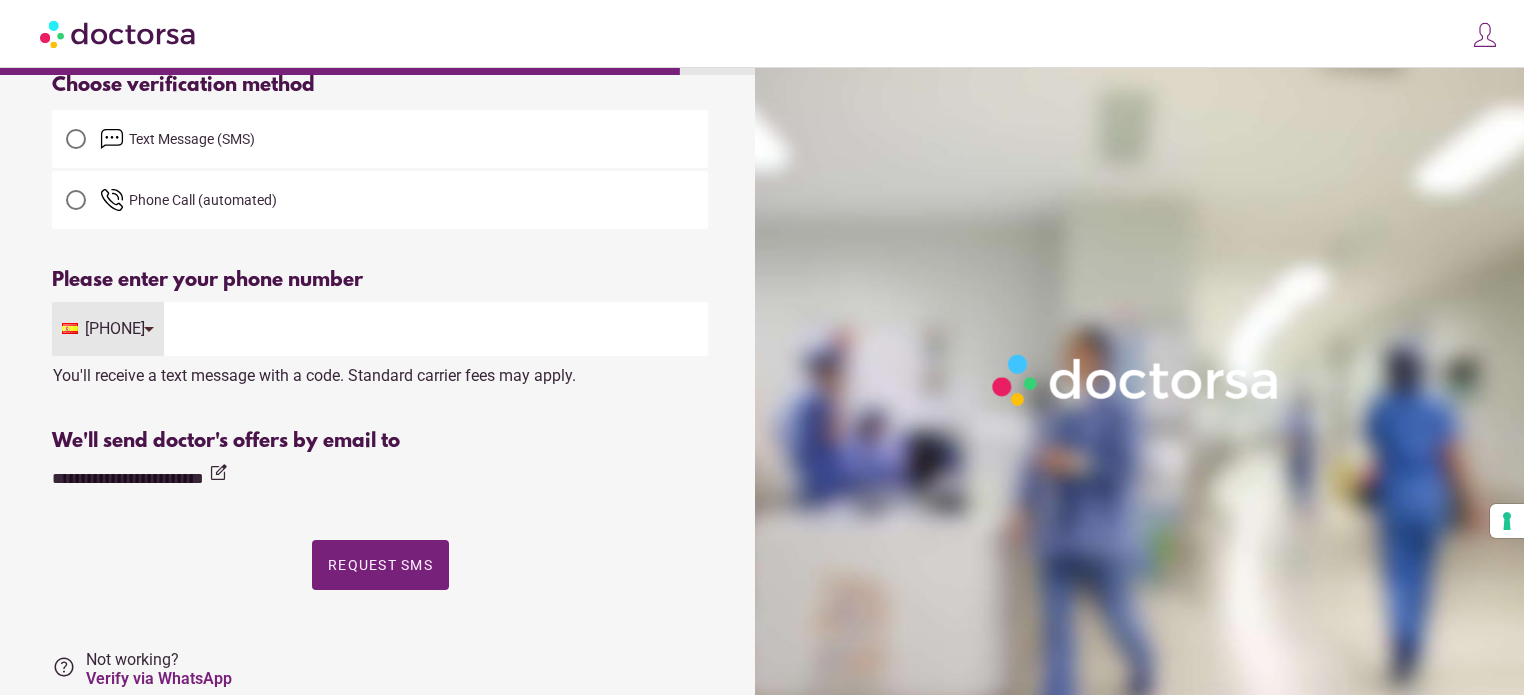 type on "*********" 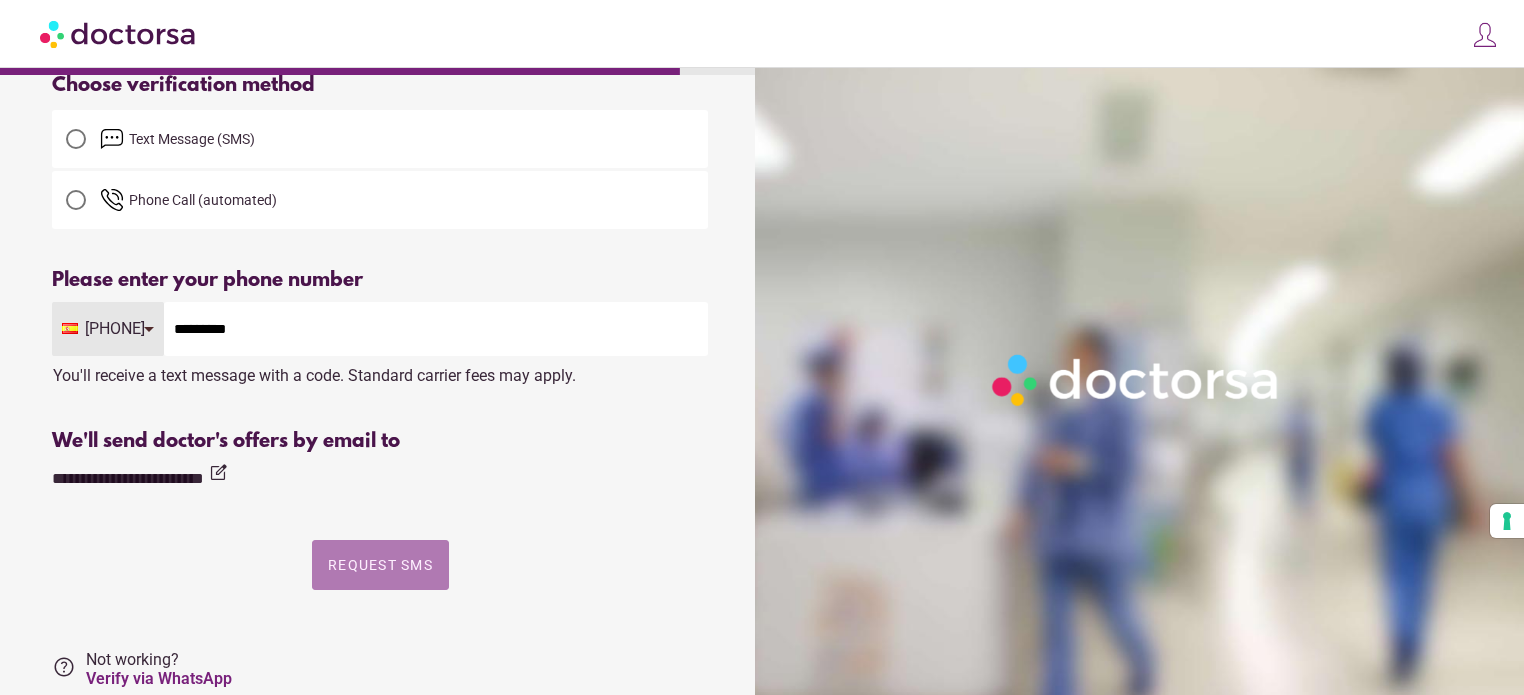 click at bounding box center (380, 565) 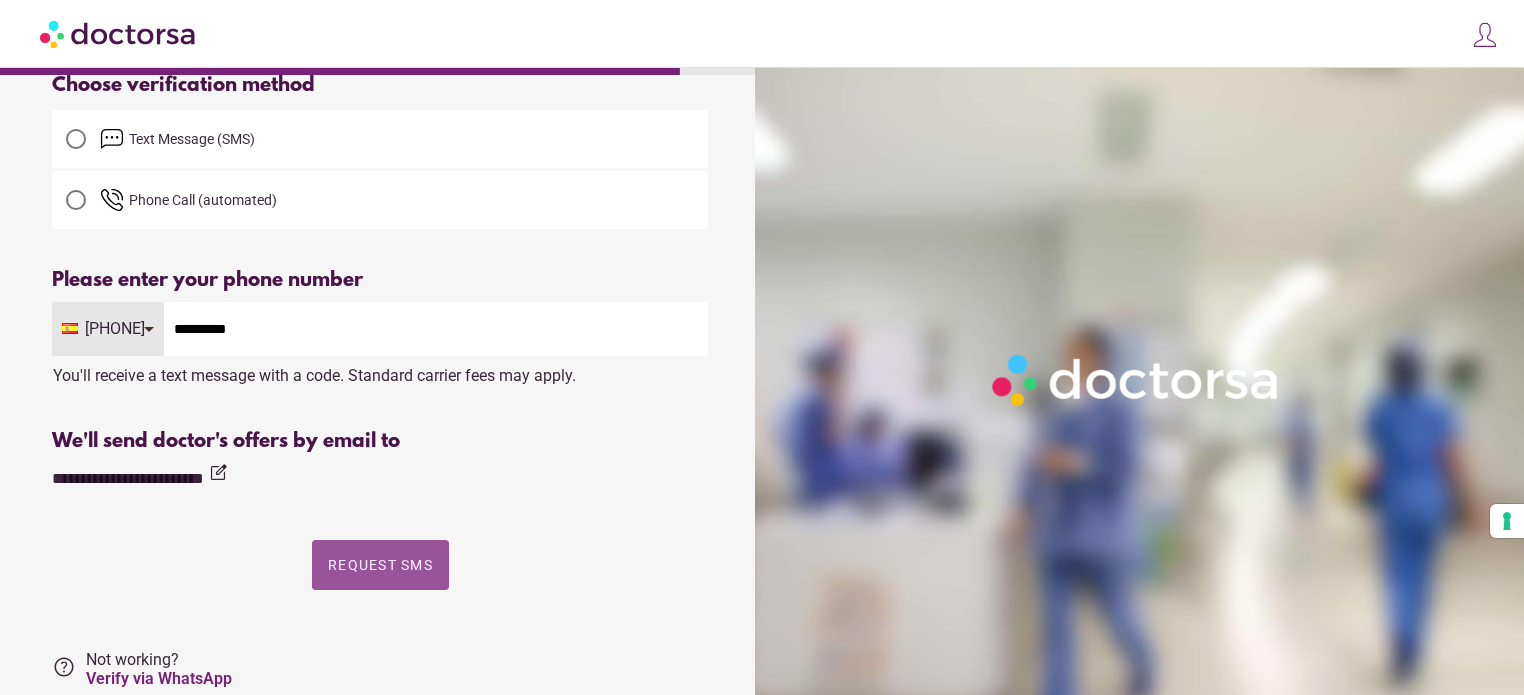 scroll, scrollTop: 0, scrollLeft: 0, axis: both 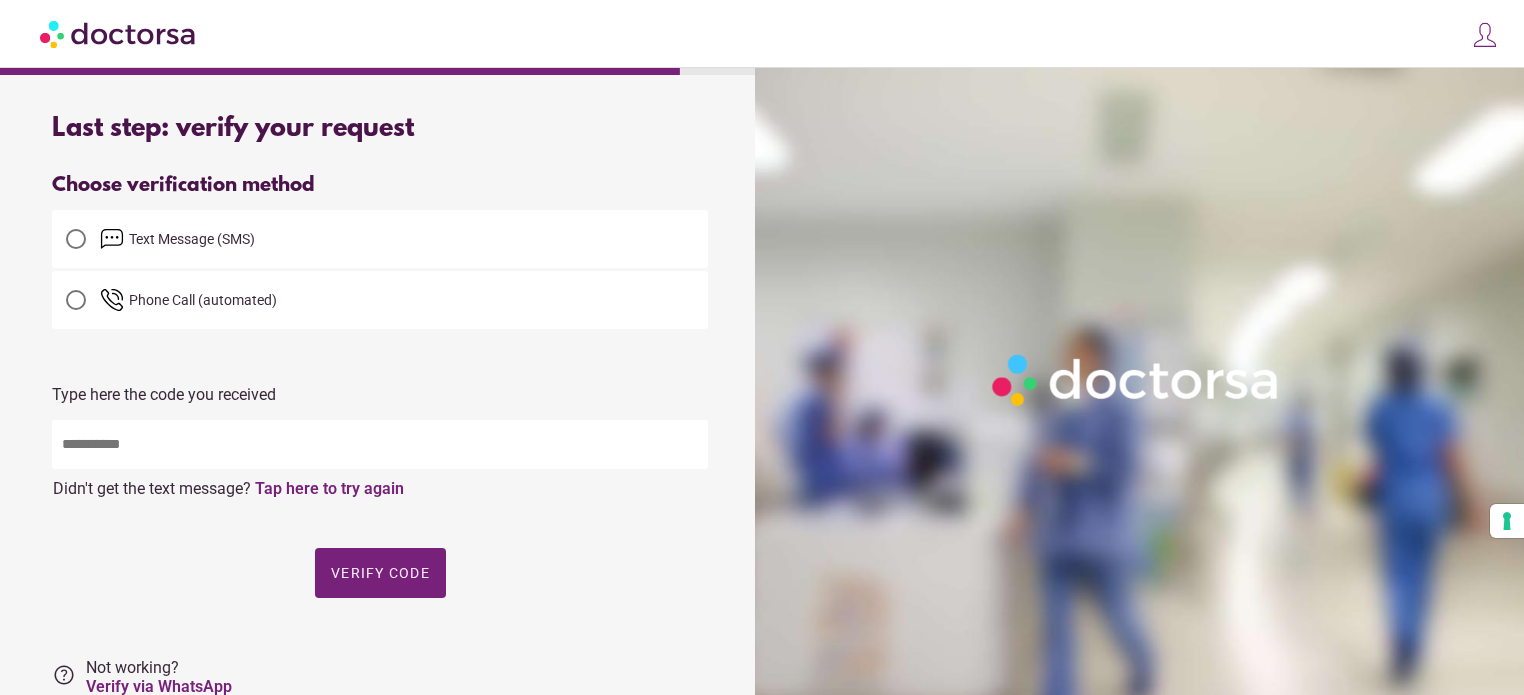 click at bounding box center [380, 444] 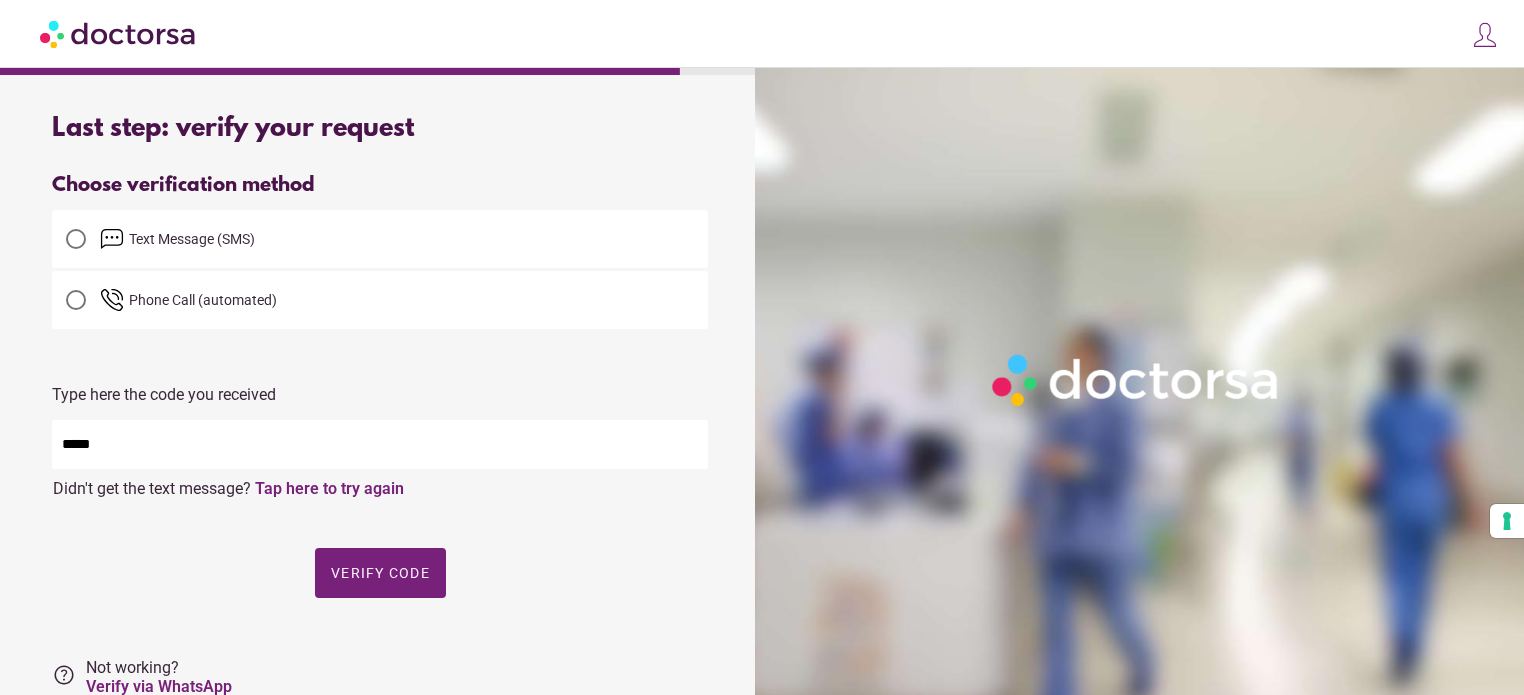 type on "*****" 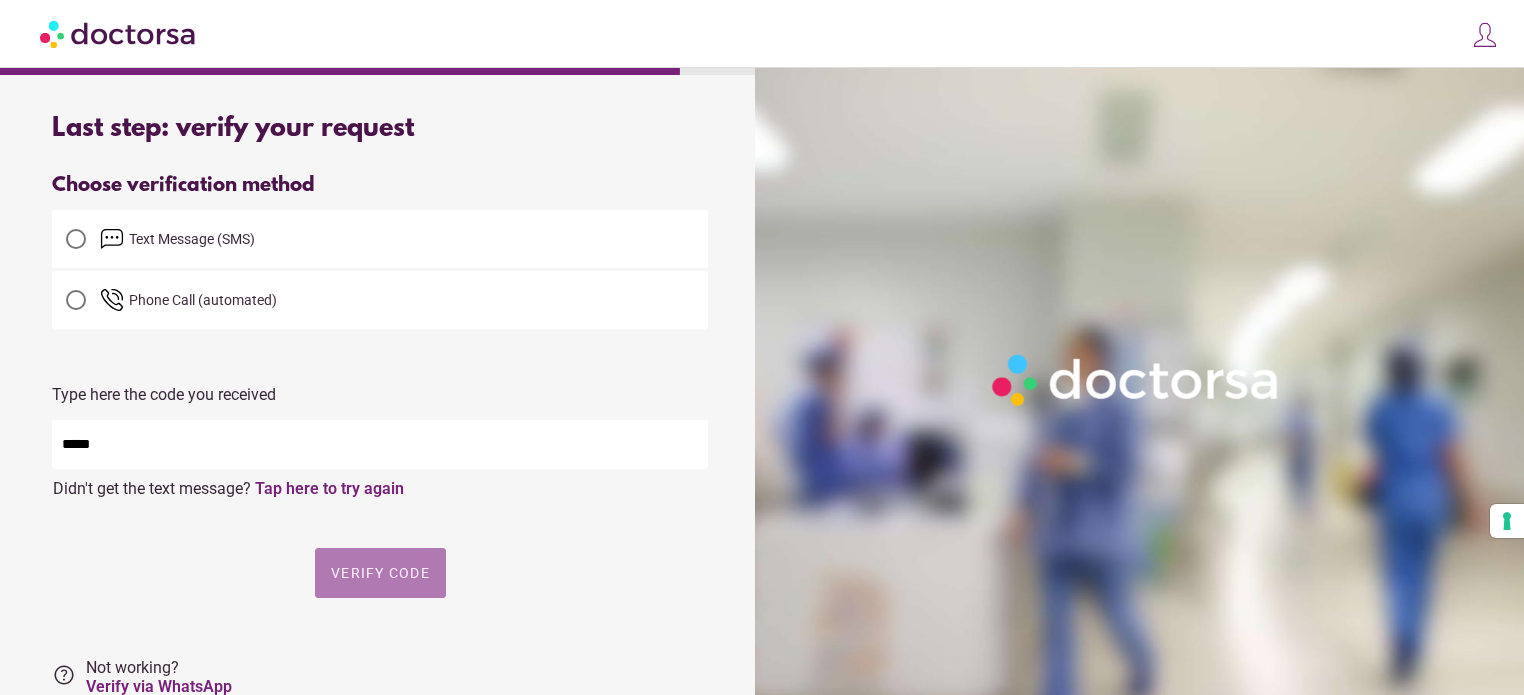click on "Verify code" at bounding box center (380, 573) 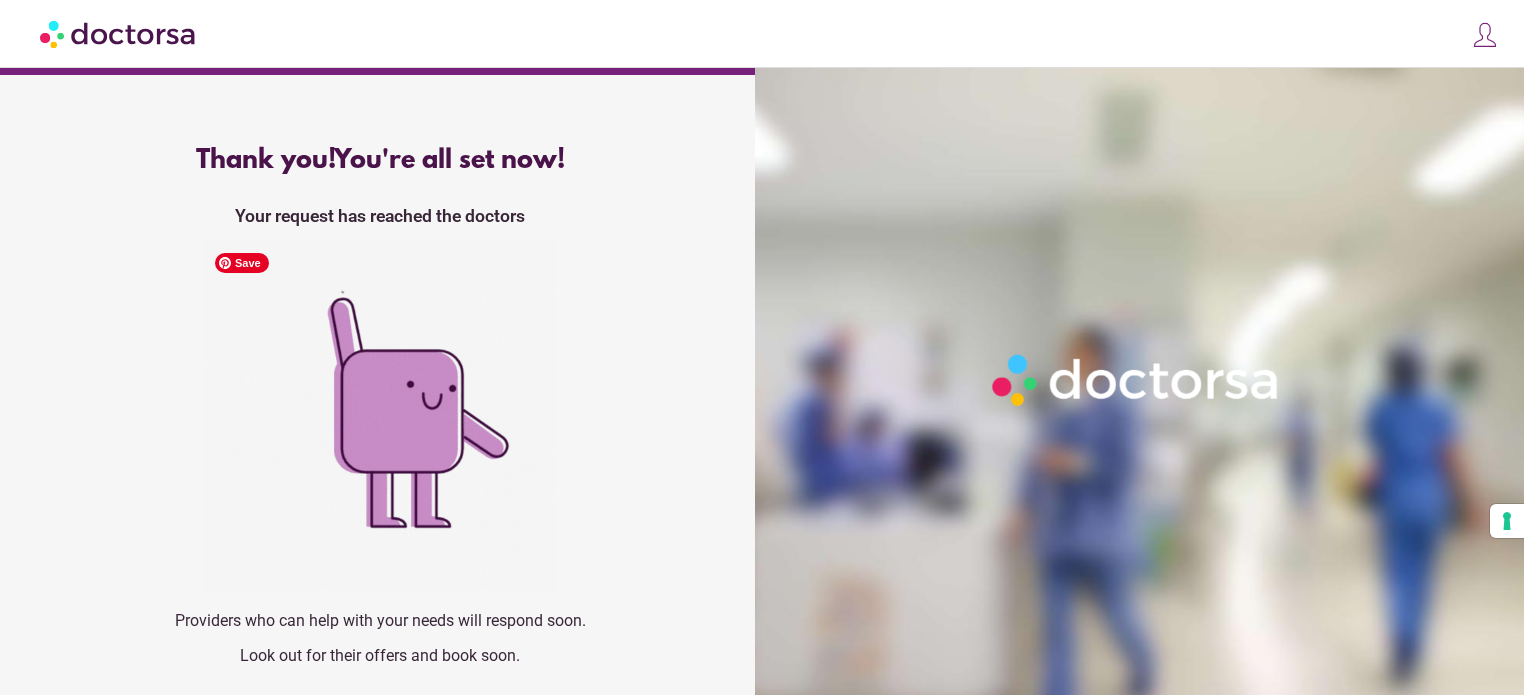 scroll, scrollTop: 22, scrollLeft: 0, axis: vertical 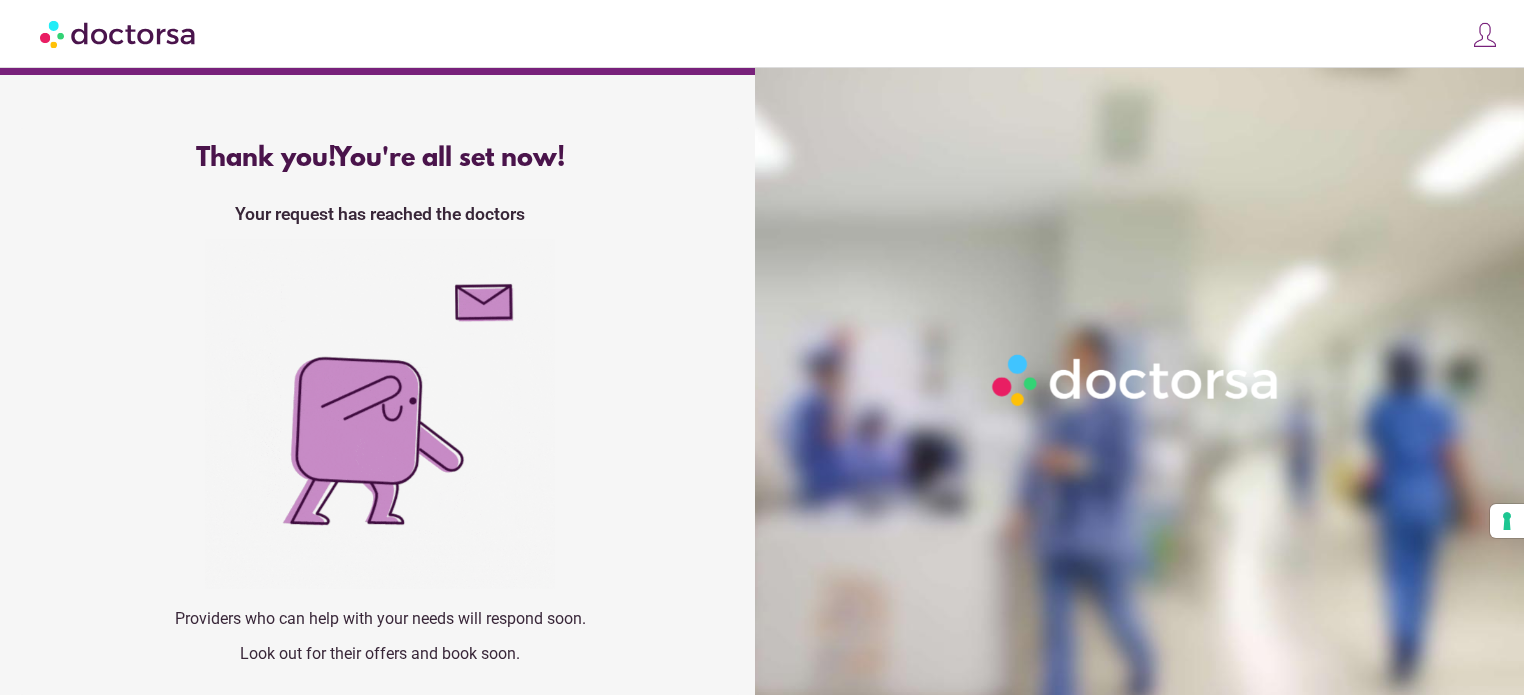 click at bounding box center (119, 33) 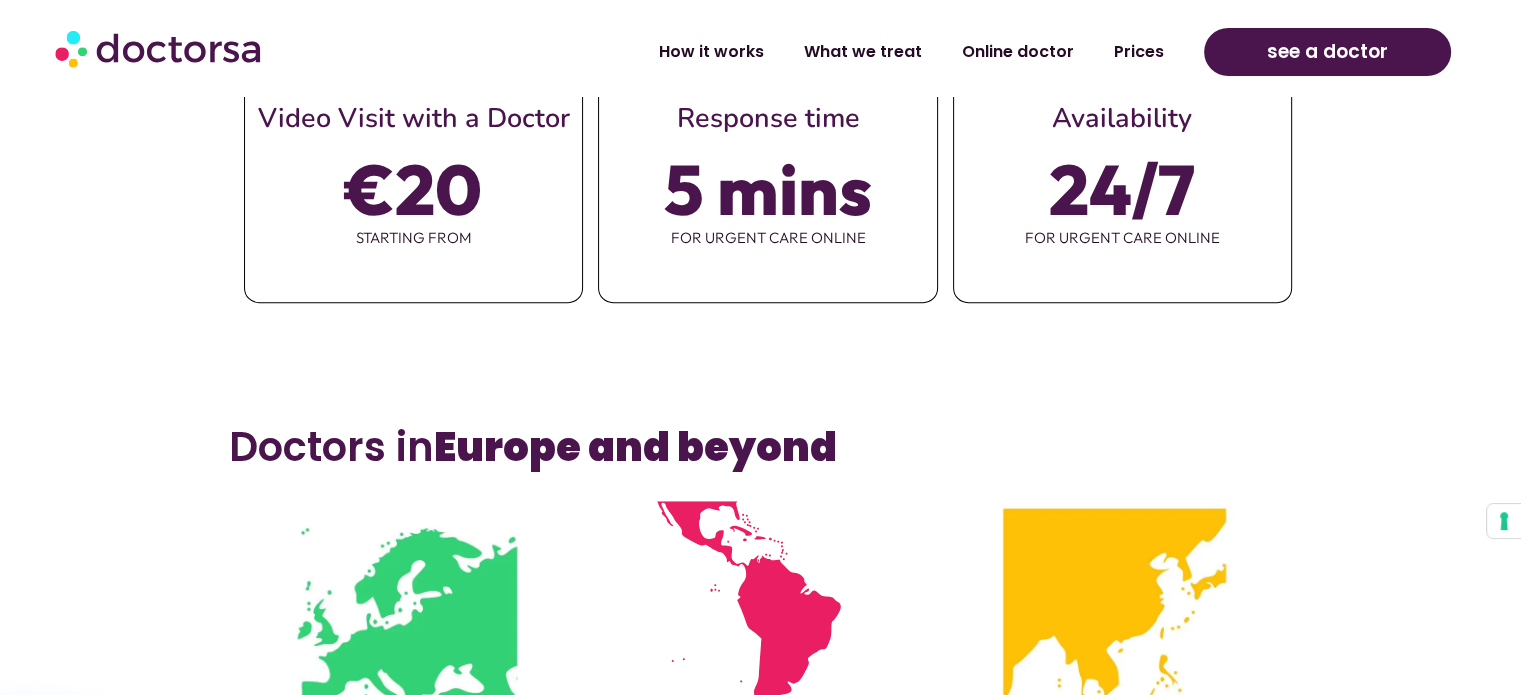 scroll, scrollTop: 1000, scrollLeft: 0, axis: vertical 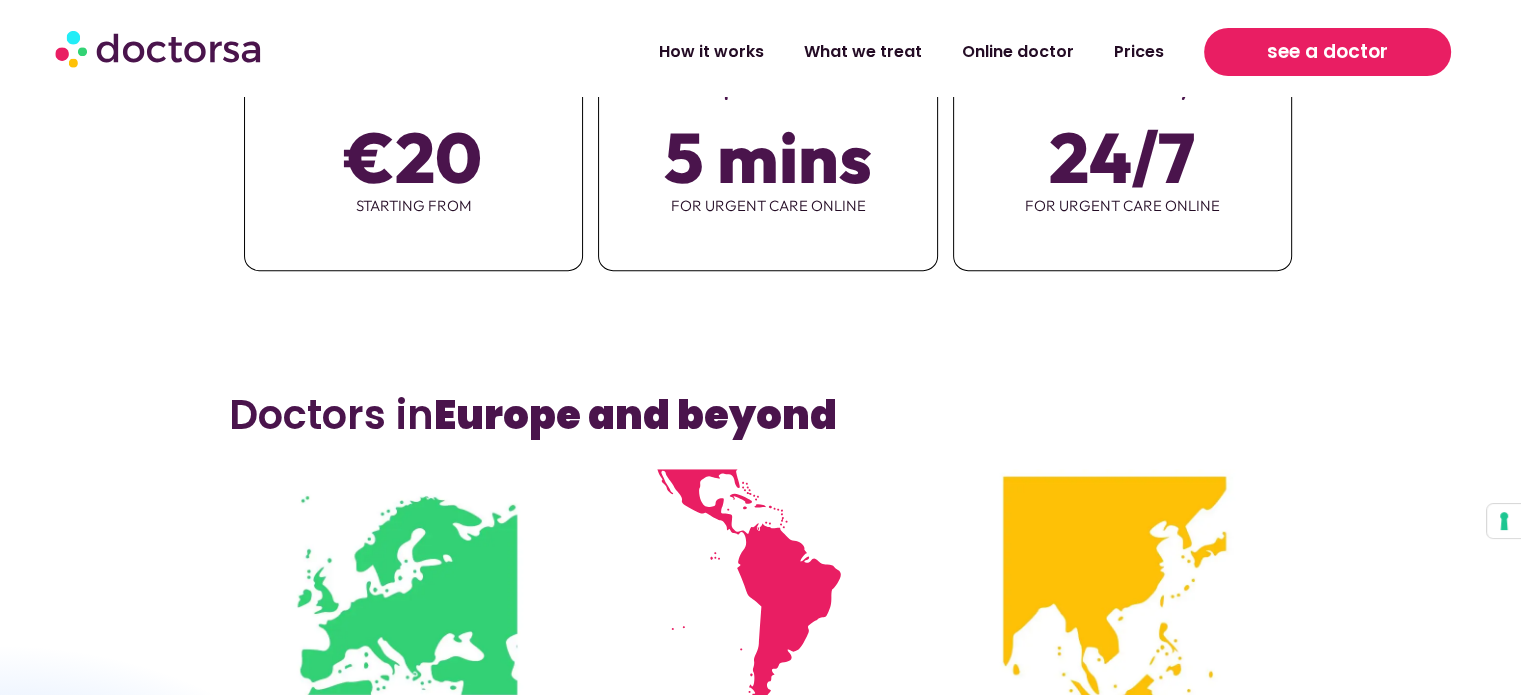 click on "see a doctor" at bounding box center [1327, 52] 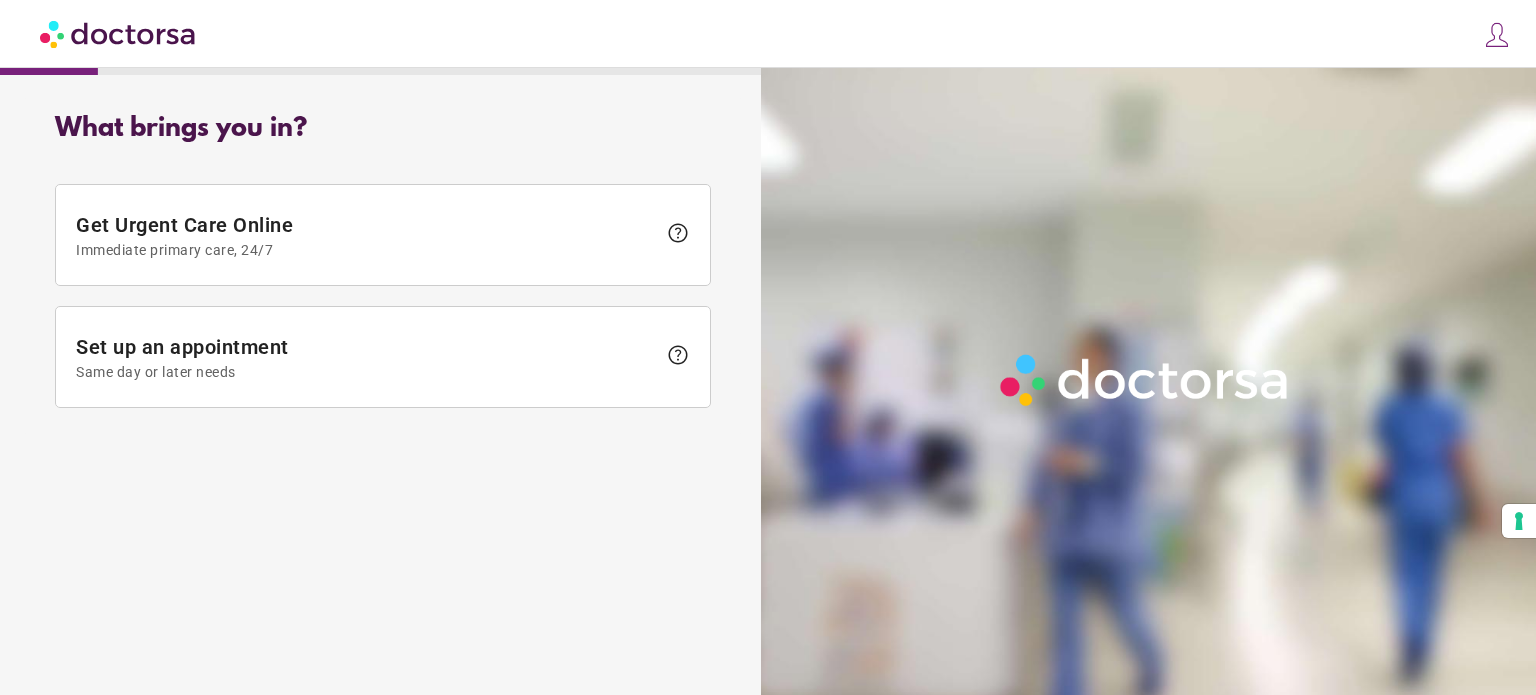 scroll, scrollTop: 0, scrollLeft: 0, axis: both 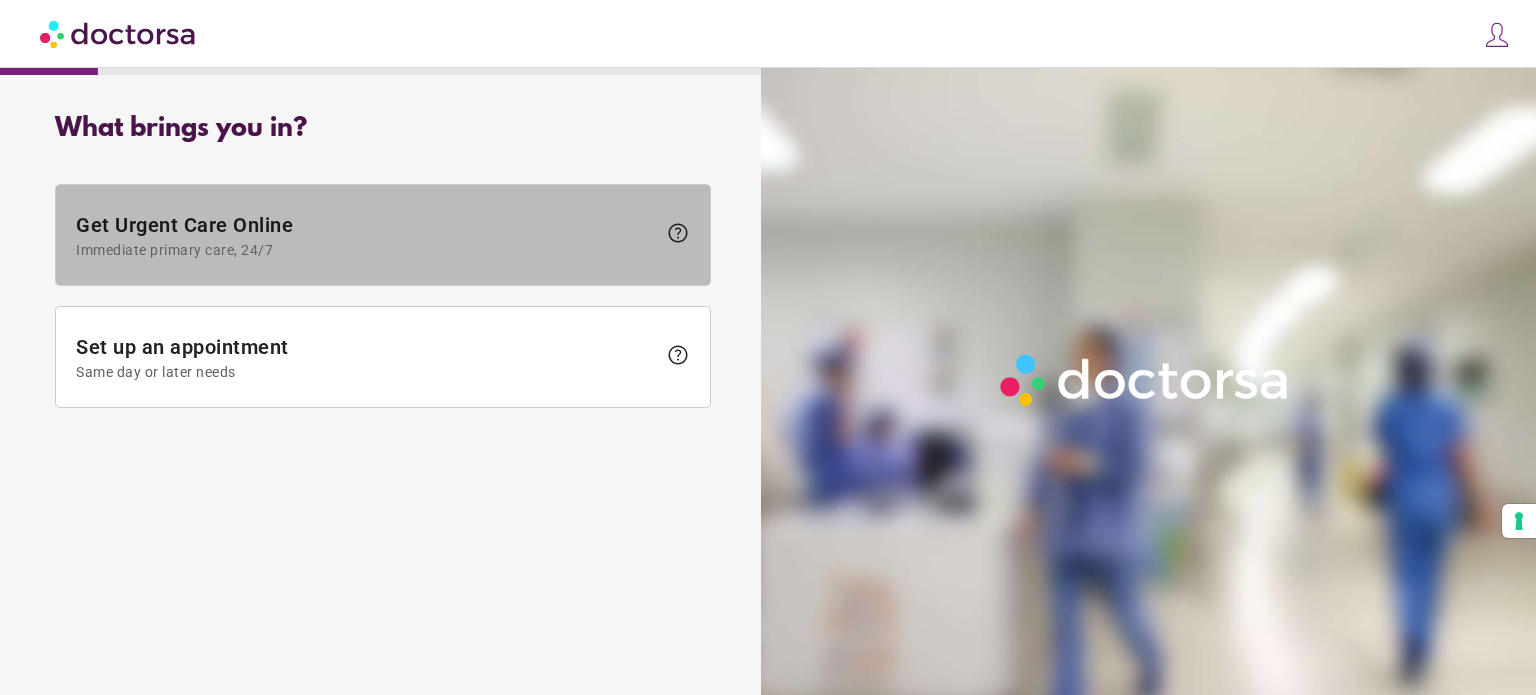 click at bounding box center [383, 235] 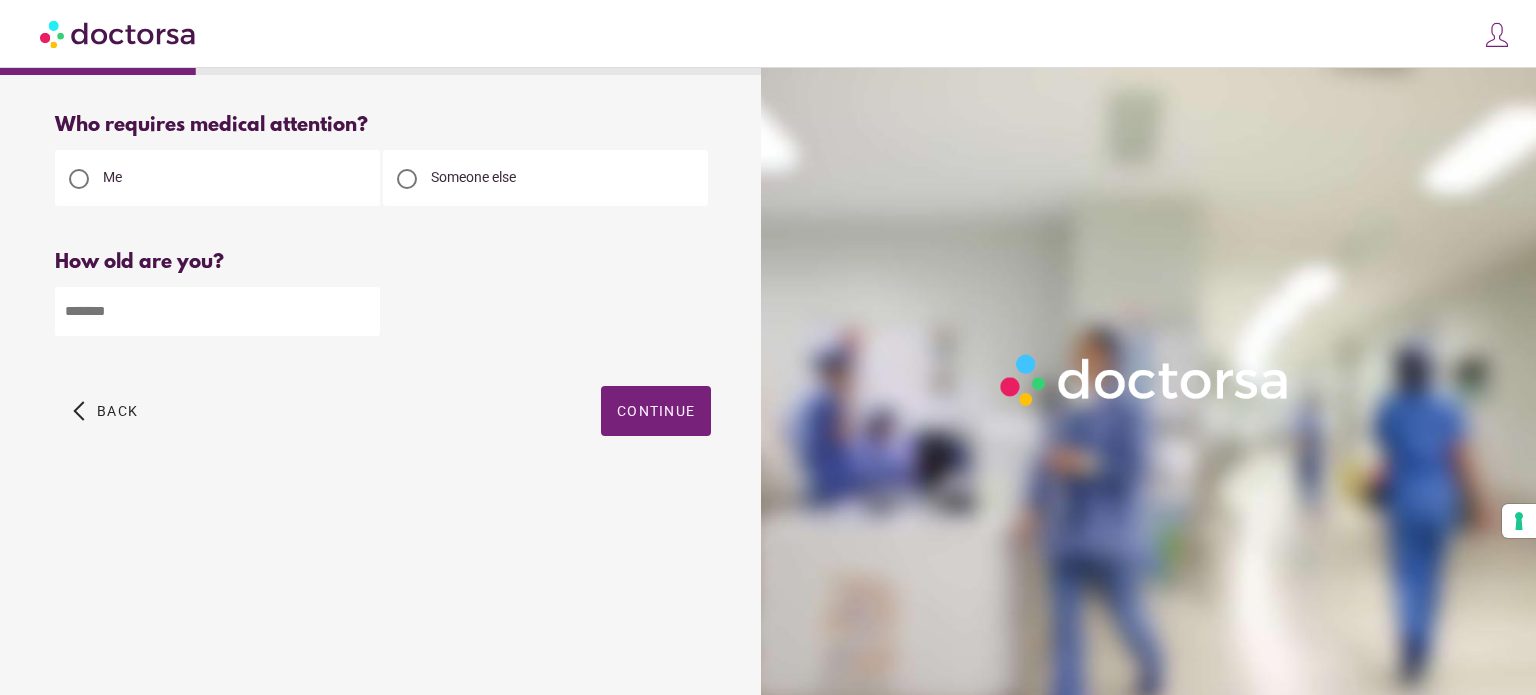 click at bounding box center (217, 311) 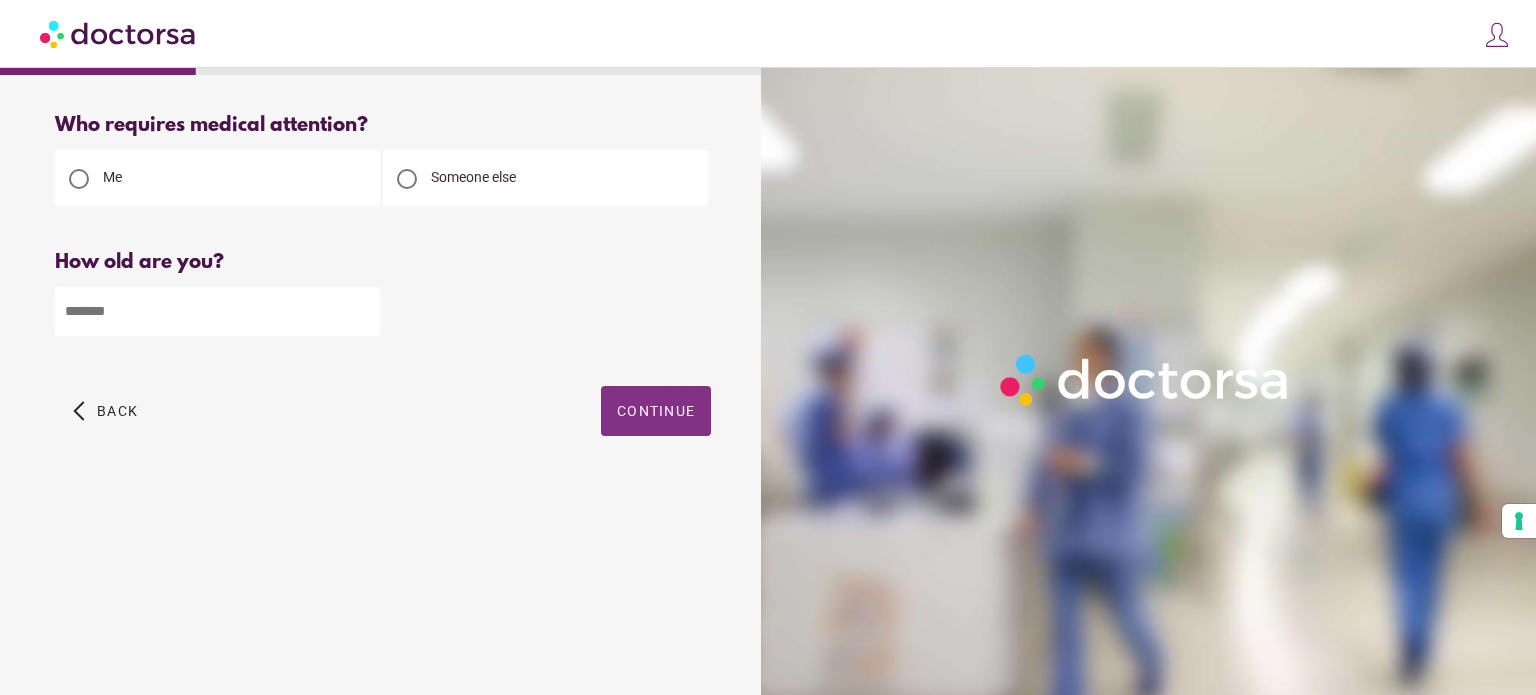 type on "**" 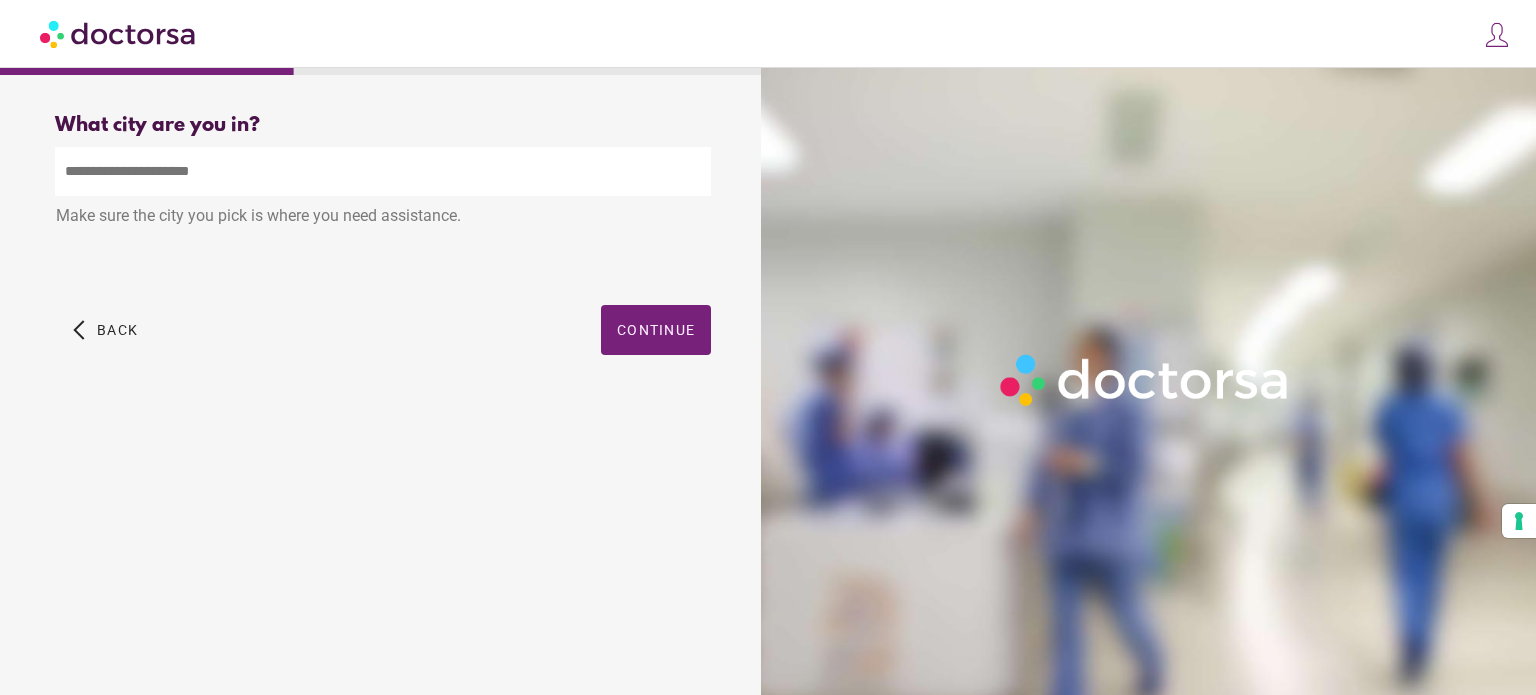 click at bounding box center [383, 171] 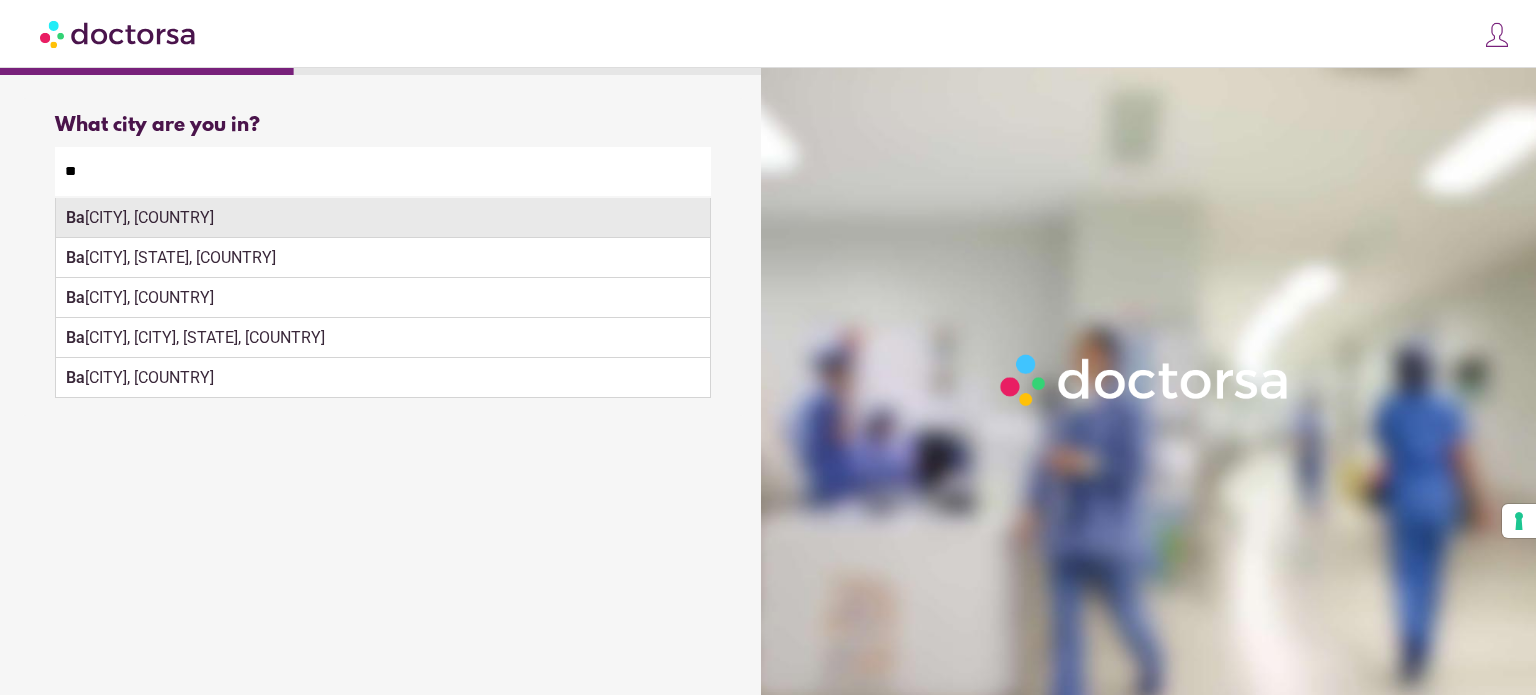 click on "Ba rcelona, Spain" at bounding box center [383, 218] 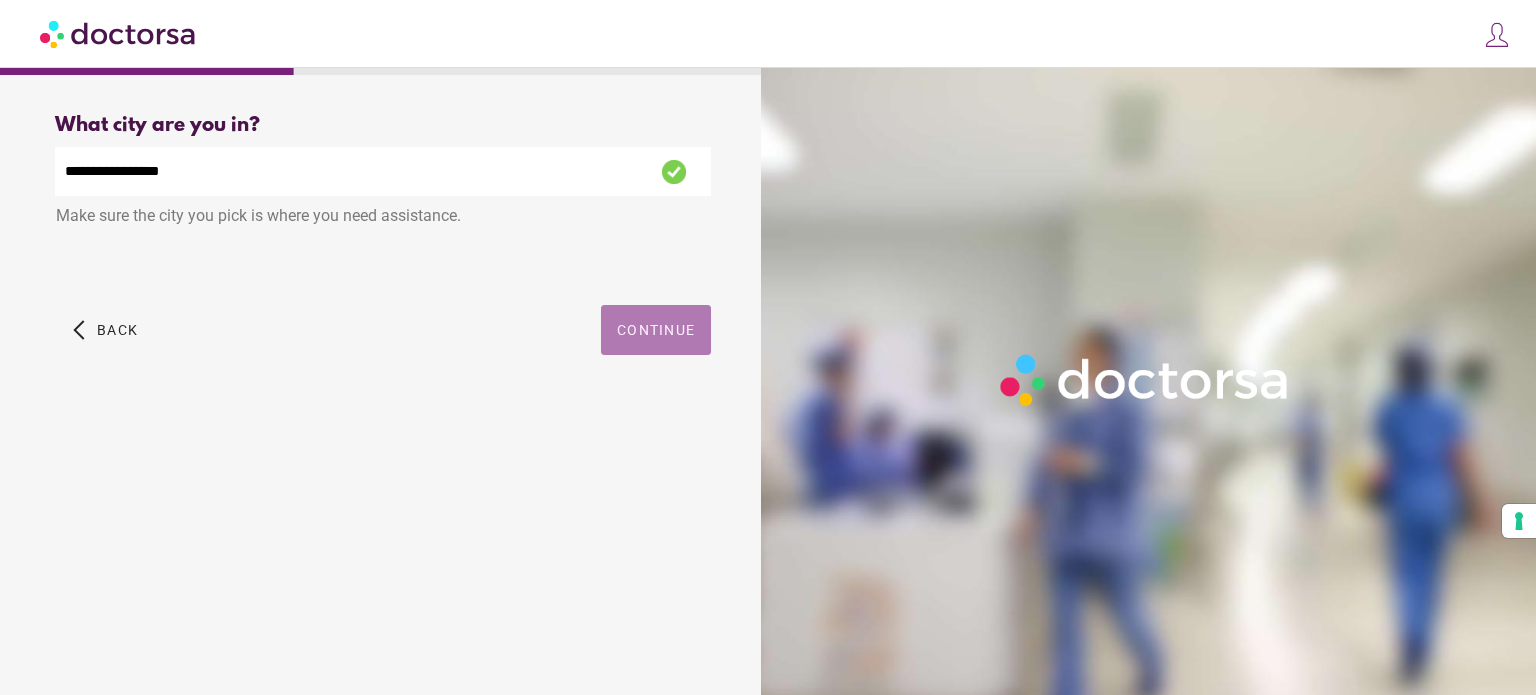 click on "Continue" at bounding box center (656, 330) 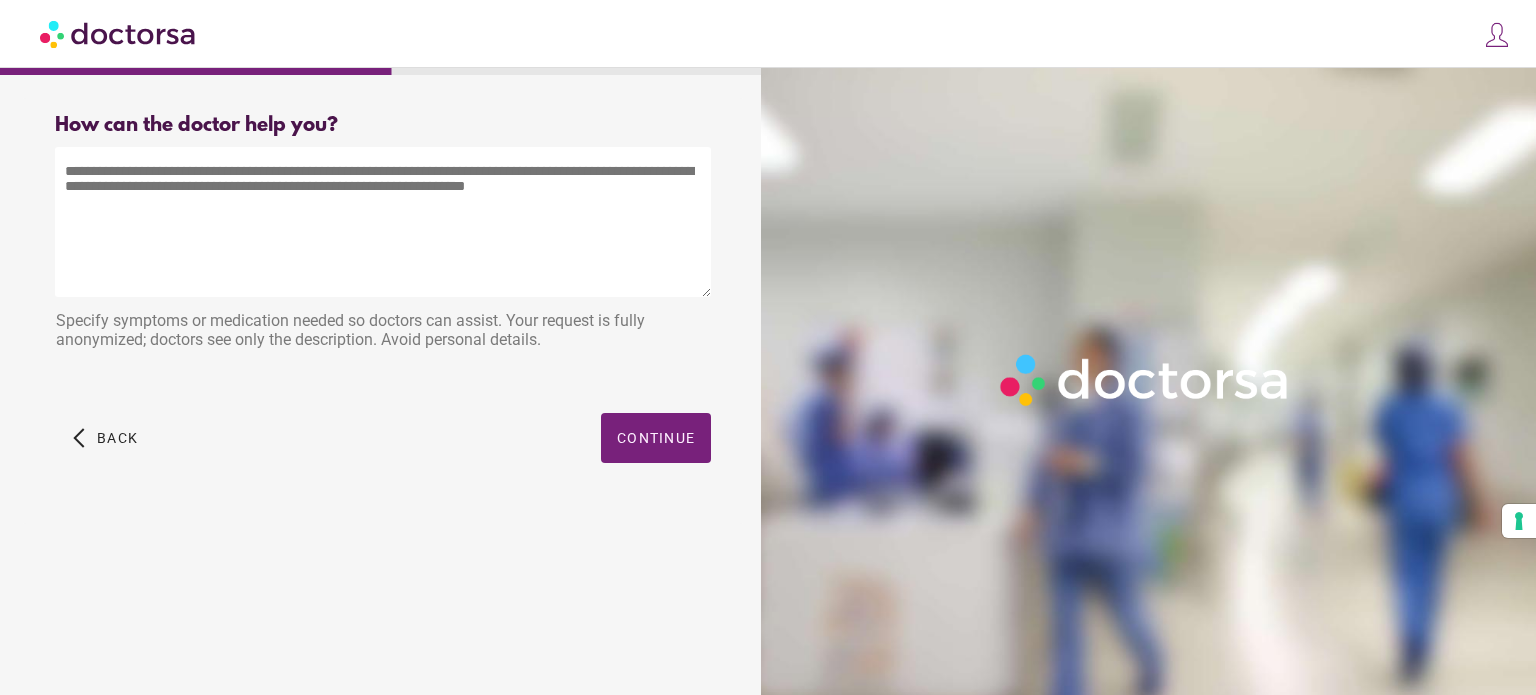 click at bounding box center (383, 222) 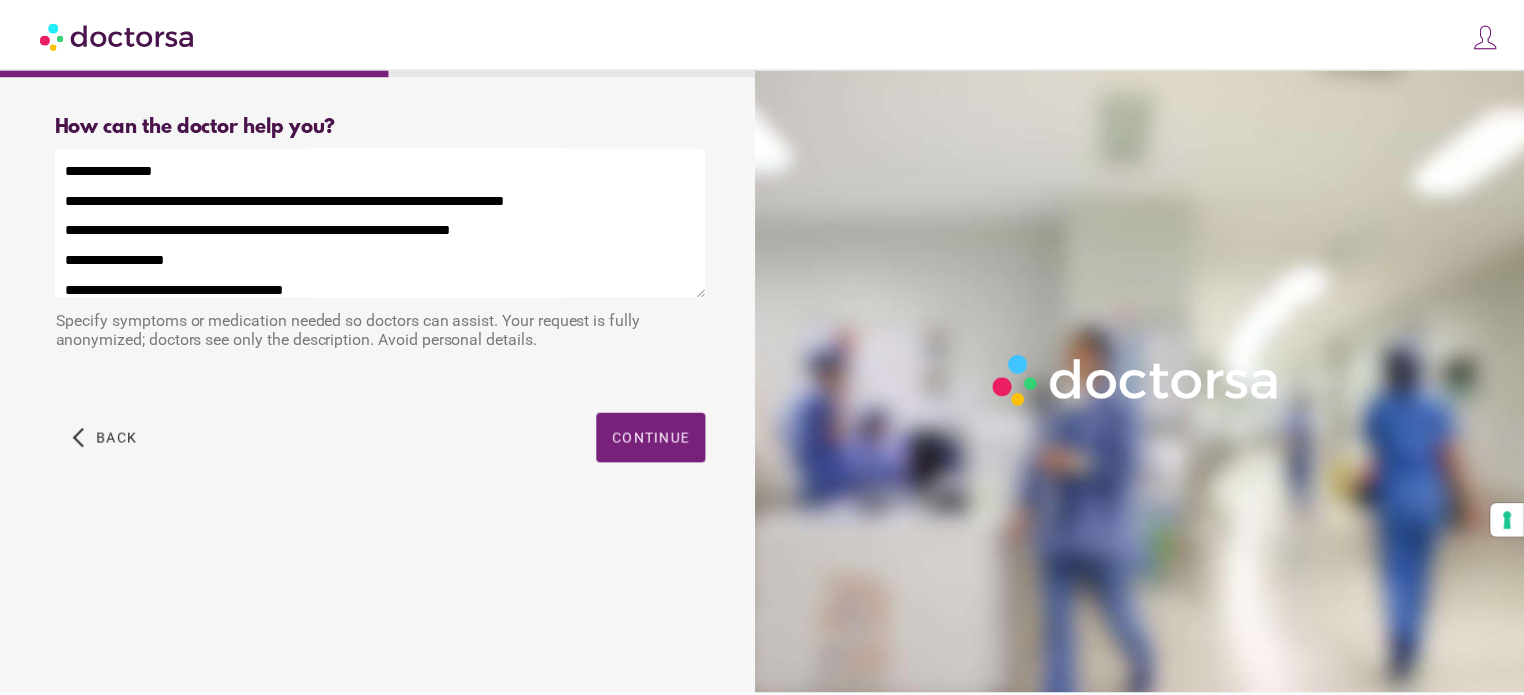 scroll, scrollTop: 0, scrollLeft: 0, axis: both 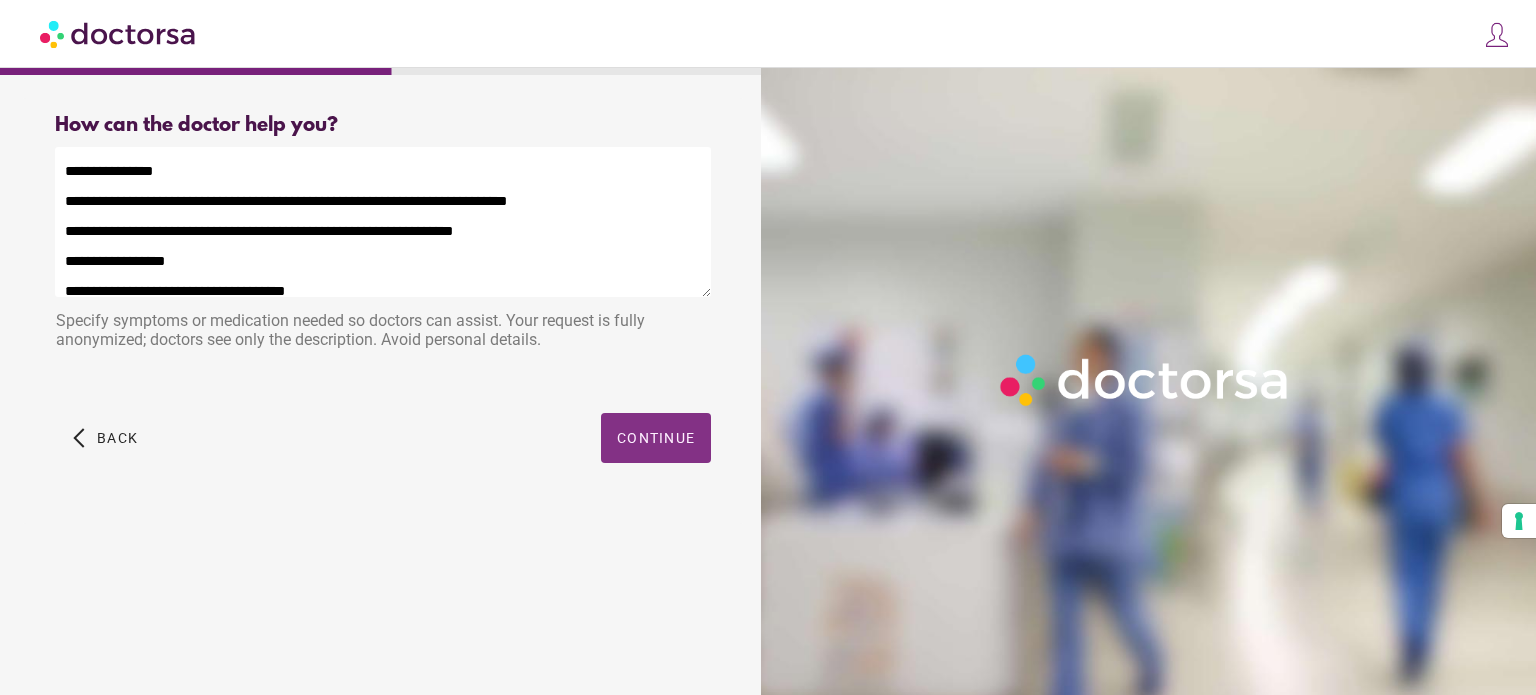 type on "**********" 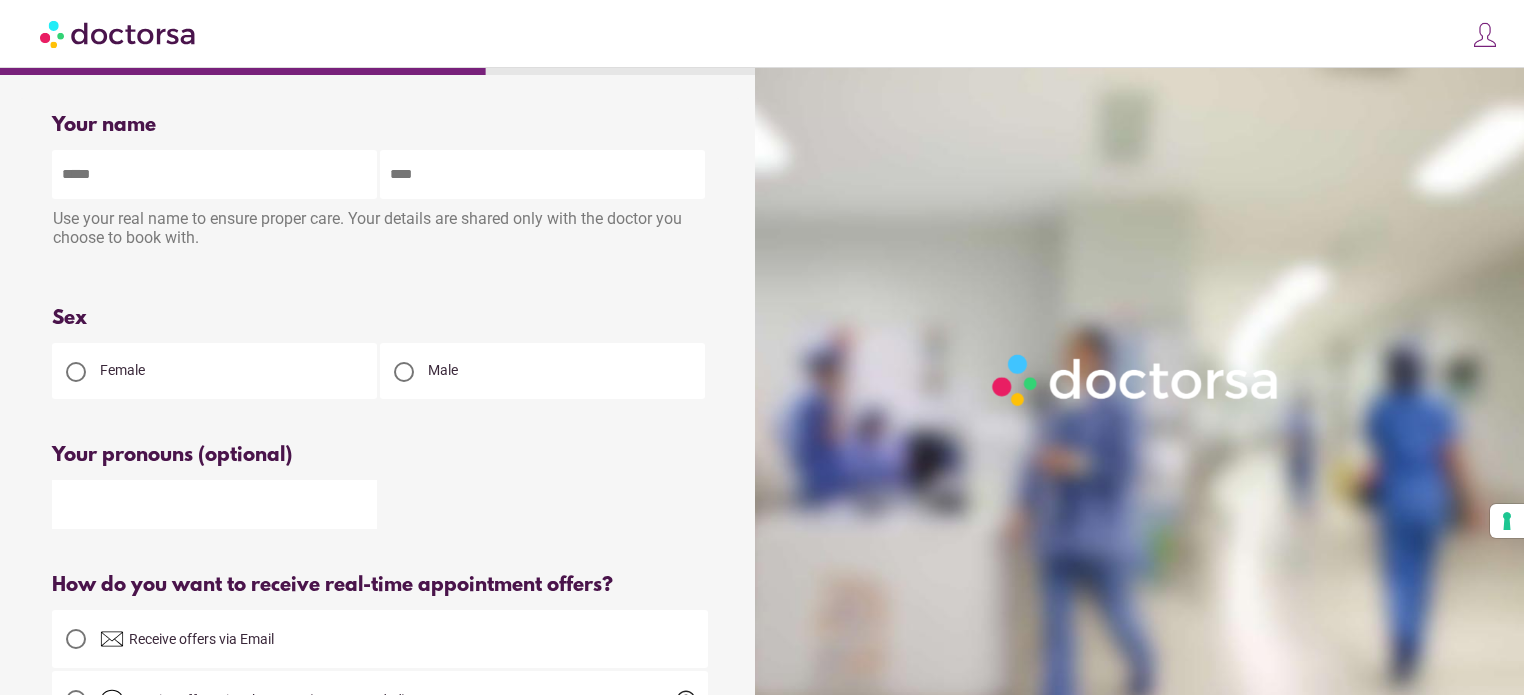 click on "Your name
Patient's name
Use your real name to ensure proper care. Your details are shared only with the doctor you choose to book with.
Please enter your first and last name
Please enter patient's first and last name
Sex
Female Male help Log in OR" at bounding box center [380, 761] 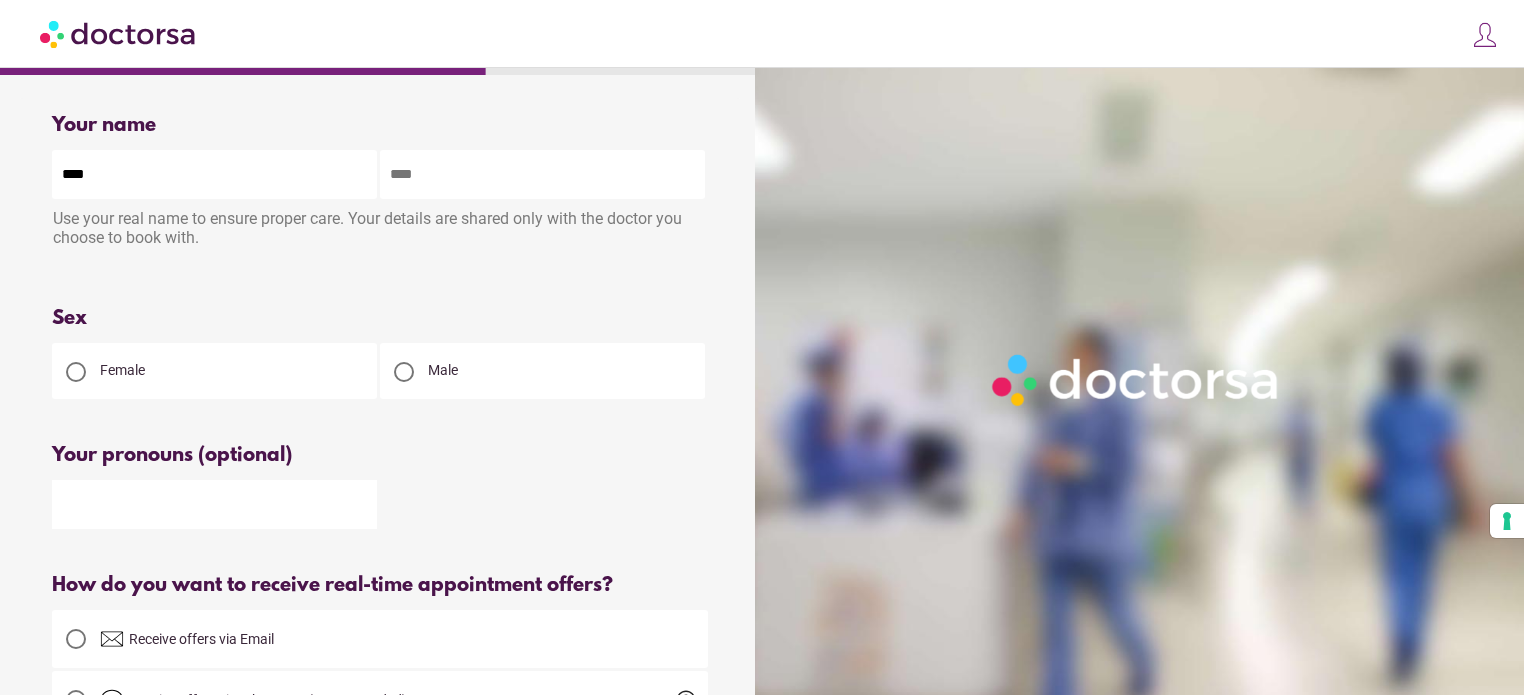 type on "******" 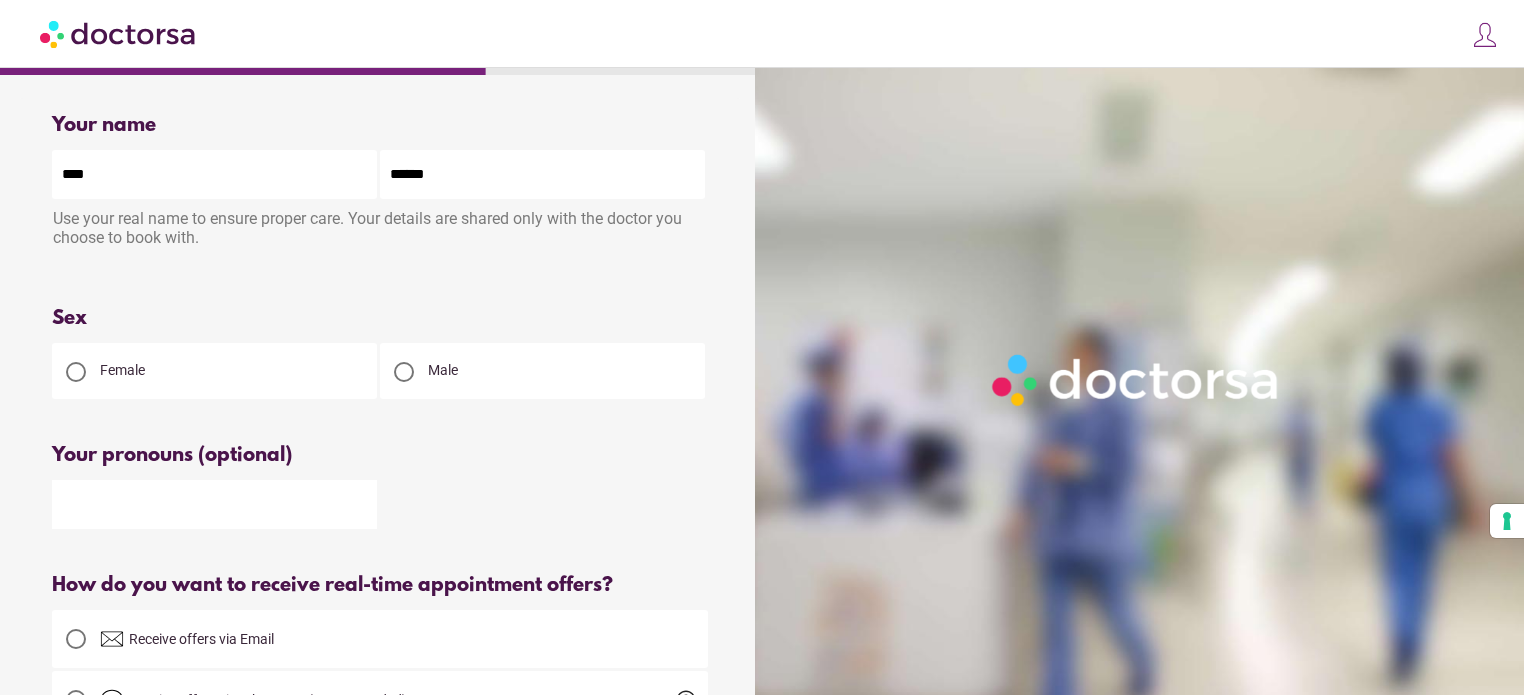 click on "Female" at bounding box center (122, 370) 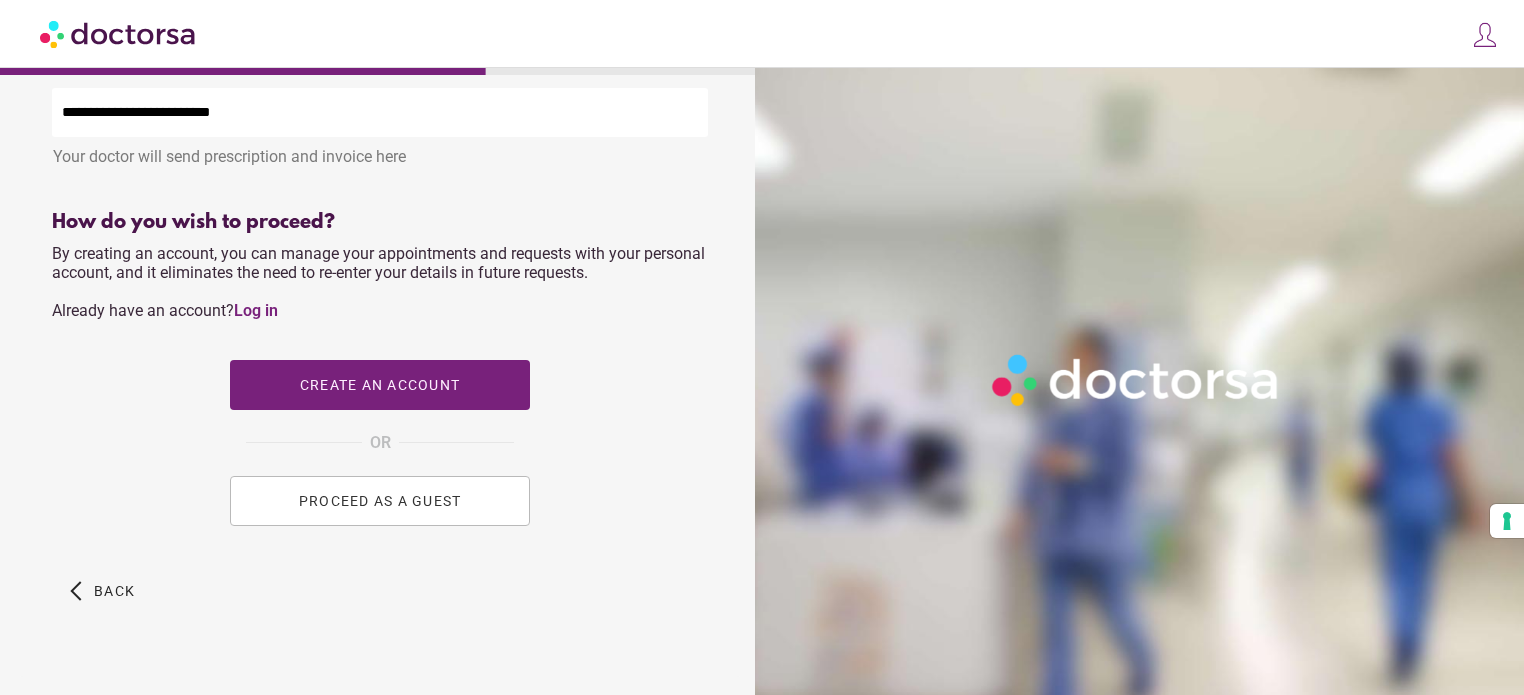 scroll, scrollTop: 790, scrollLeft: 0, axis: vertical 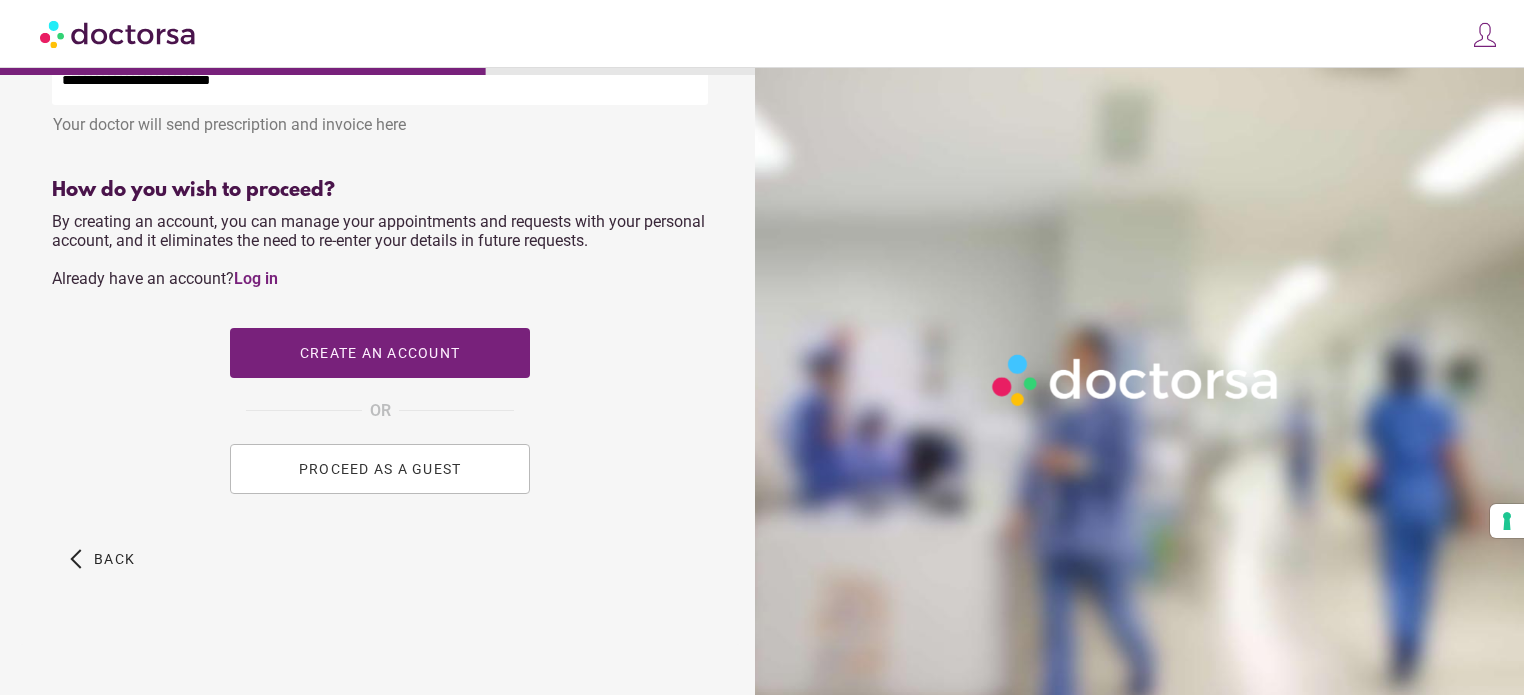 click on "PROCEED AS A GUEST" at bounding box center (380, 469) 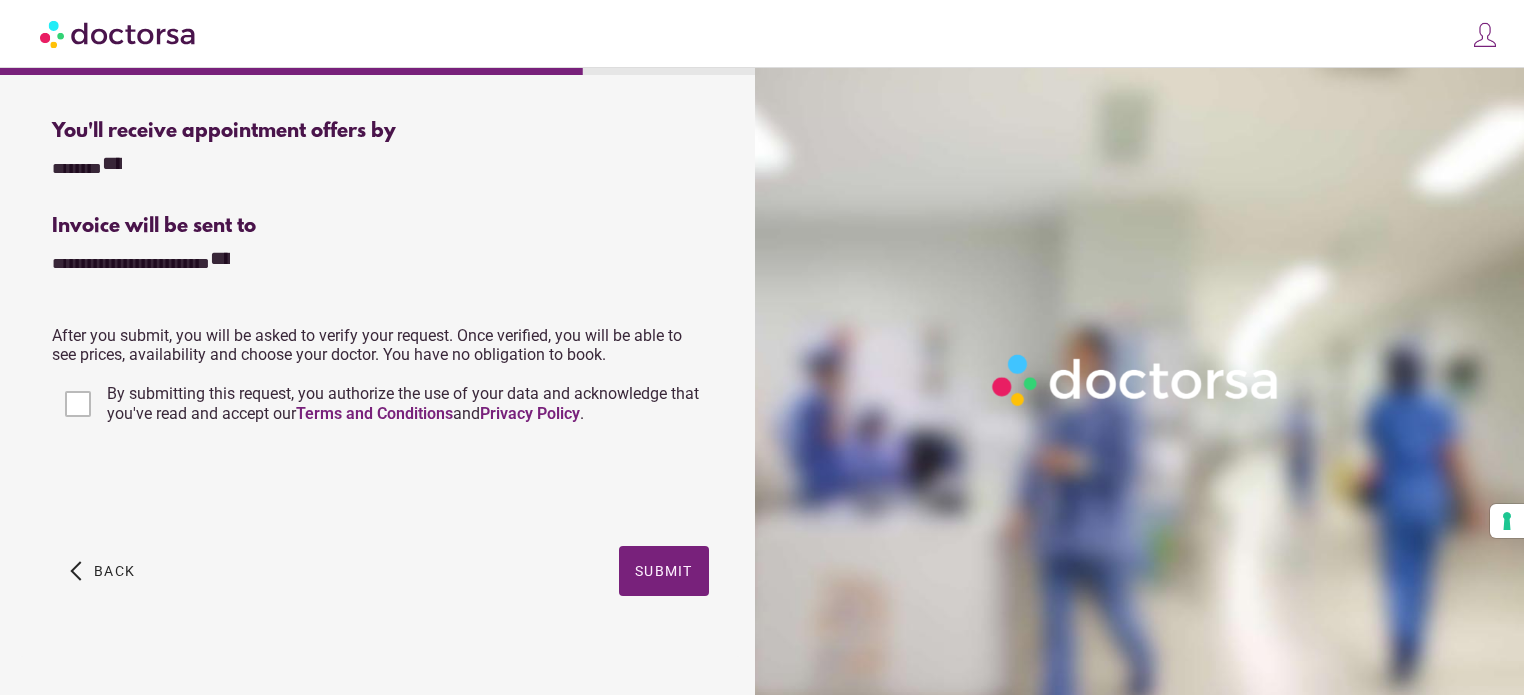scroll, scrollTop: 500, scrollLeft: 0, axis: vertical 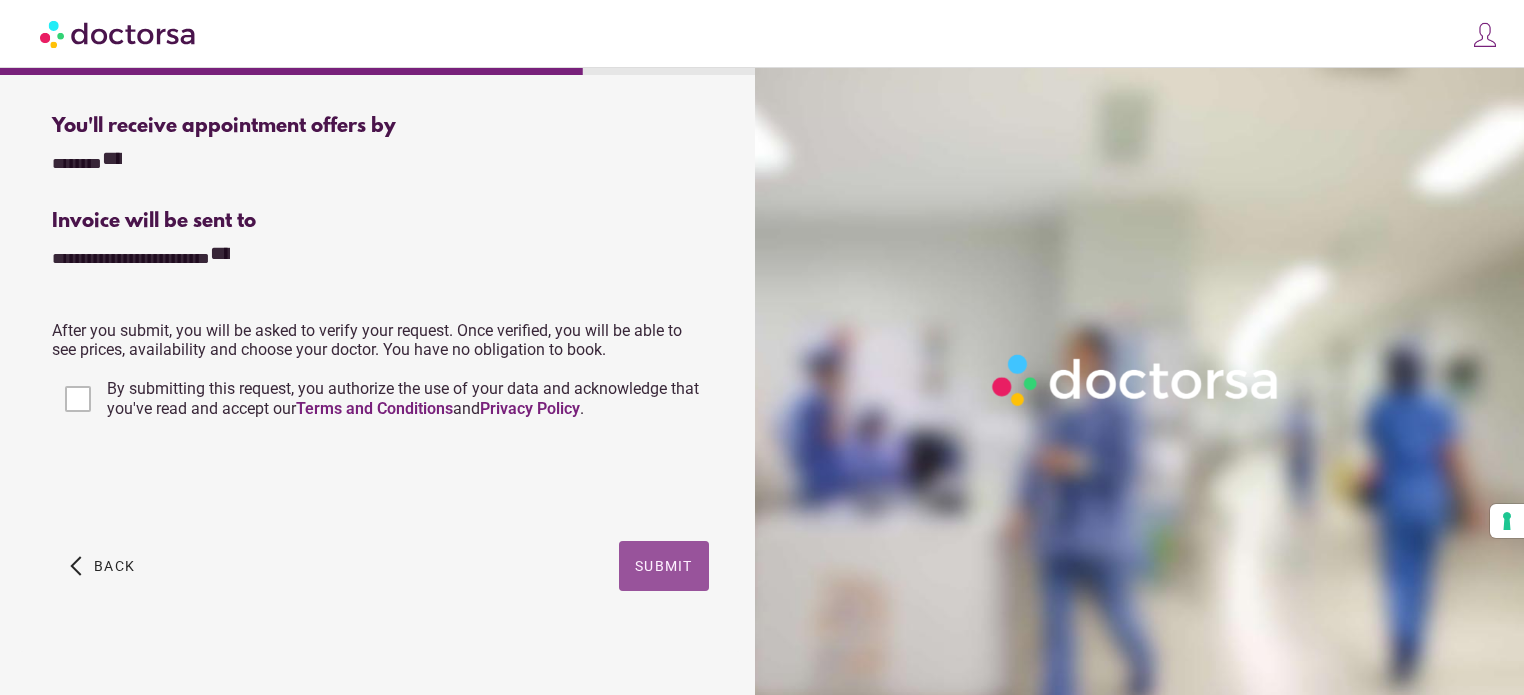 click at bounding box center [664, 566] 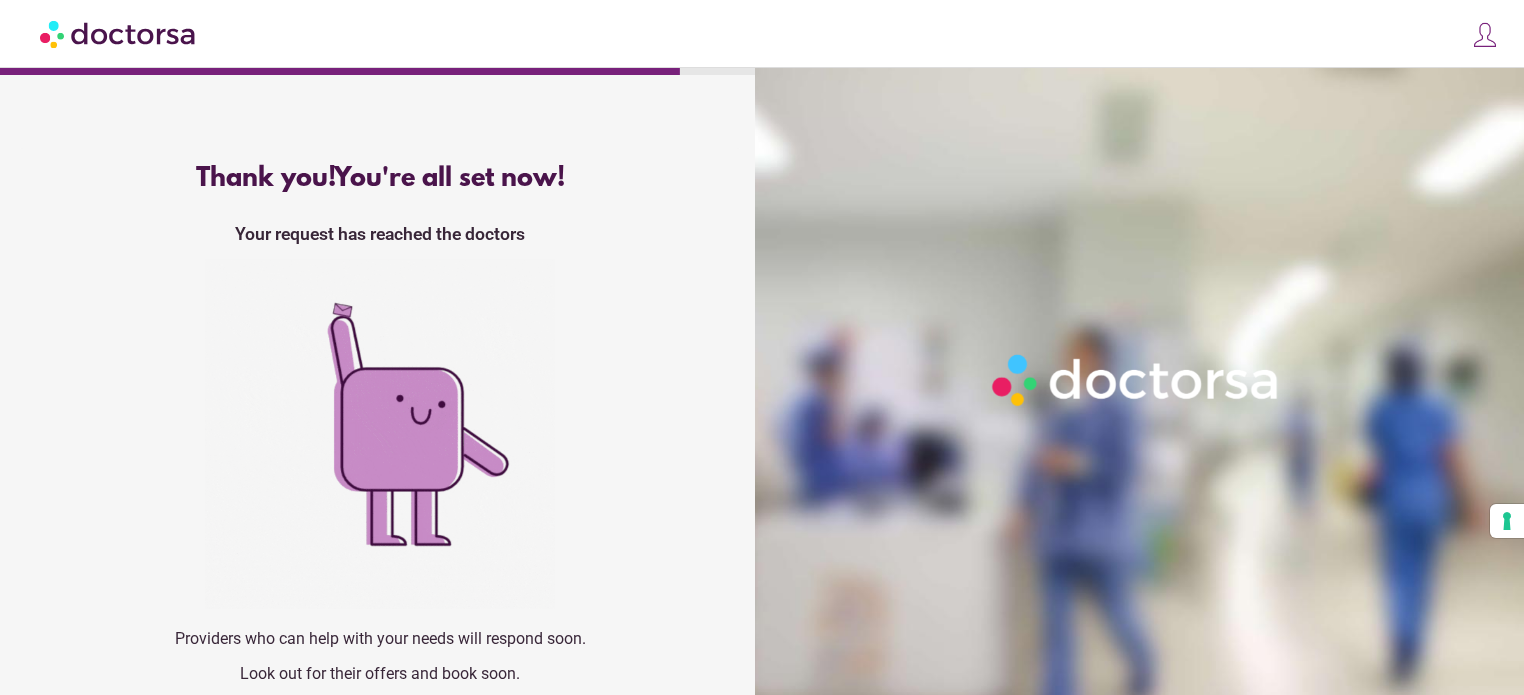 scroll, scrollTop: 22, scrollLeft: 0, axis: vertical 